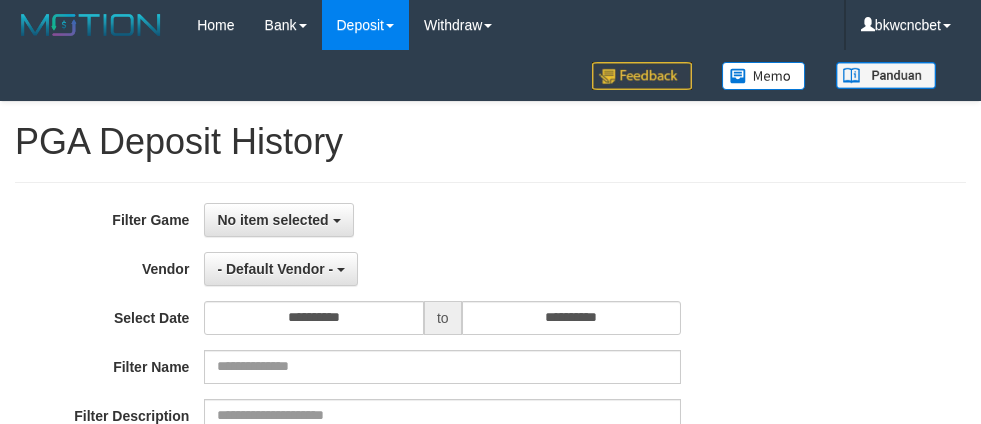 select on "**********" 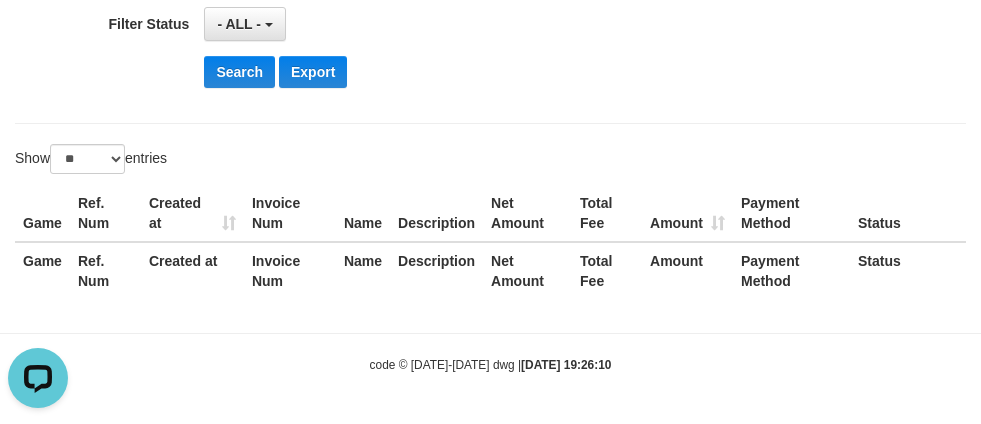 scroll, scrollTop: 0, scrollLeft: 0, axis: both 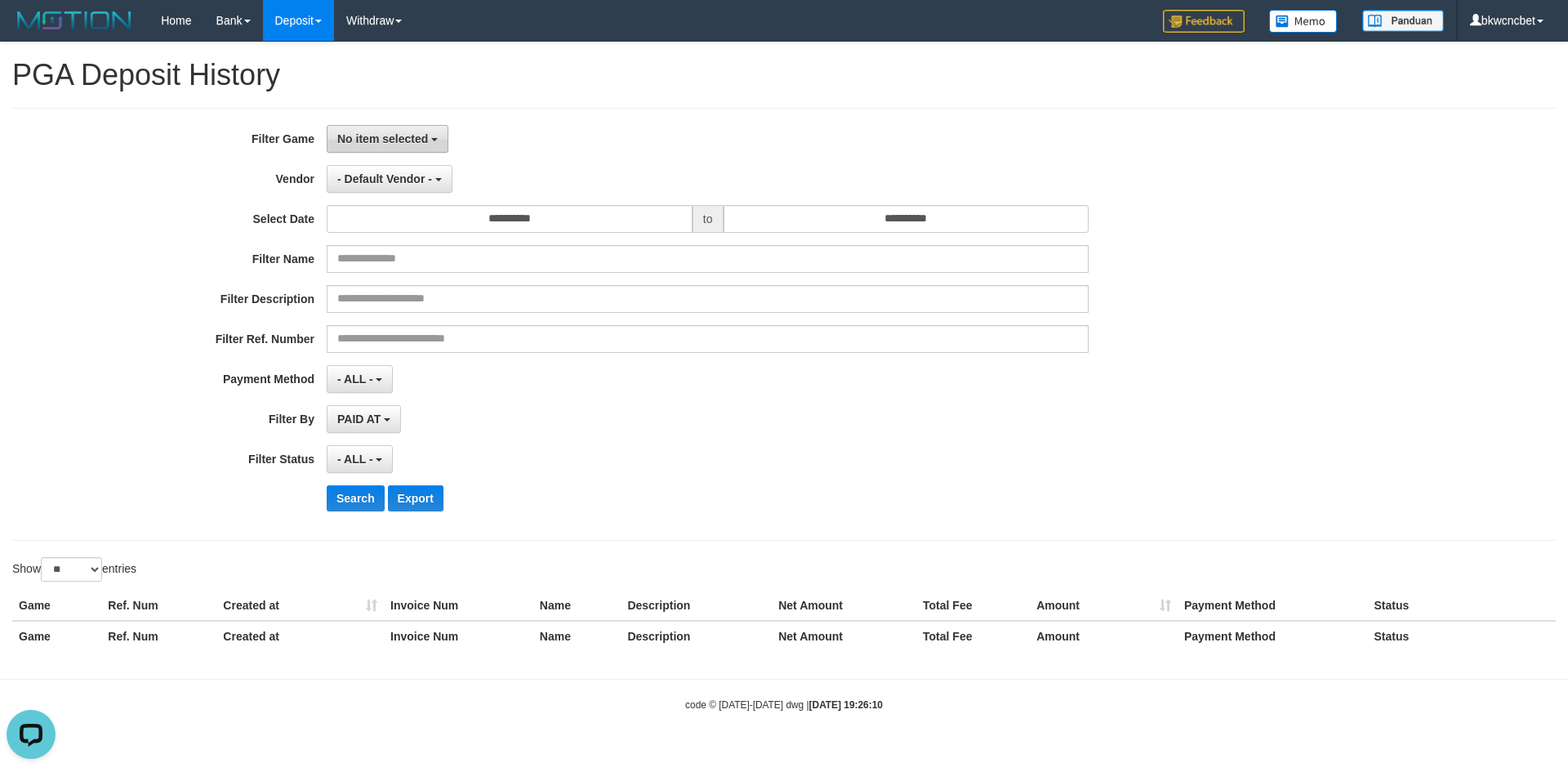click on "No item selected" at bounding box center [387, 139] 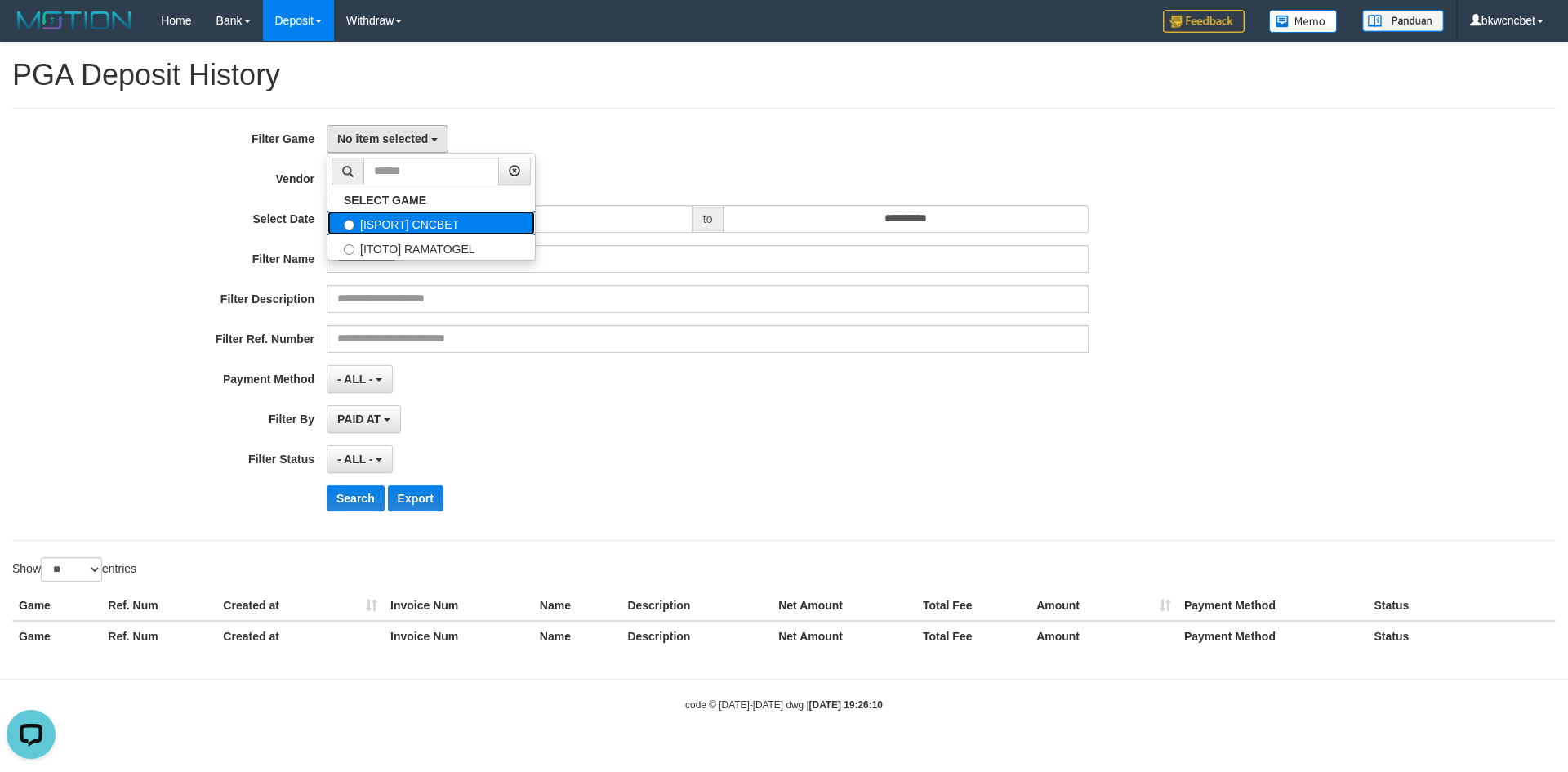 click on "[ISPORT] CNCBET" at bounding box center (431, 223) 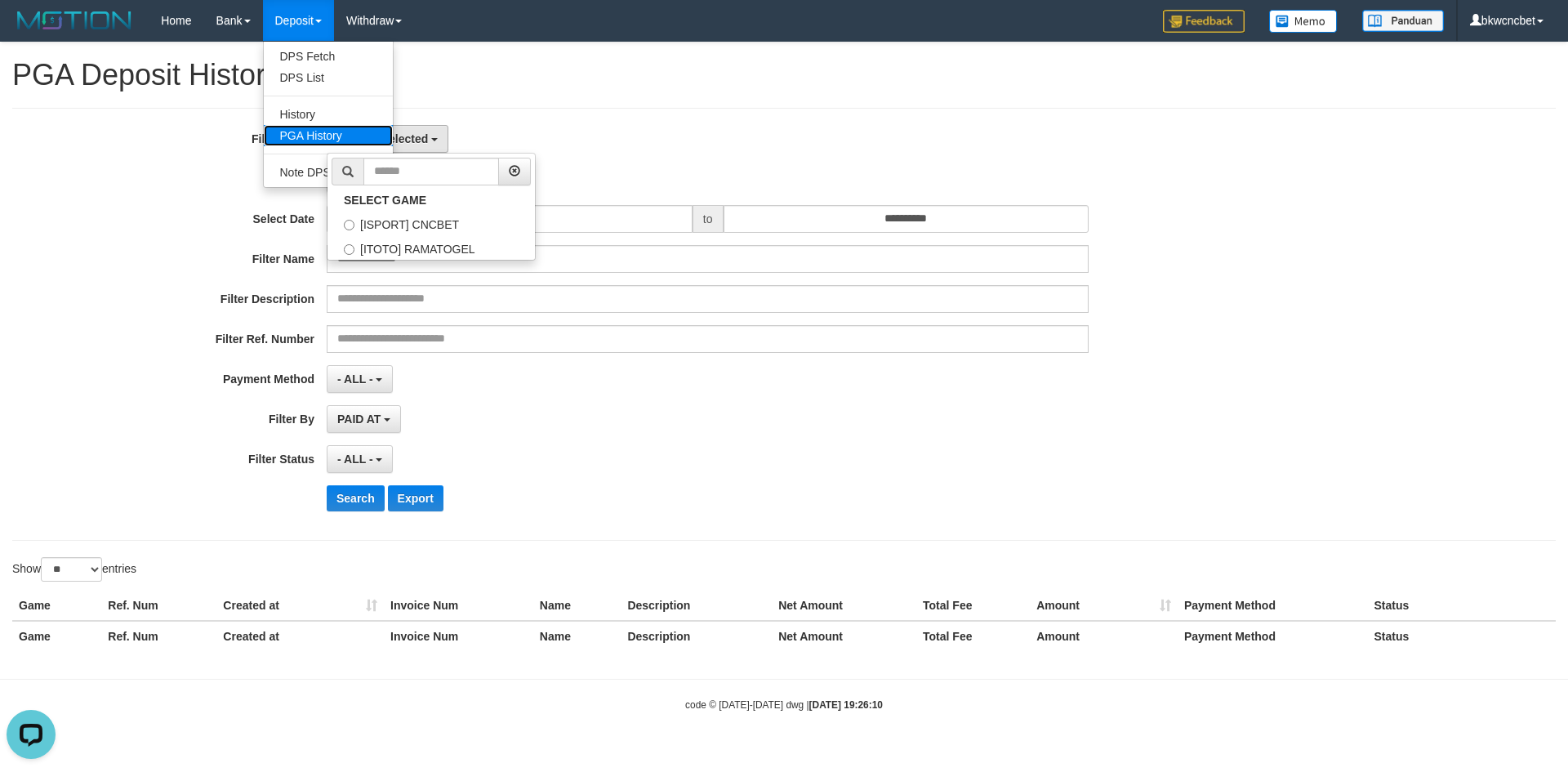 click on "PGA History" at bounding box center (328, 136) 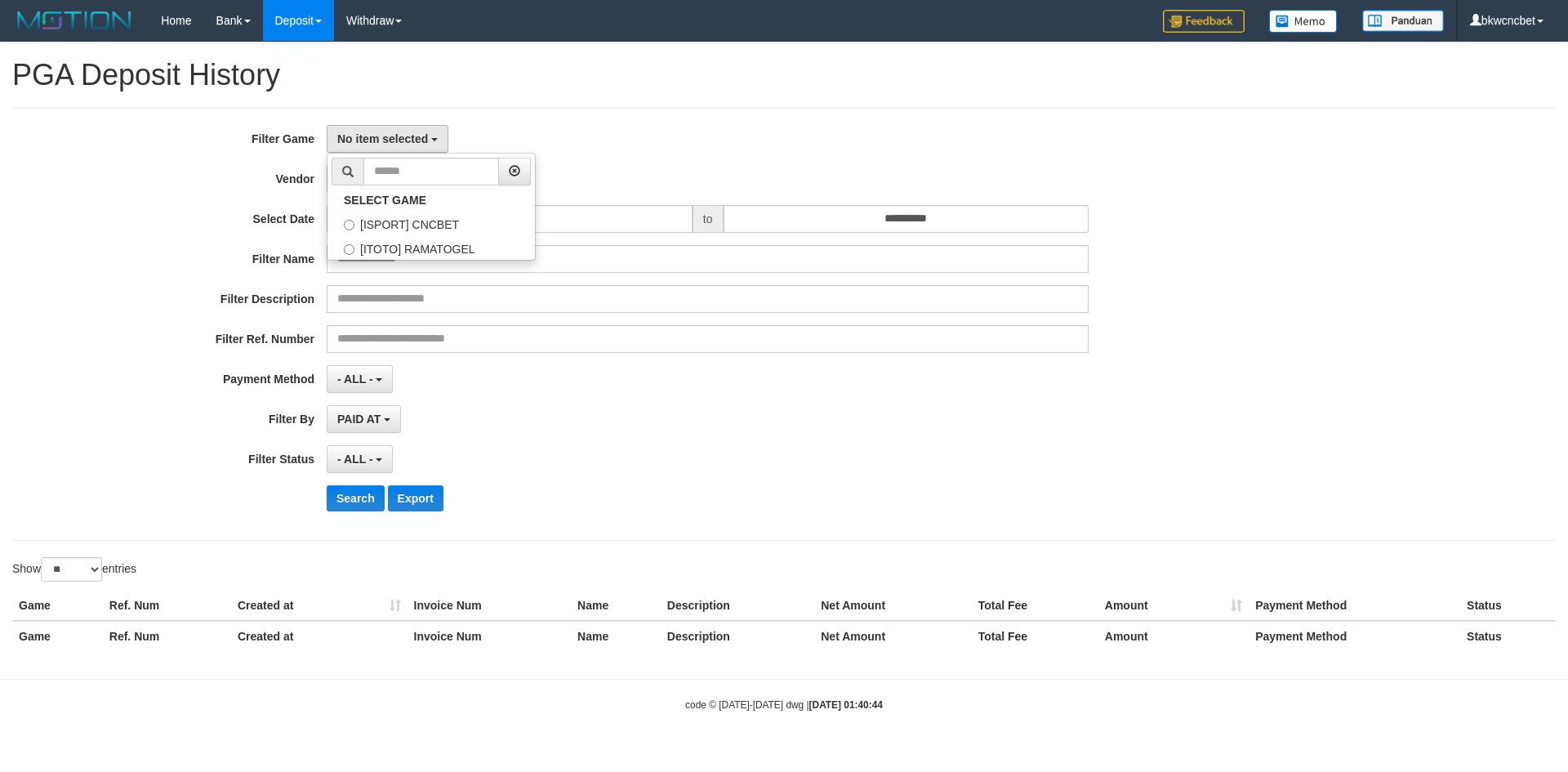 select 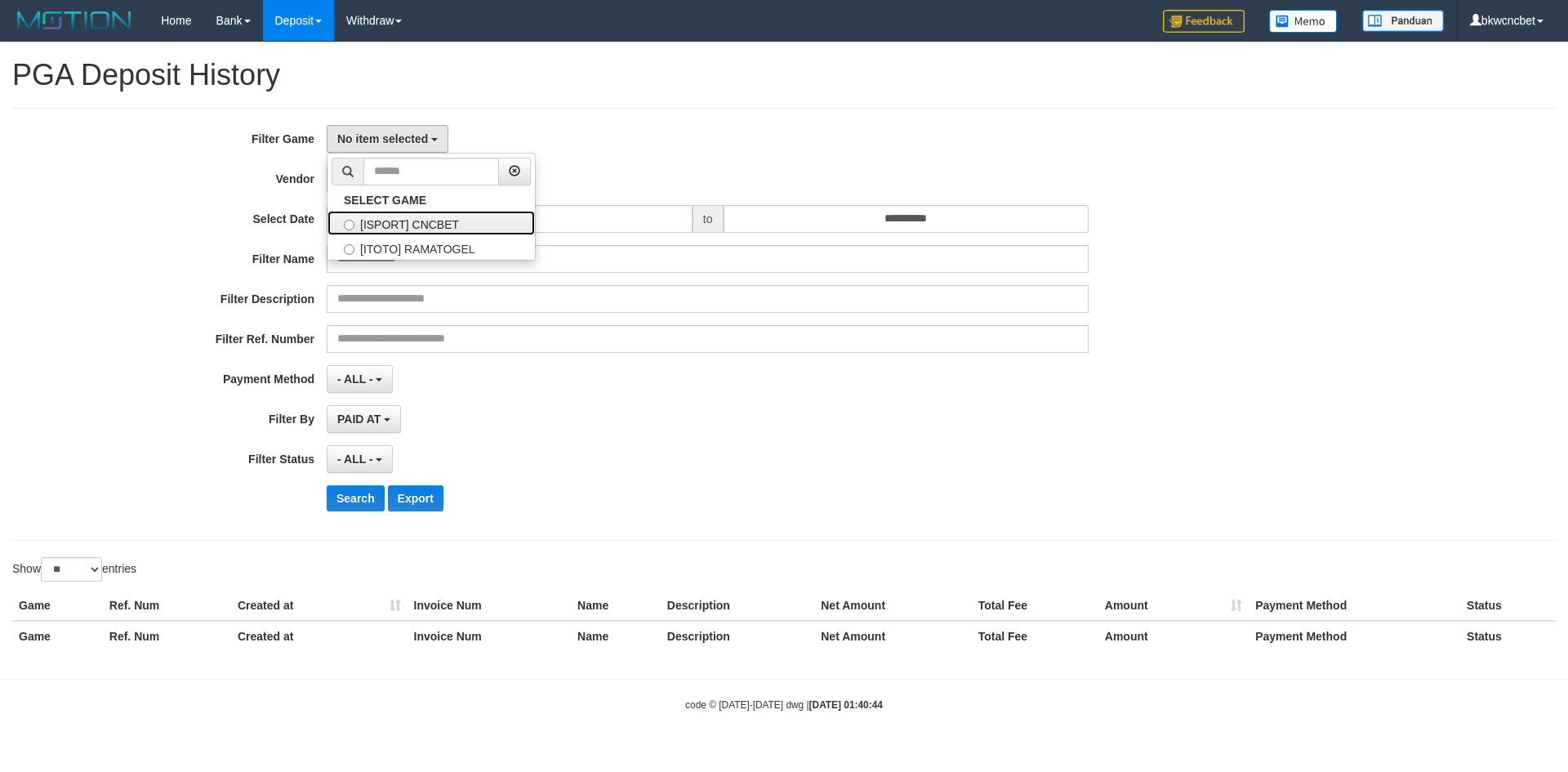 scroll, scrollTop: 0, scrollLeft: 0, axis: both 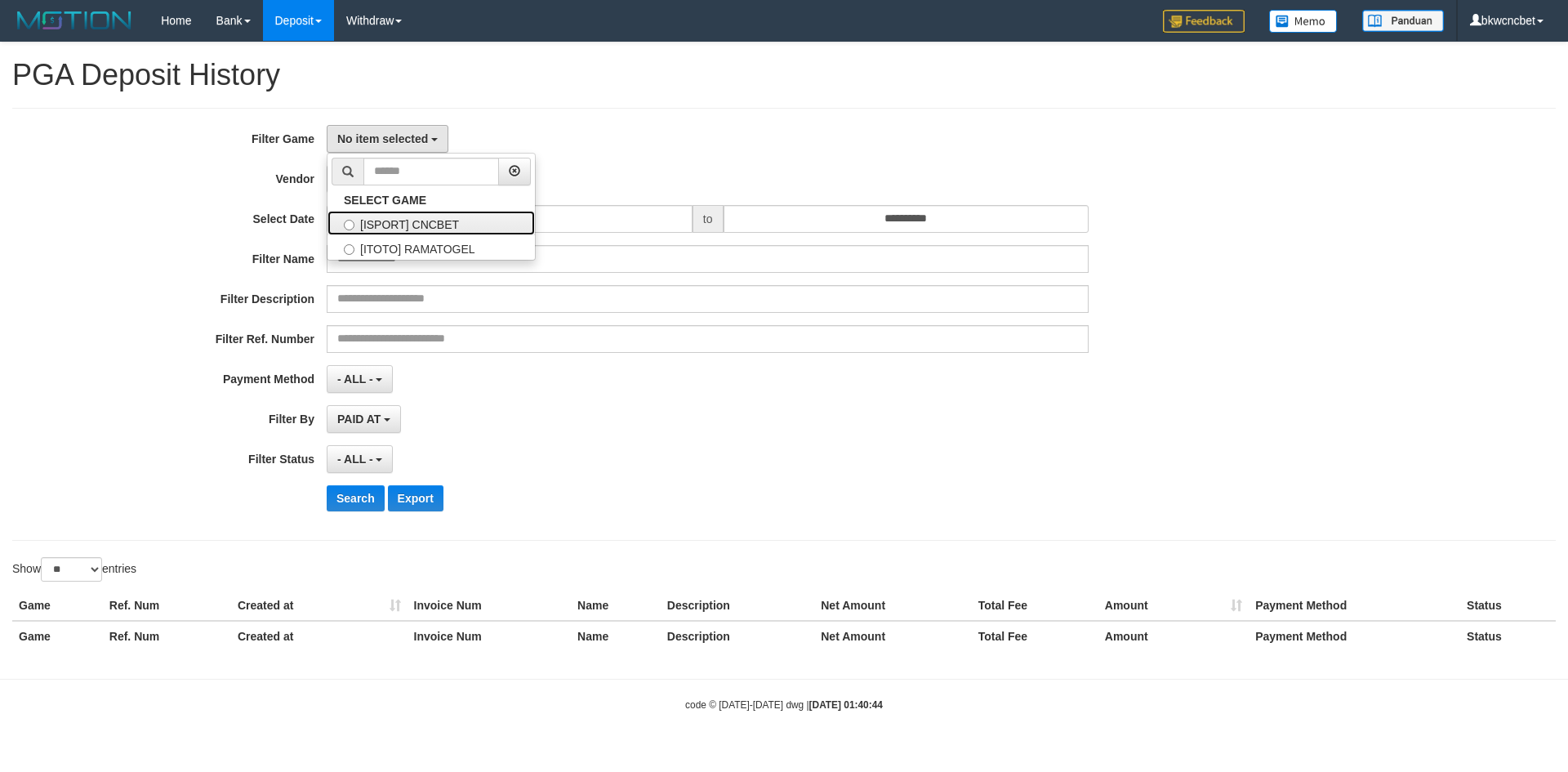 click on "[ISPORT] CNCBET" at bounding box center [431, 223] 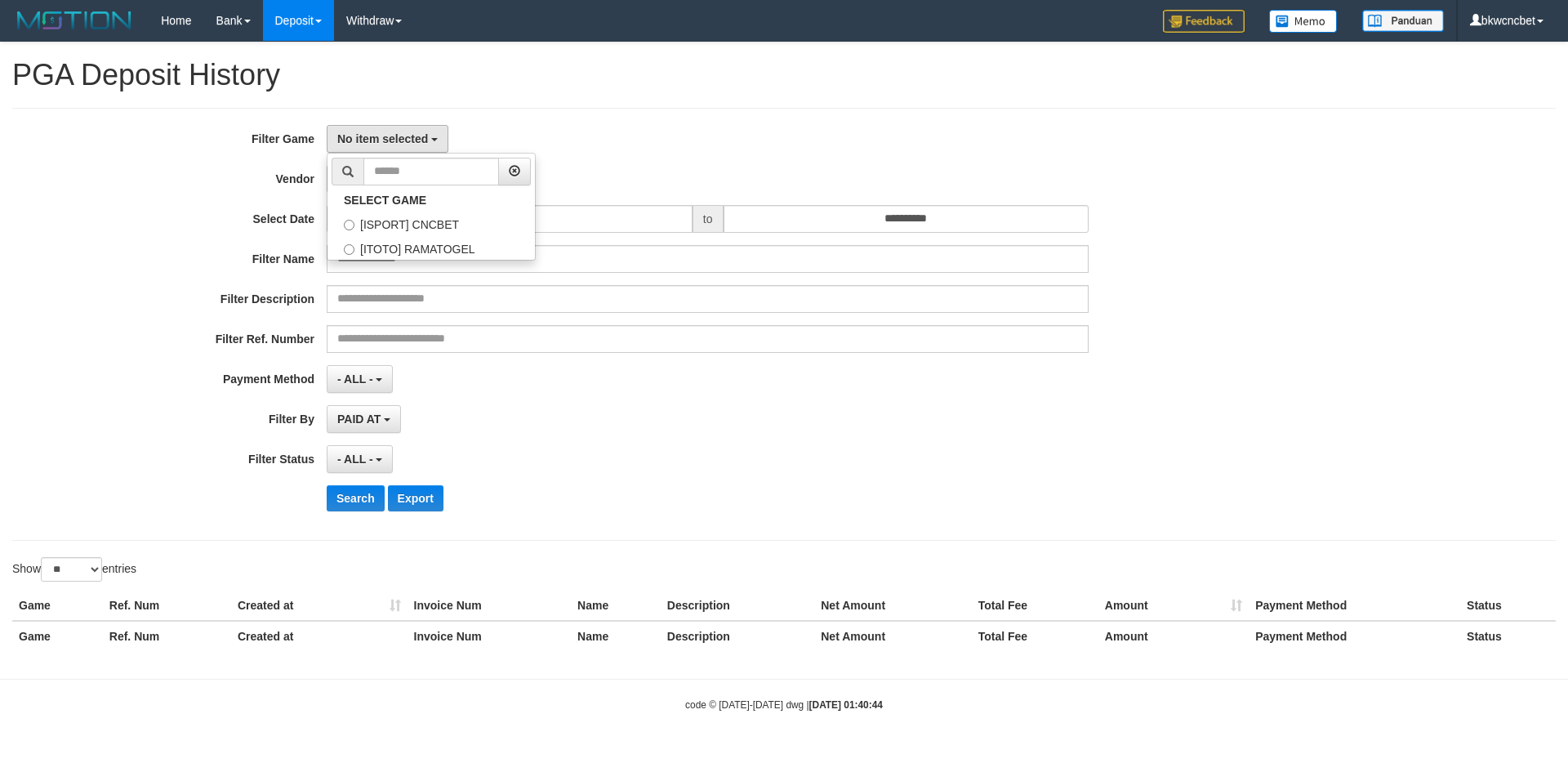 select on "****" 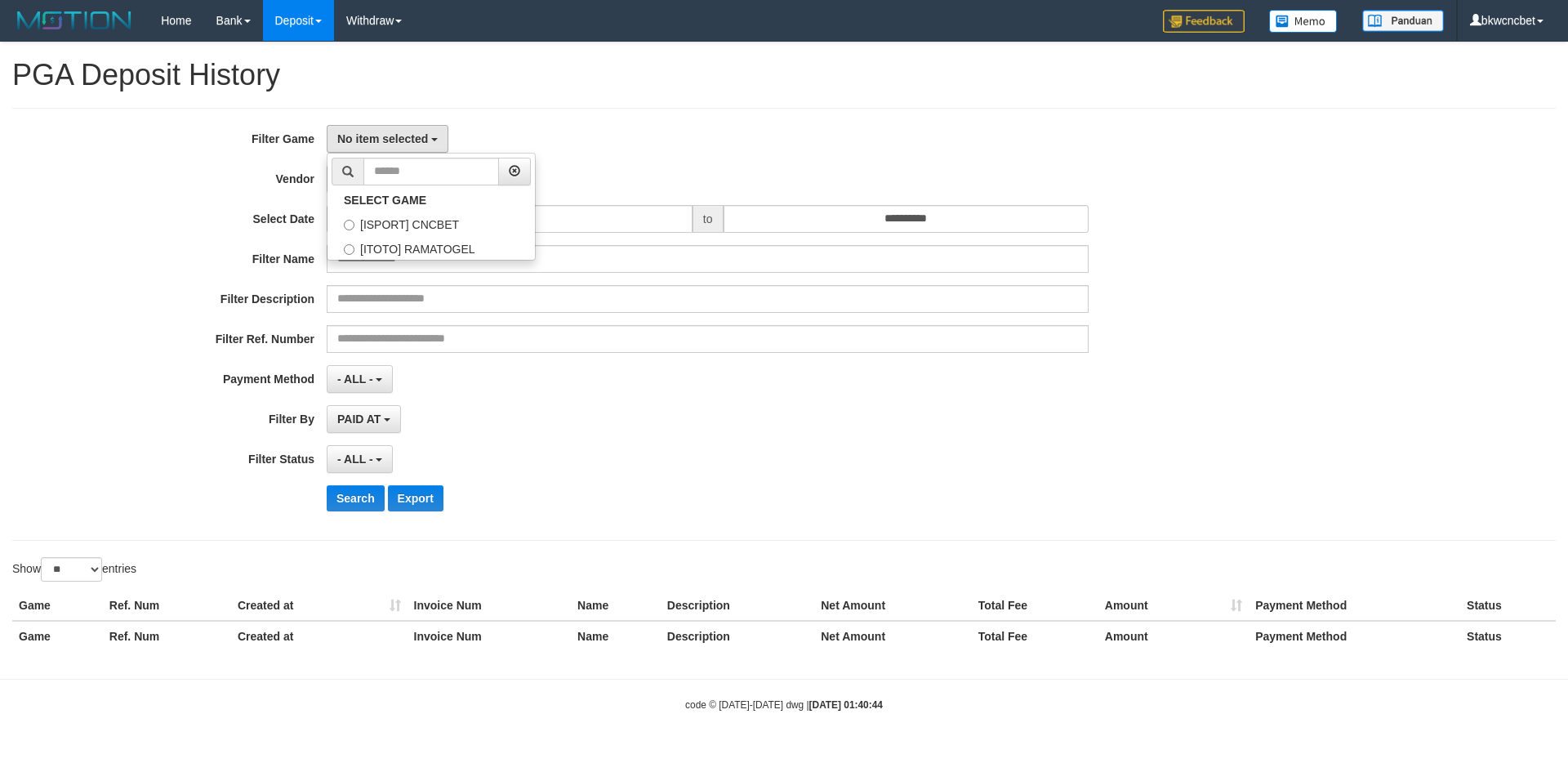 scroll, scrollTop: 15, scrollLeft: 0, axis: vertical 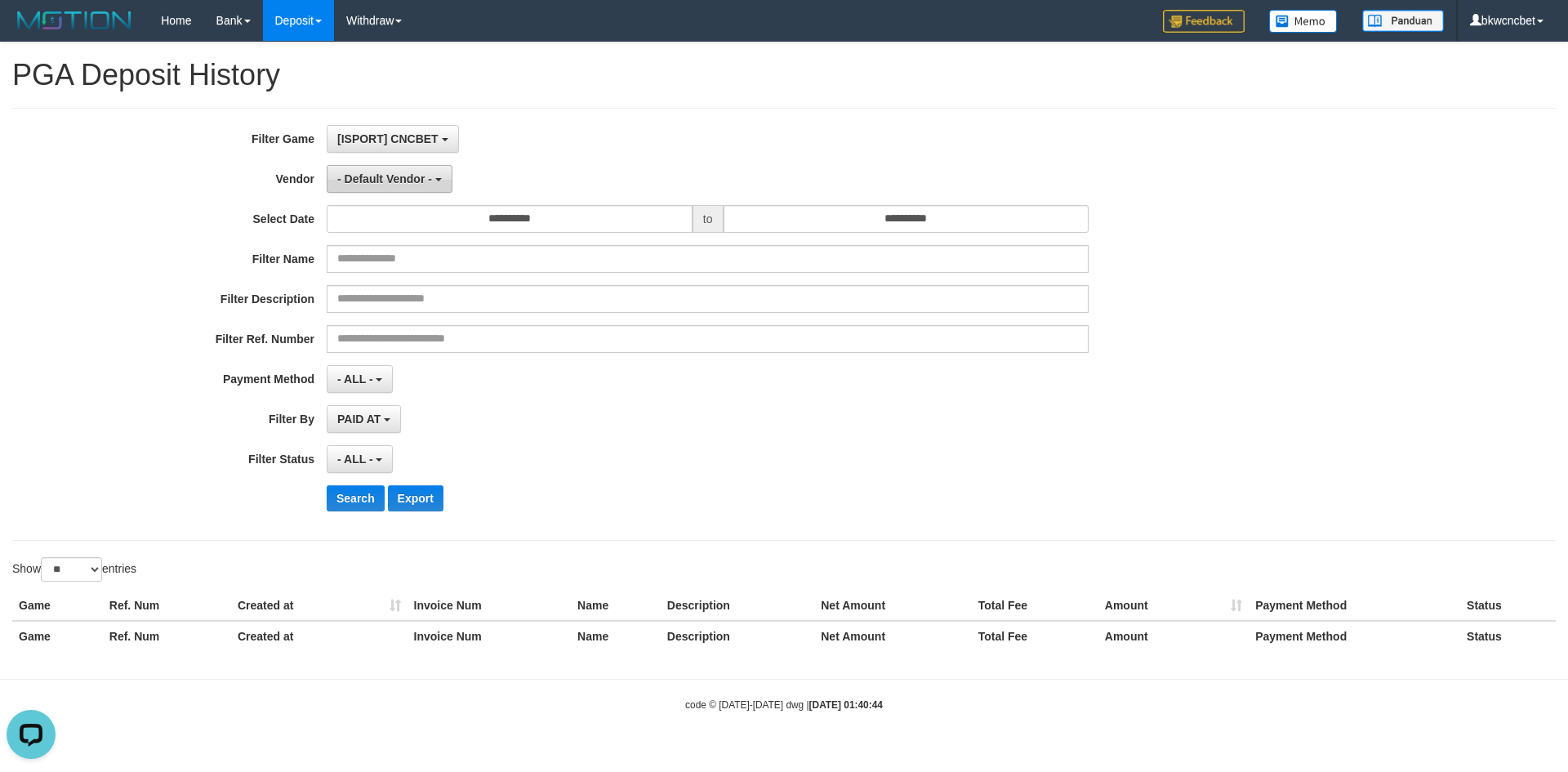 drag, startPoint x: 427, startPoint y: 195, endPoint x: 425, endPoint y: 182, distance: 13.152946 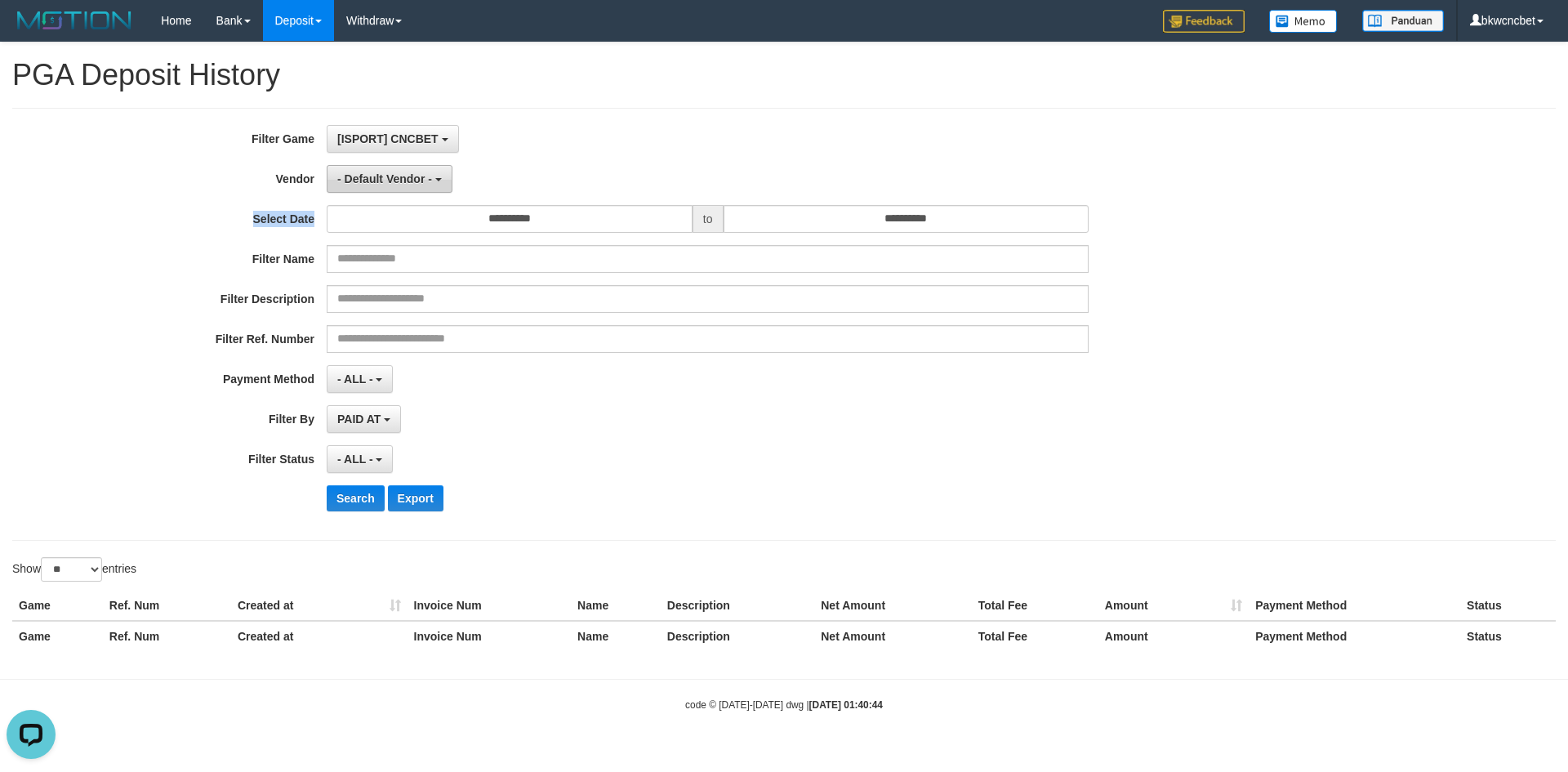 click on "- Default Vendor -" at bounding box center (385, 179) 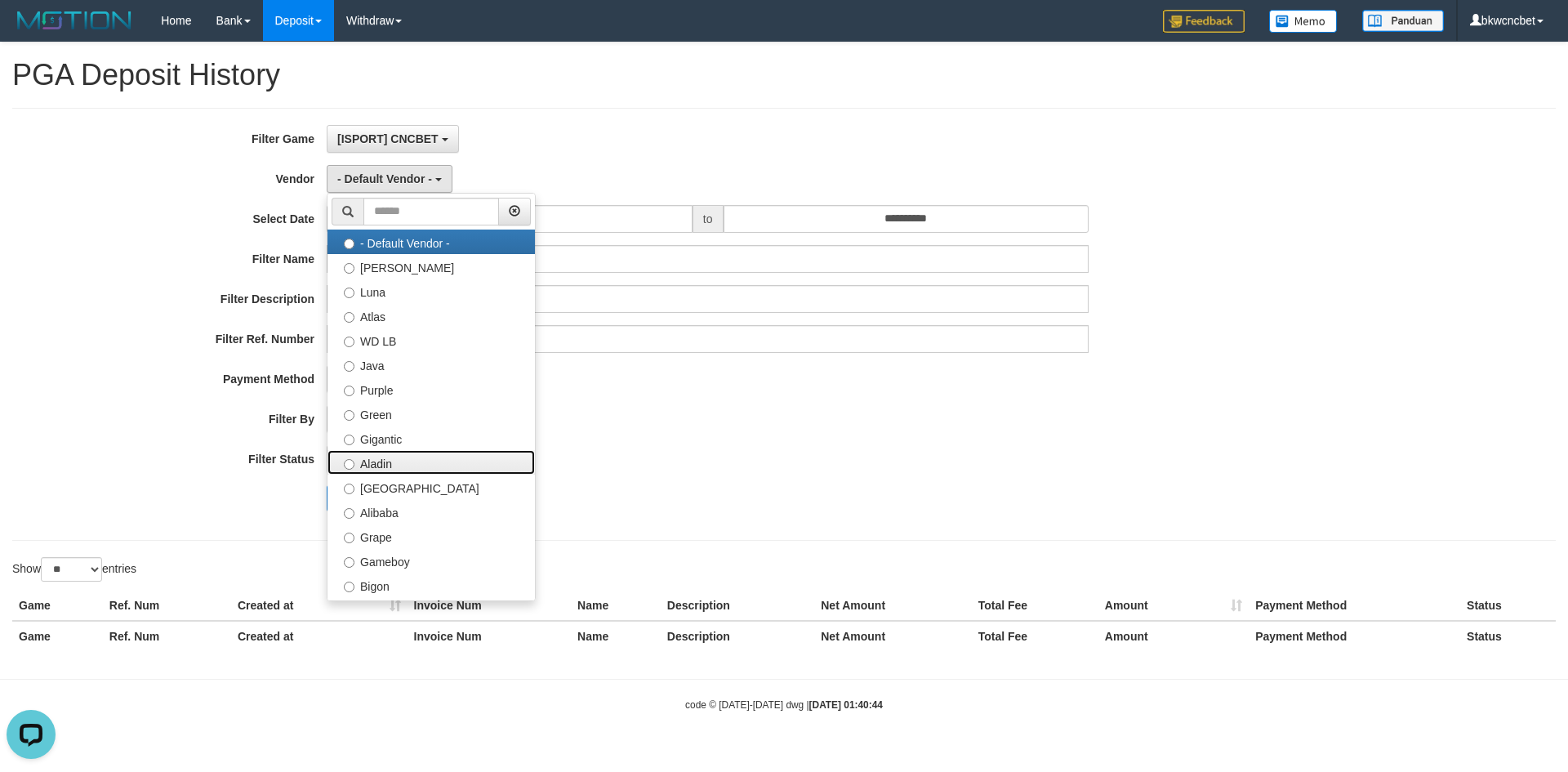 click on "Aladin" at bounding box center (431, 462) 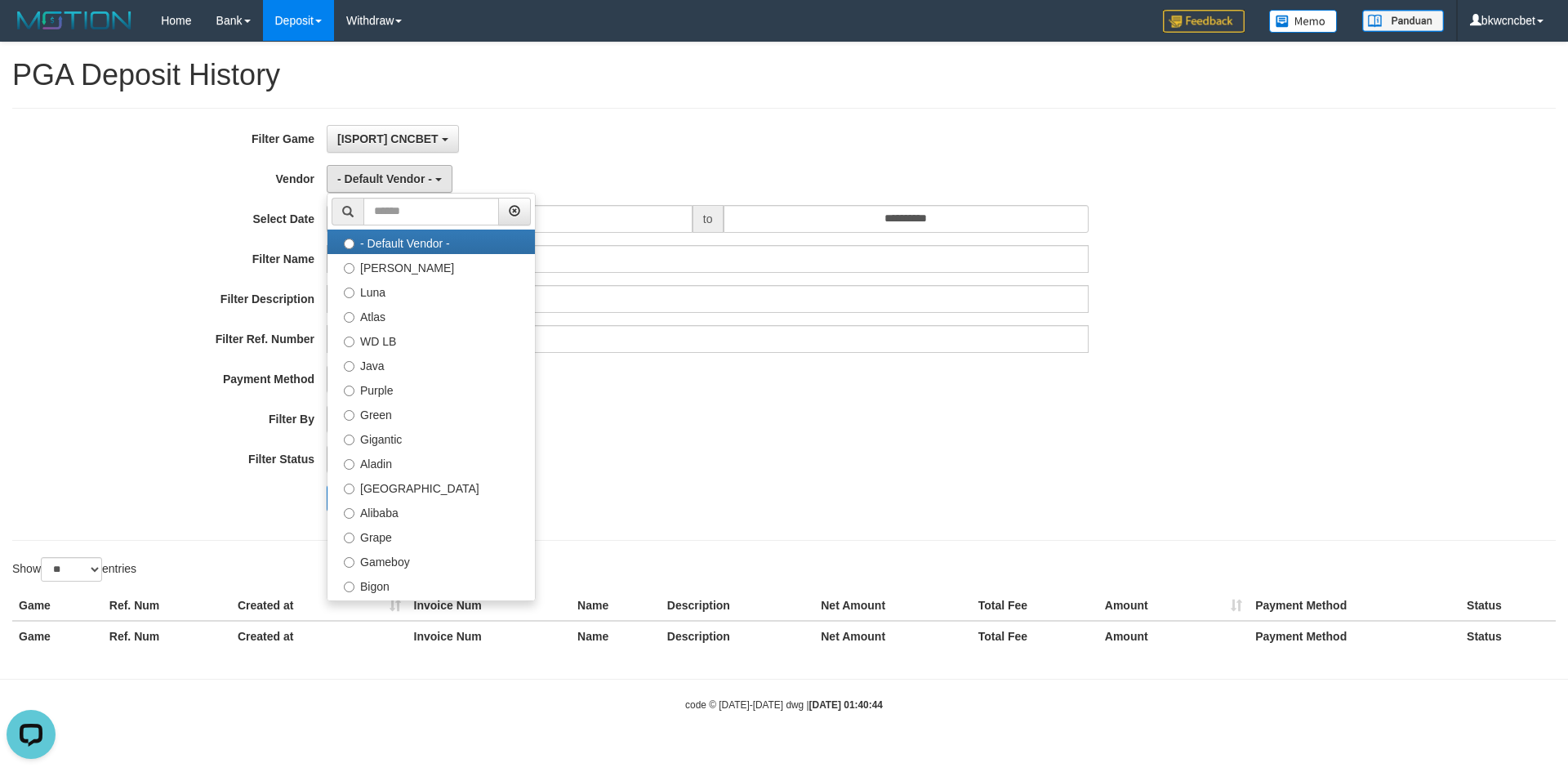select on "**********" 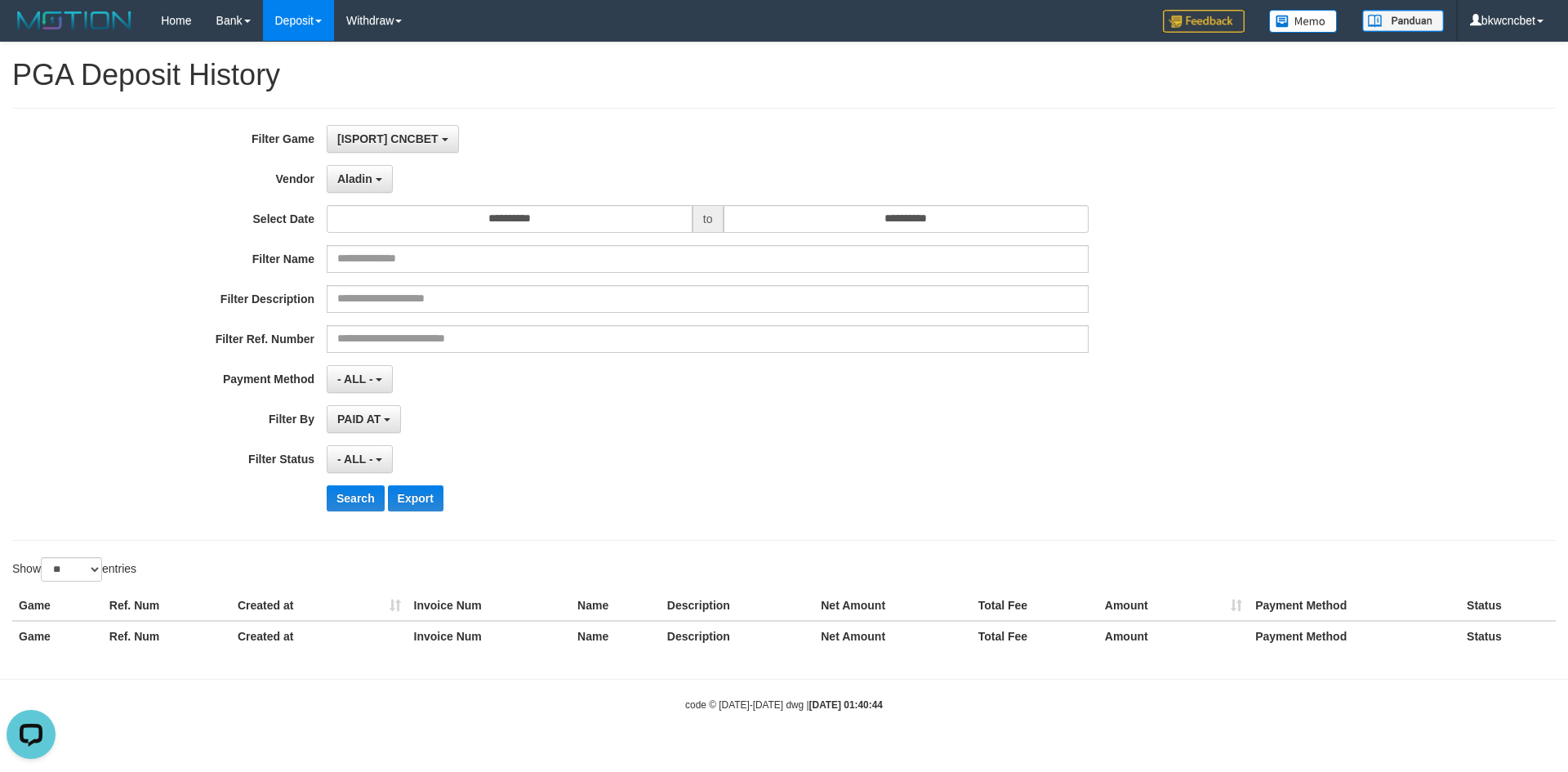 drag, startPoint x: 584, startPoint y: 449, endPoint x: 559, endPoint y: 281, distance: 169.84993 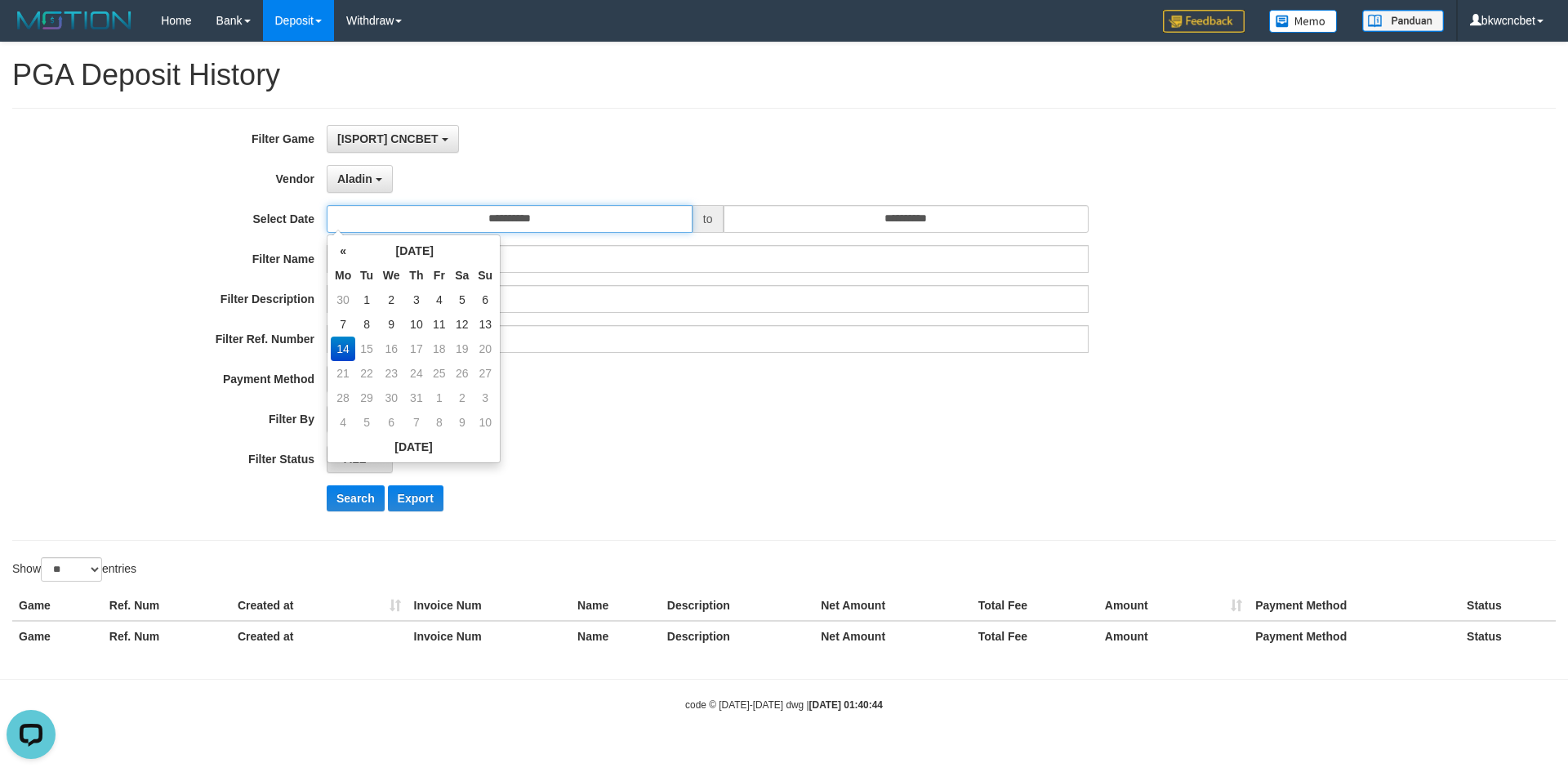 click on "**********" at bounding box center [510, 219] 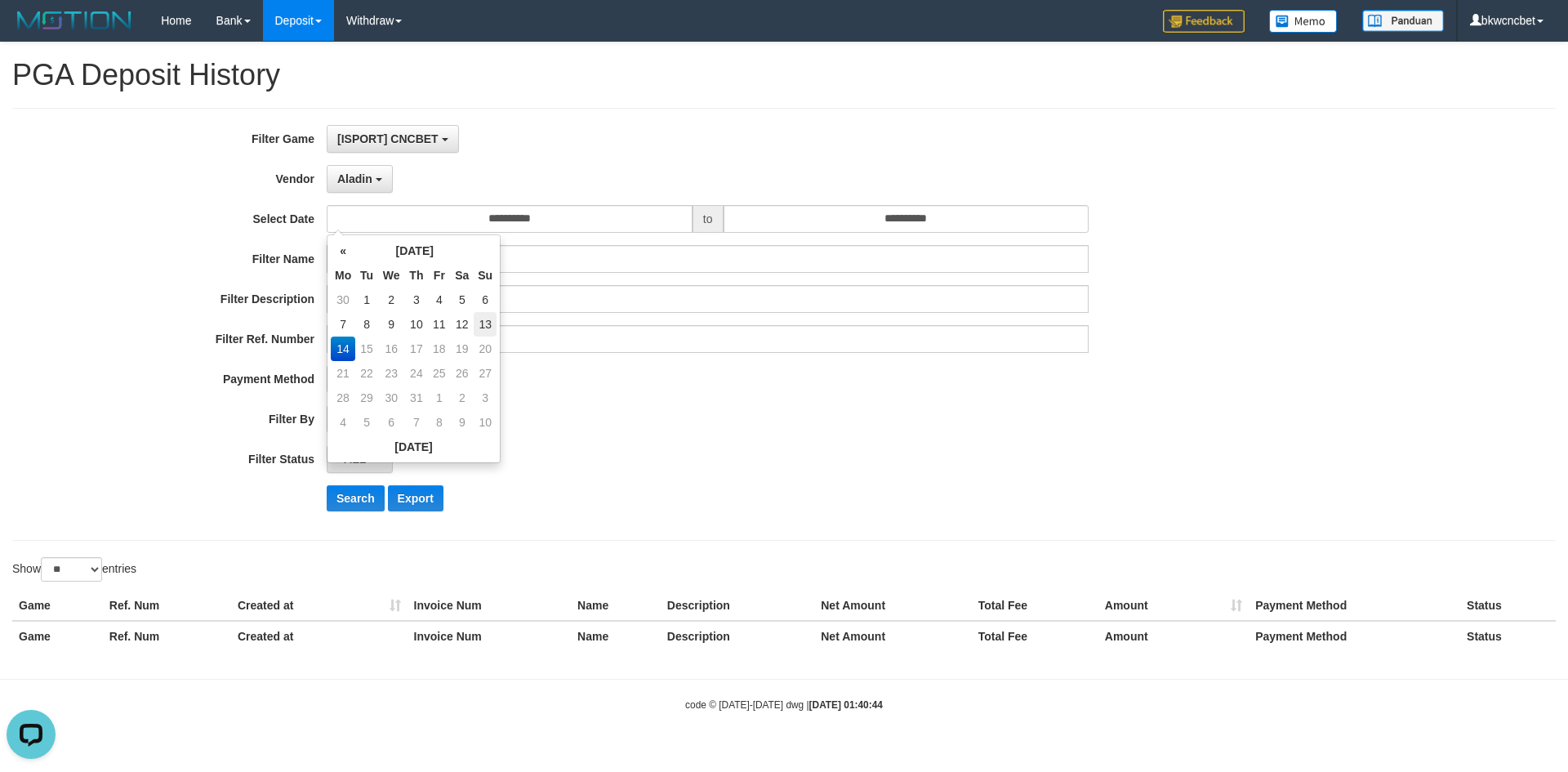 click on "13" at bounding box center [485, 324] 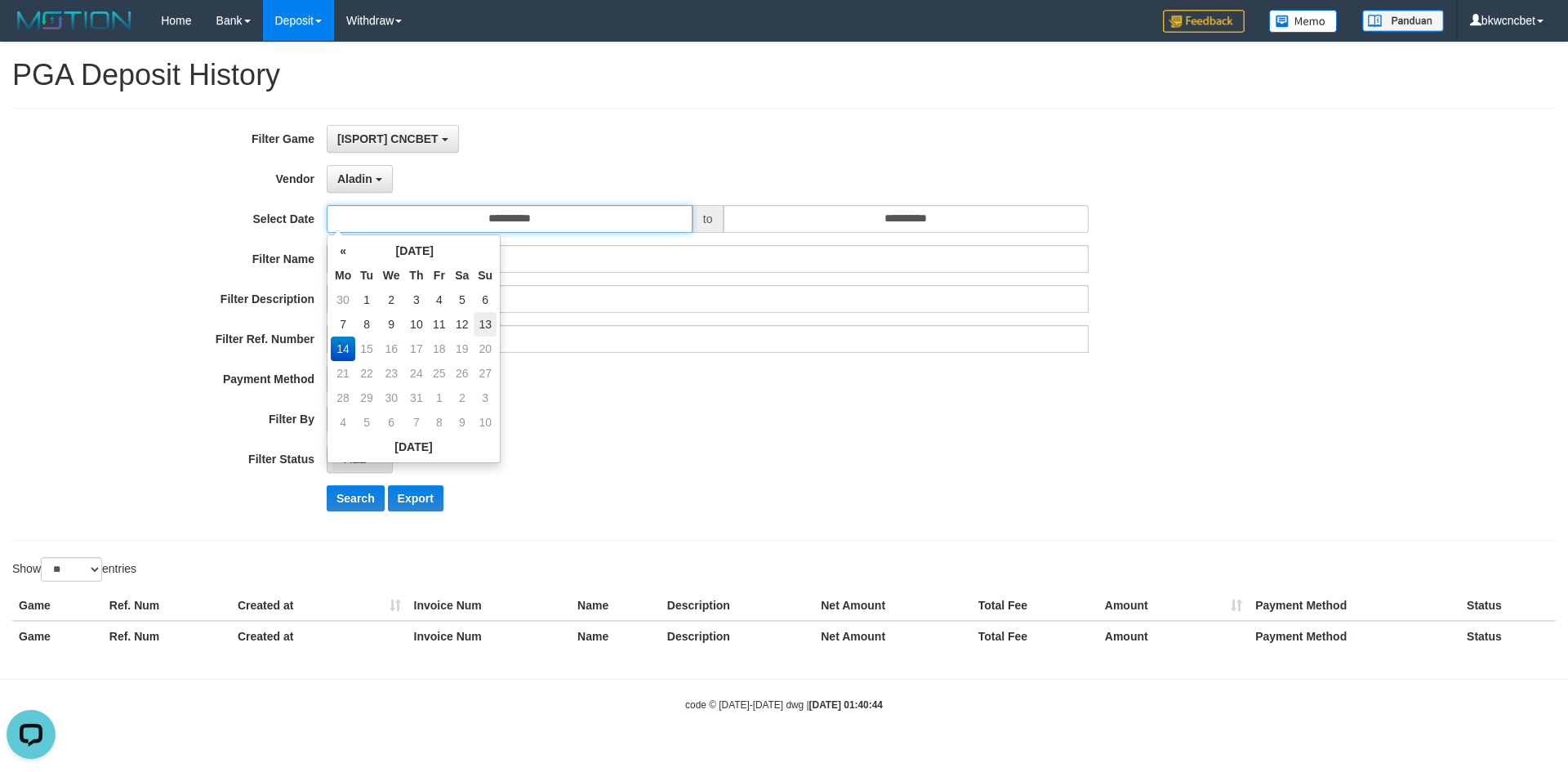 type on "**********" 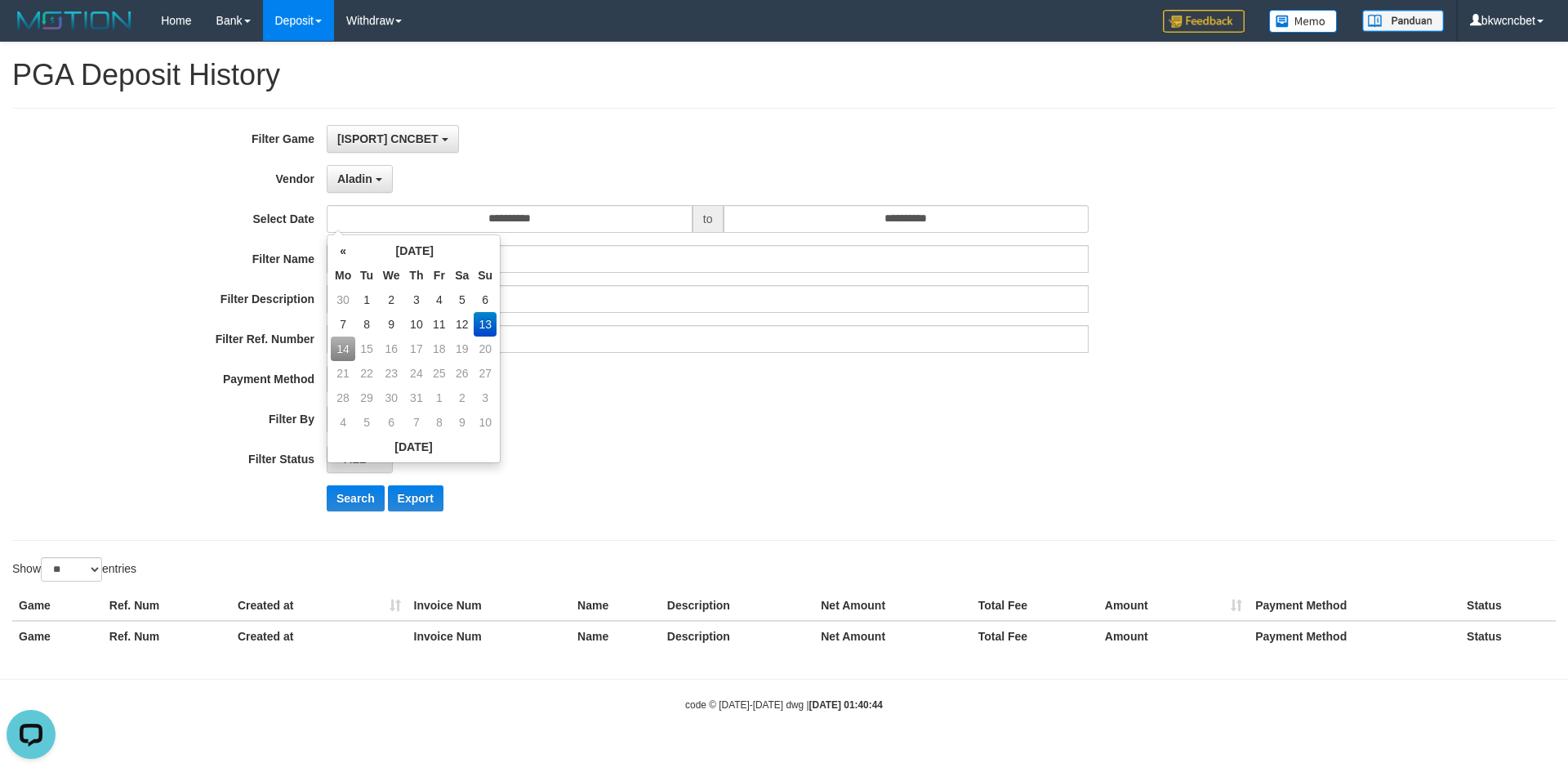 click on "13" at bounding box center (485, 324) 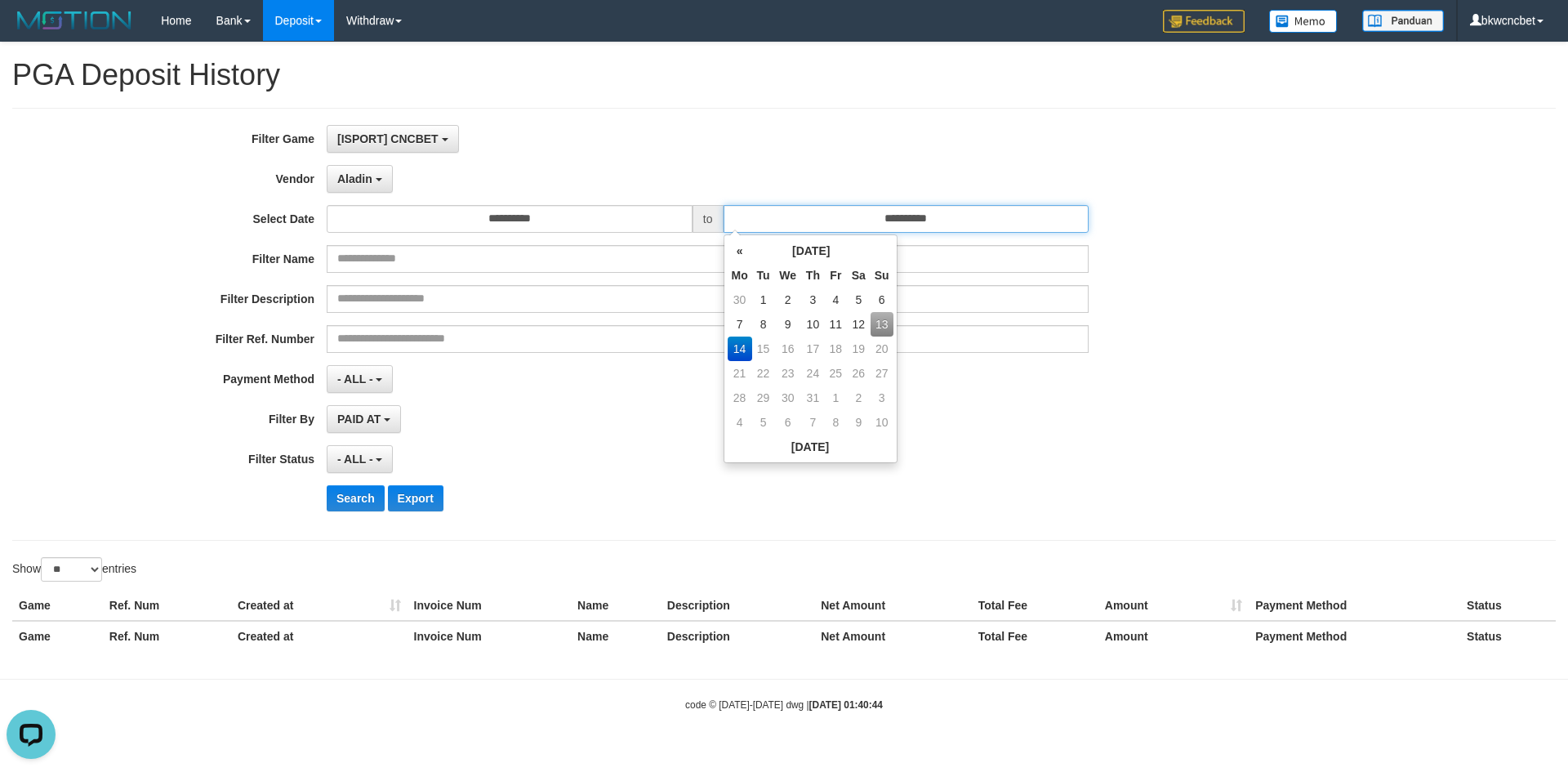 click on "**********" at bounding box center [906, 219] 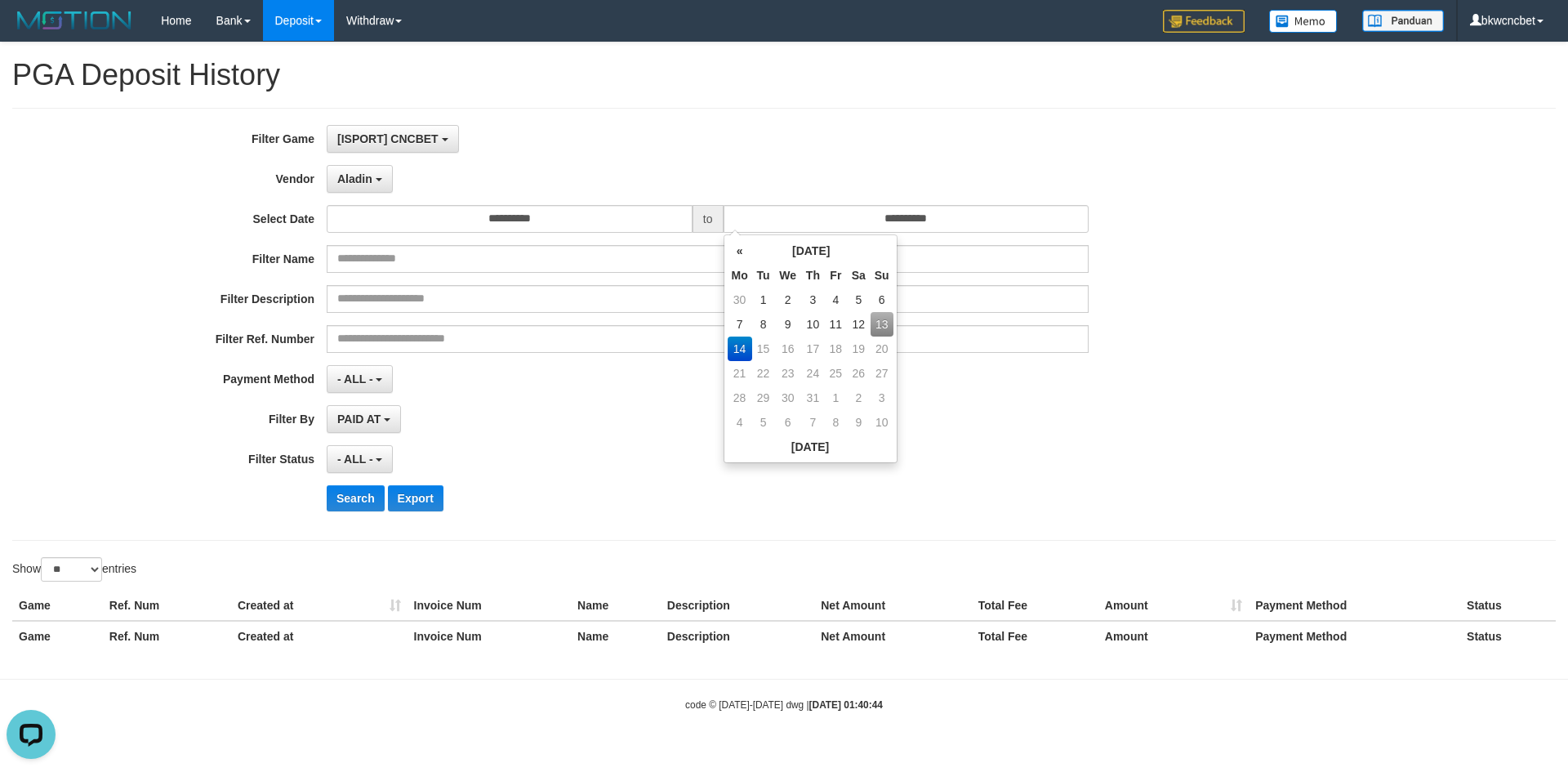 click on "13" at bounding box center [882, 324] 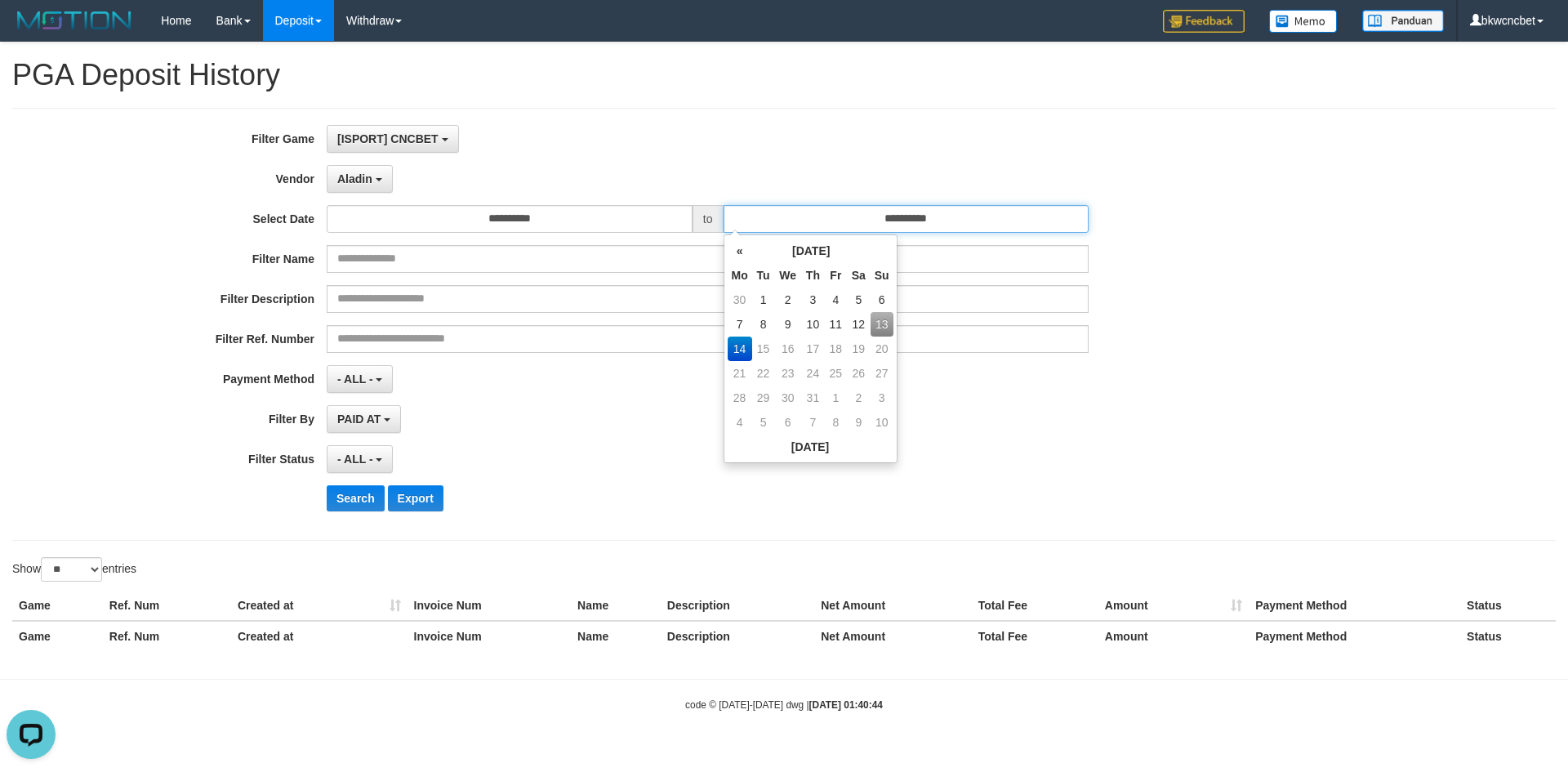 type on "**********" 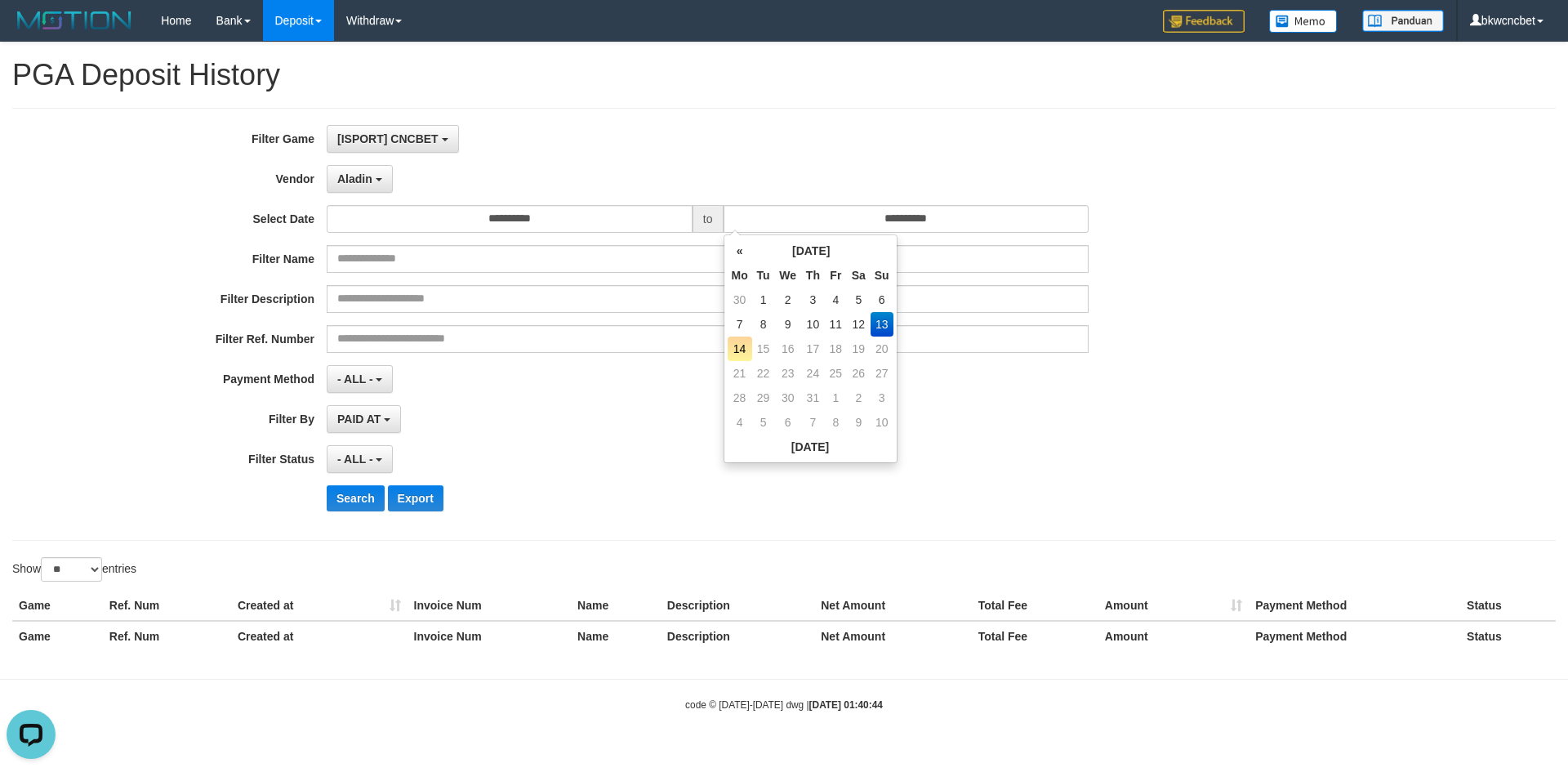 click on "13" at bounding box center (882, 324) 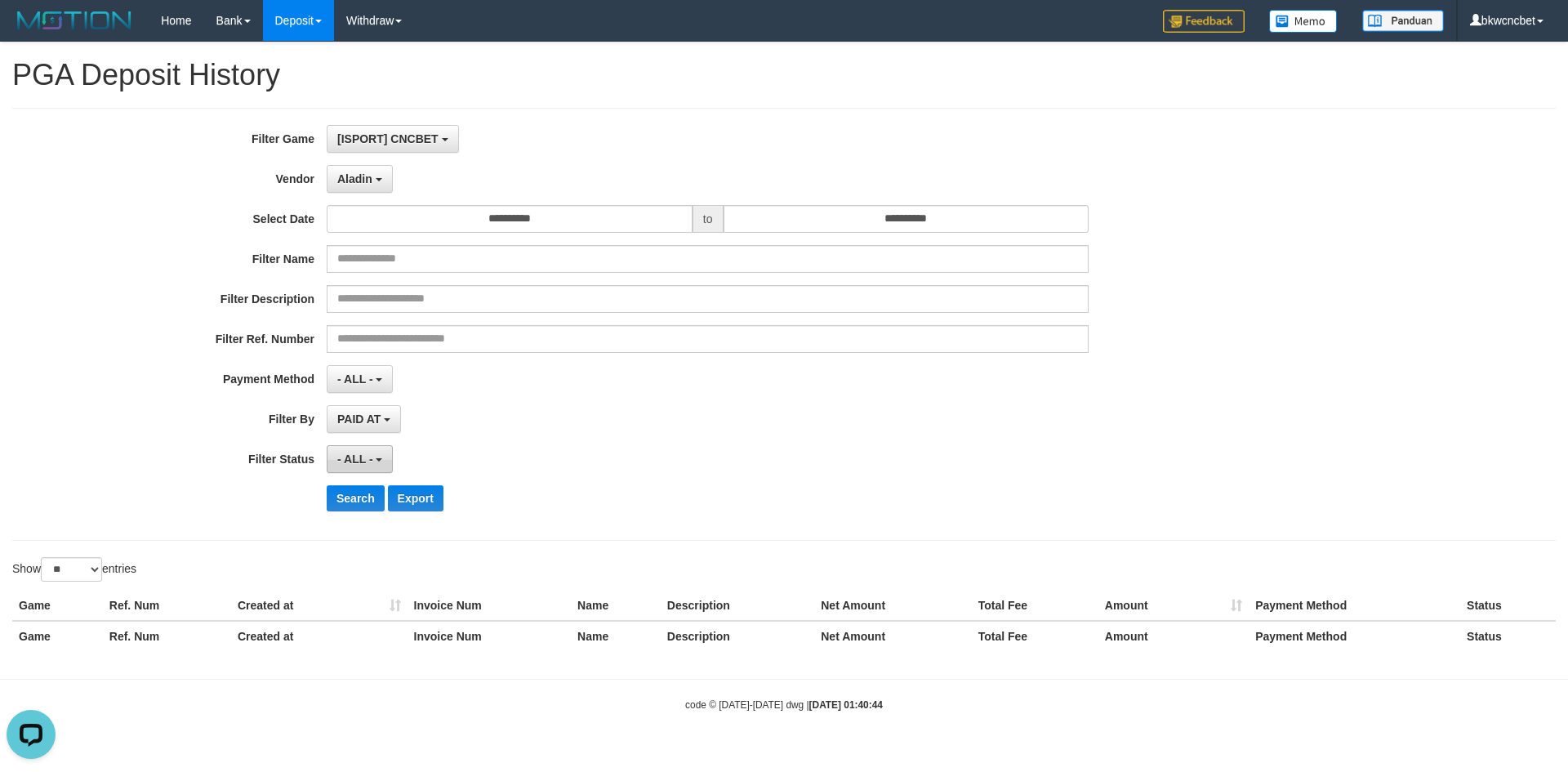 click on "- ALL -" at bounding box center [355, 459] 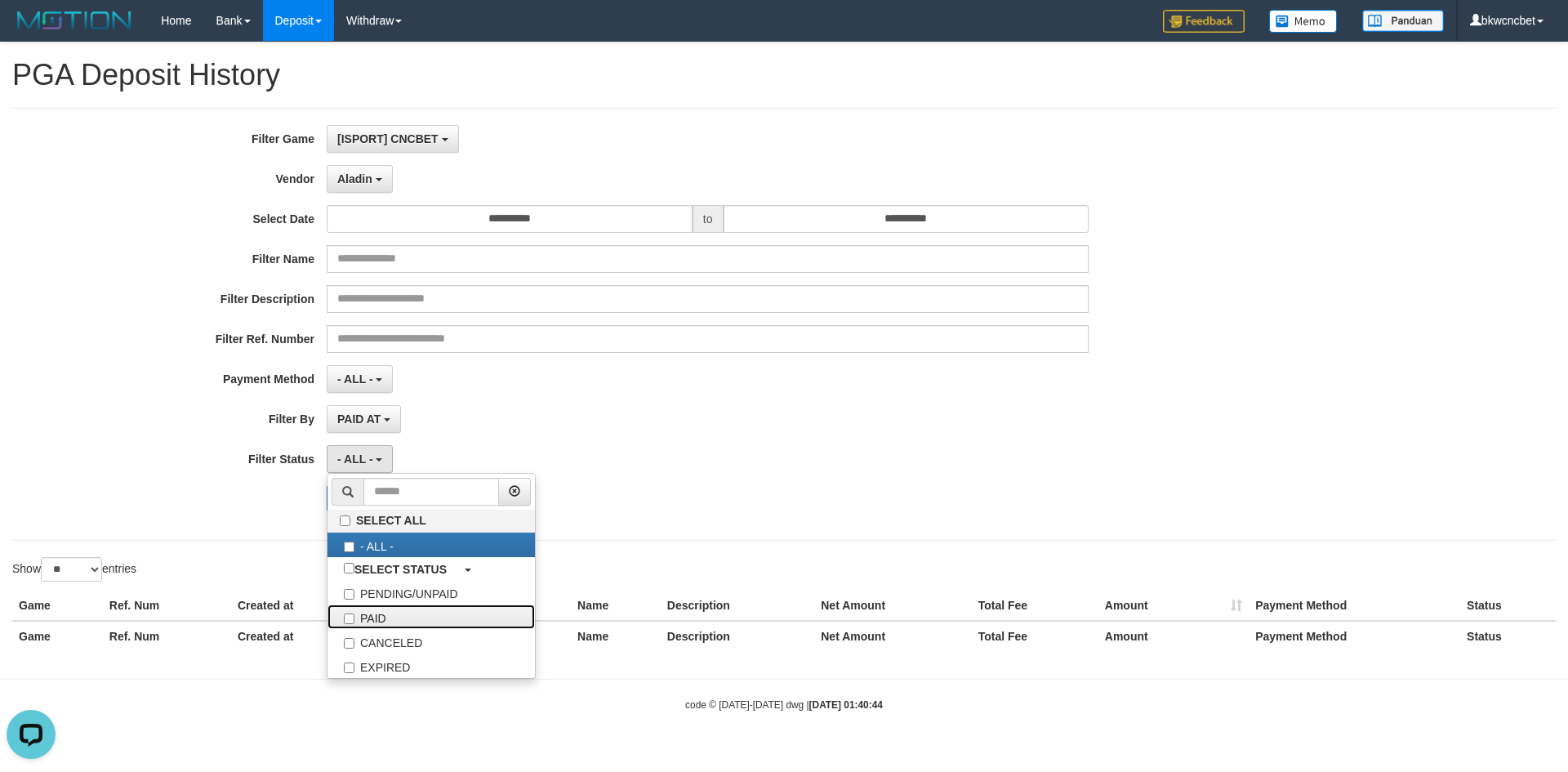 drag, startPoint x: 368, startPoint y: 621, endPoint x: 235, endPoint y: 562, distance: 145.49914 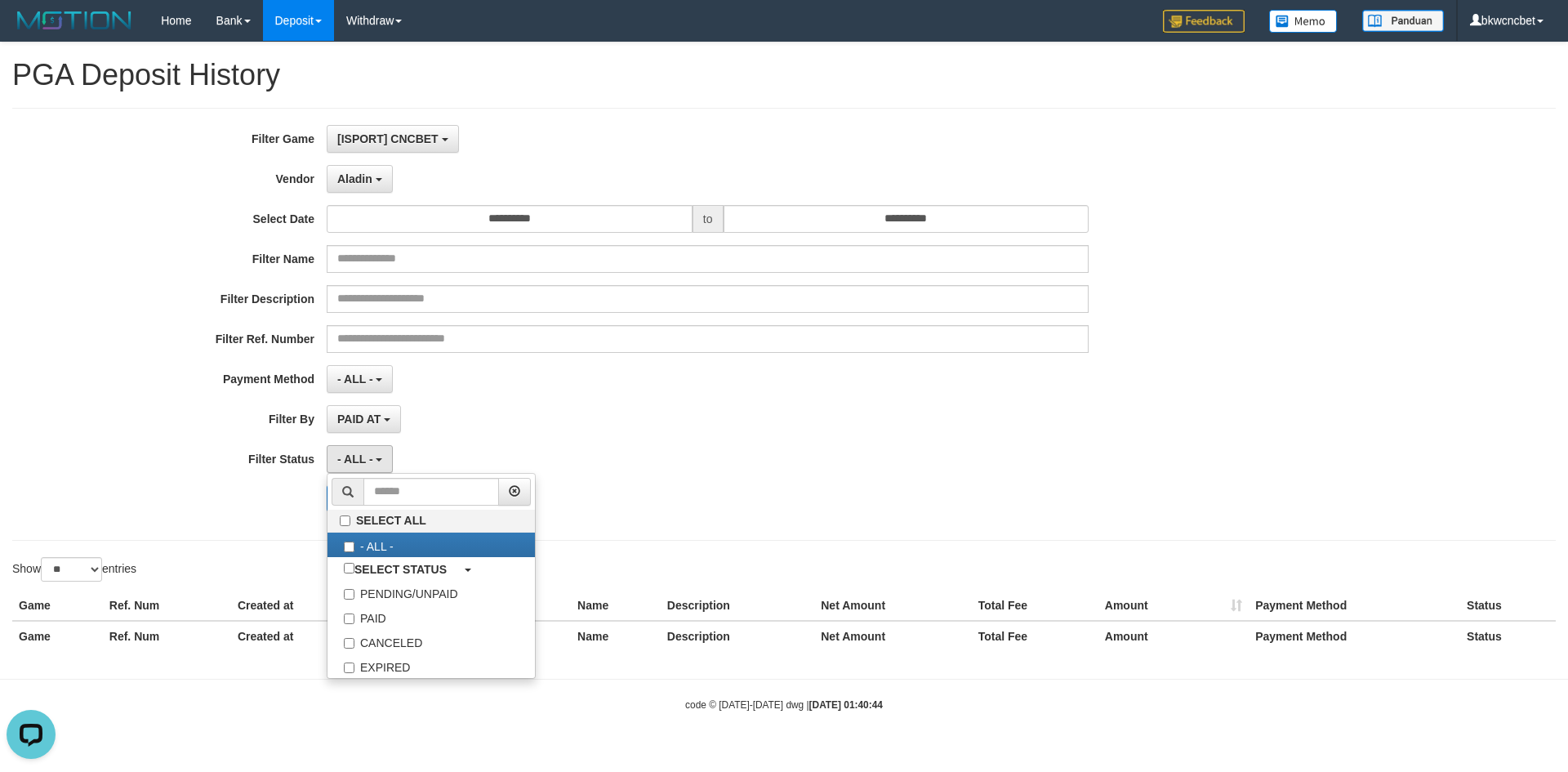 drag, startPoint x: 235, startPoint y: 561, endPoint x: 316, endPoint y: 518, distance: 91.70605 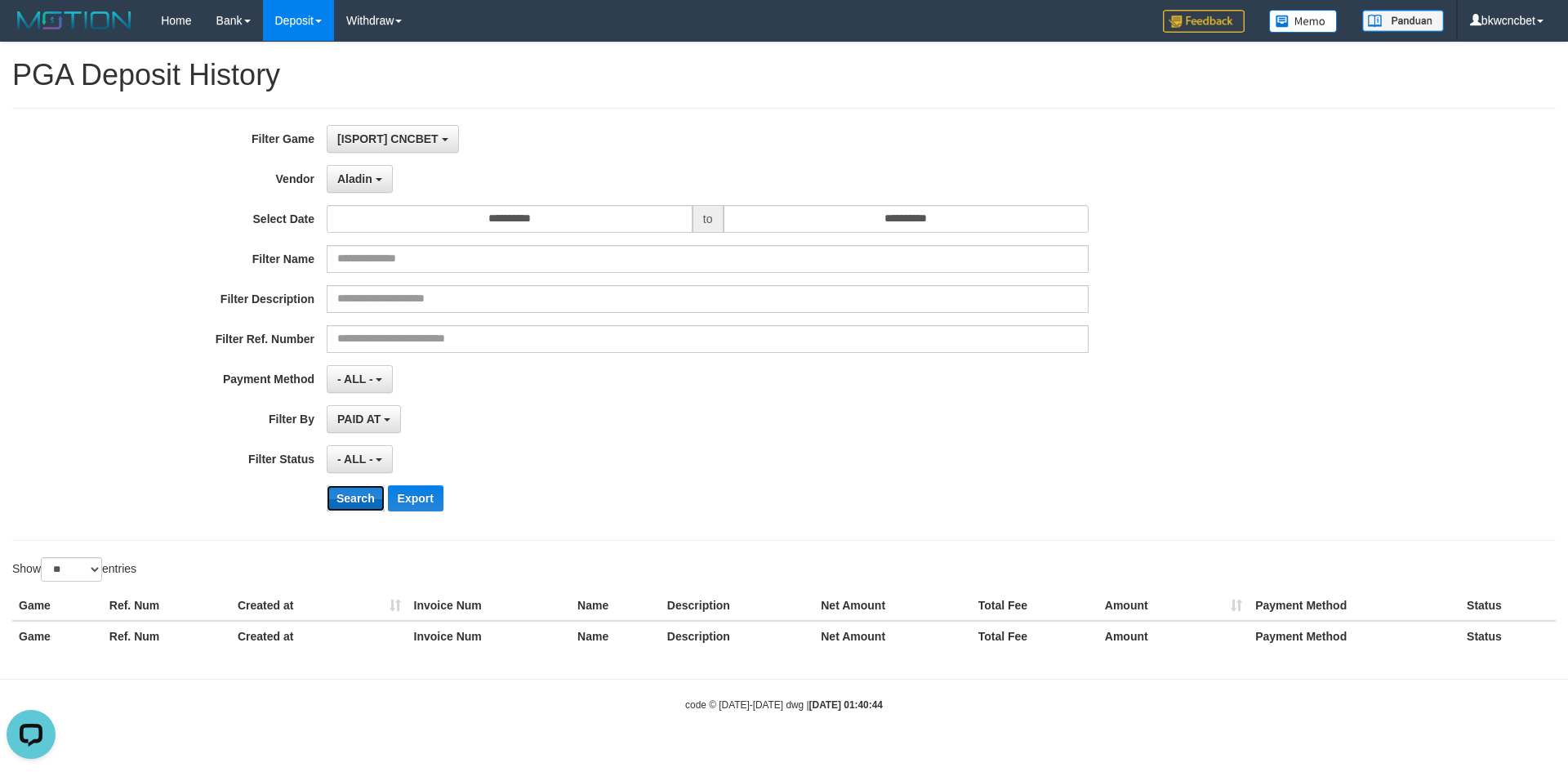 click on "Search" at bounding box center [355, 498] 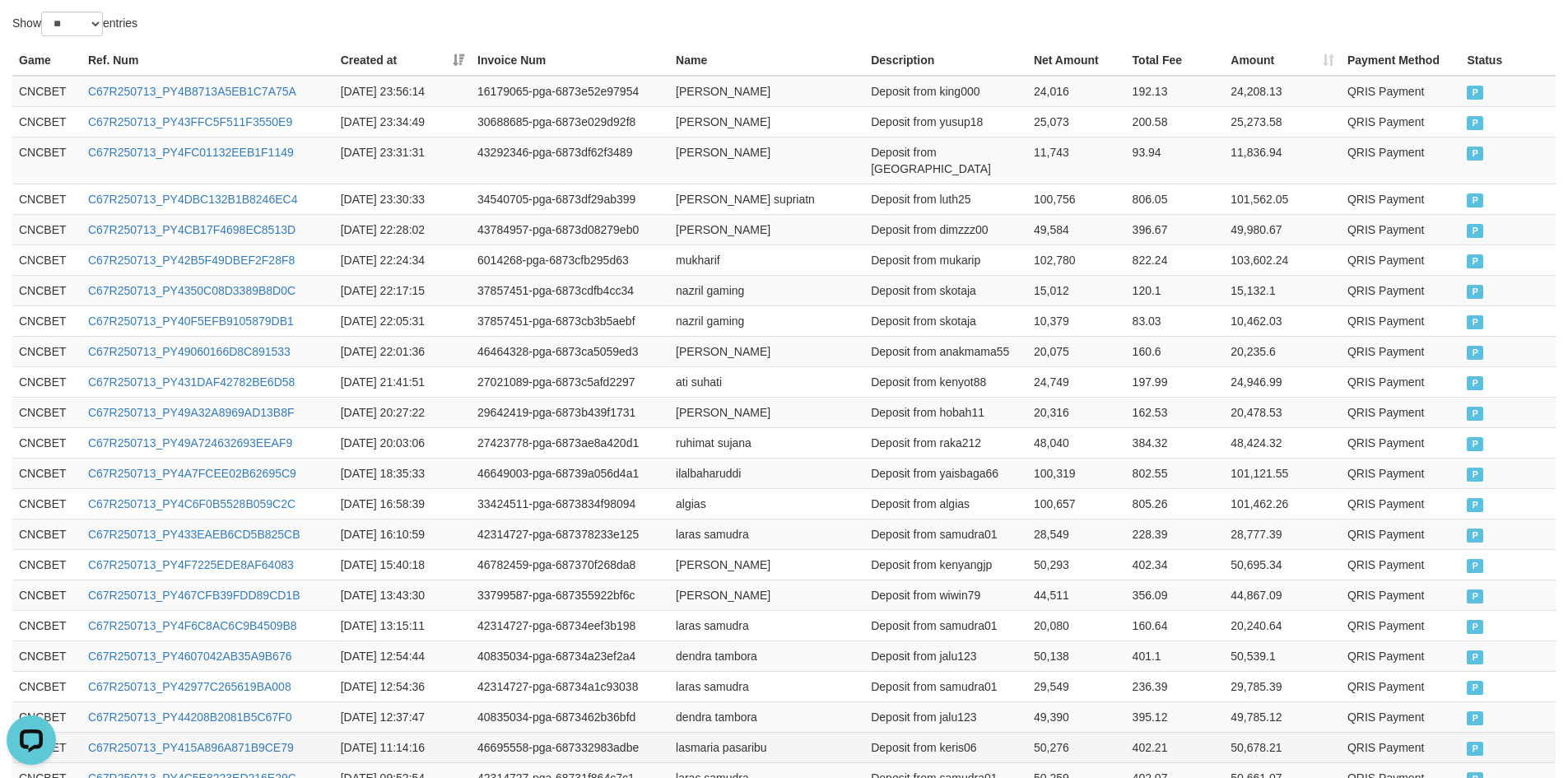 scroll, scrollTop: 771, scrollLeft: 0, axis: vertical 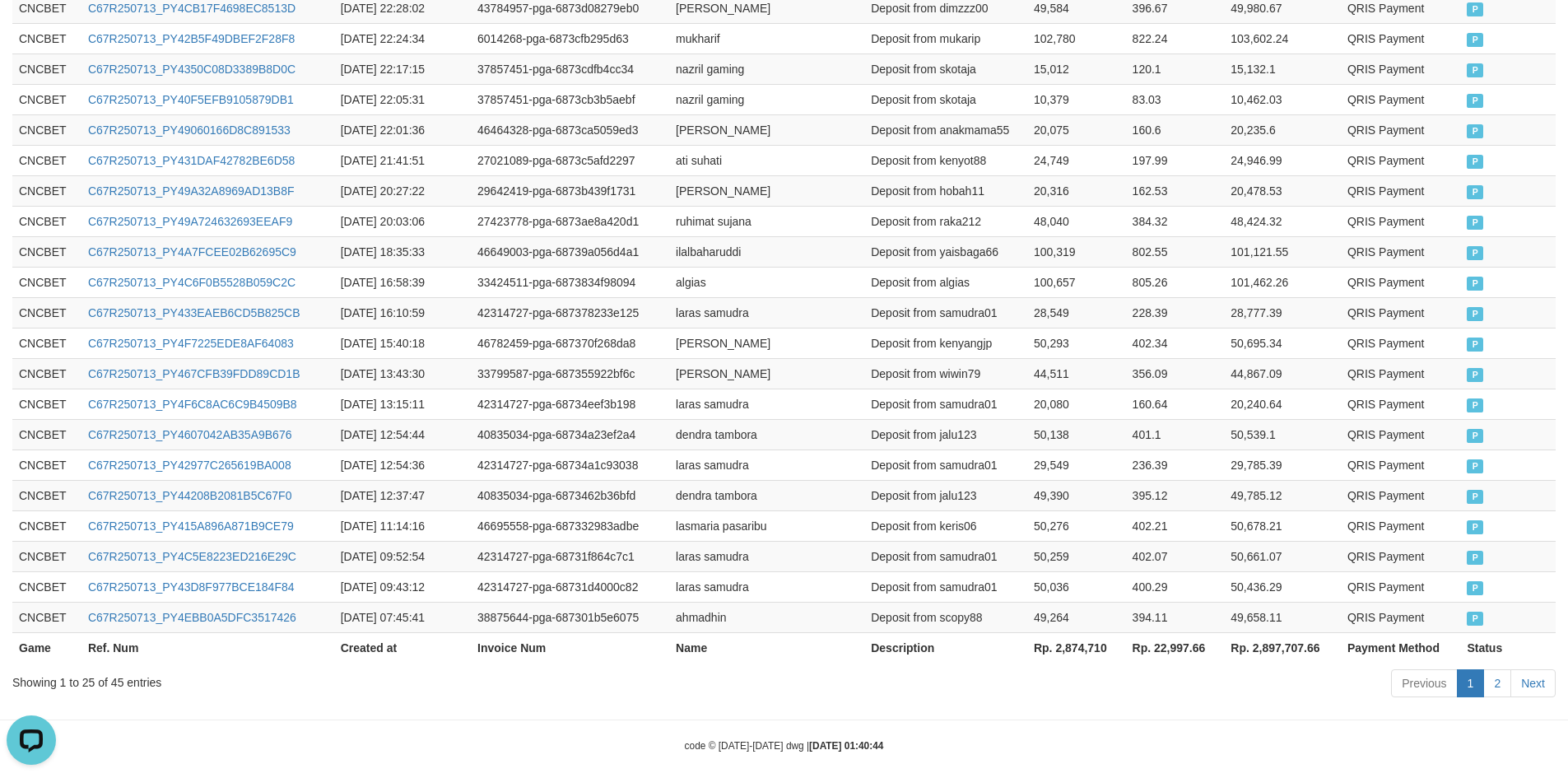 click on "Rp. 2,874,710" at bounding box center (1077, 647) 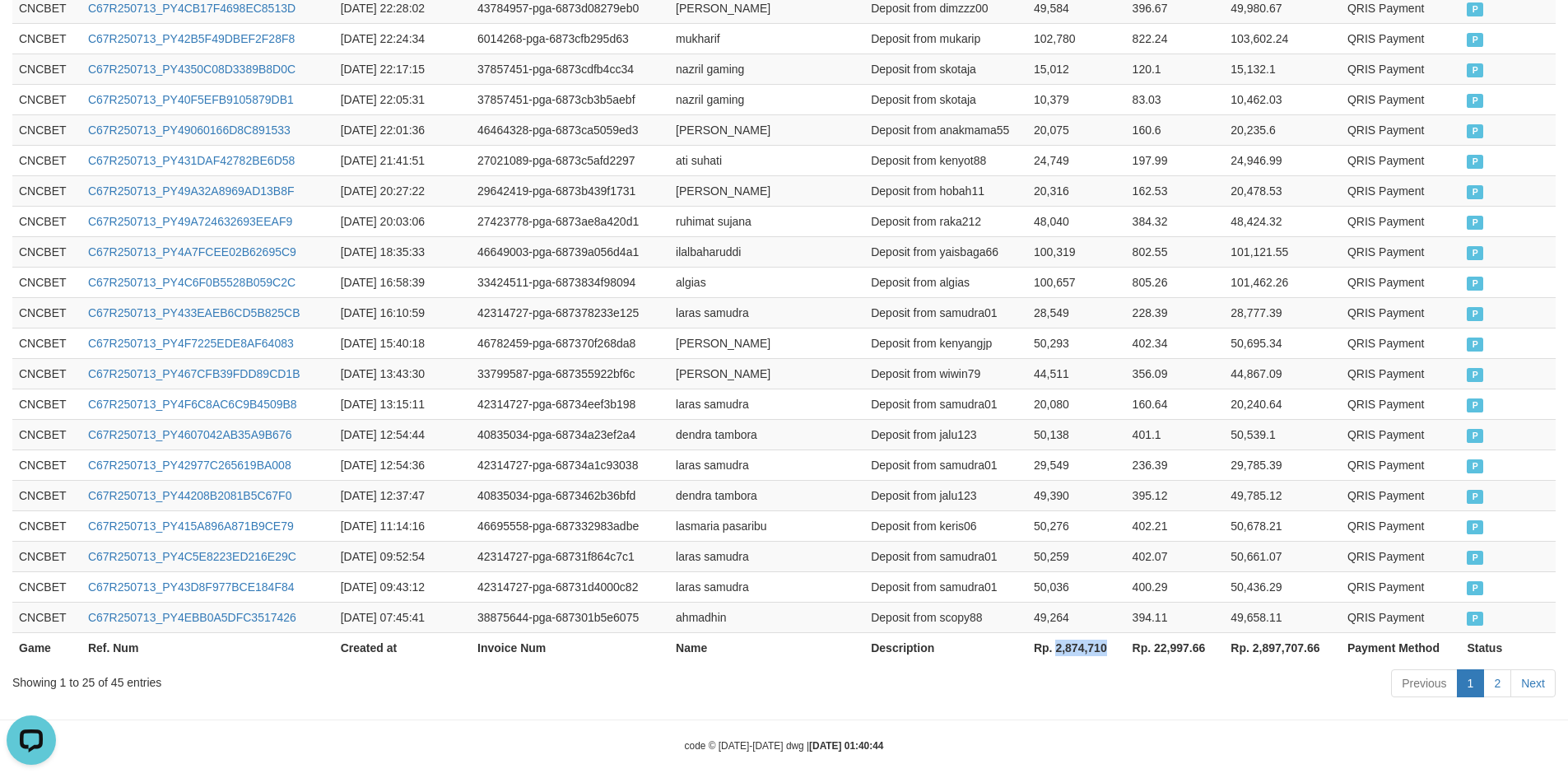 click on "Rp. 2,874,710" at bounding box center [1077, 647] 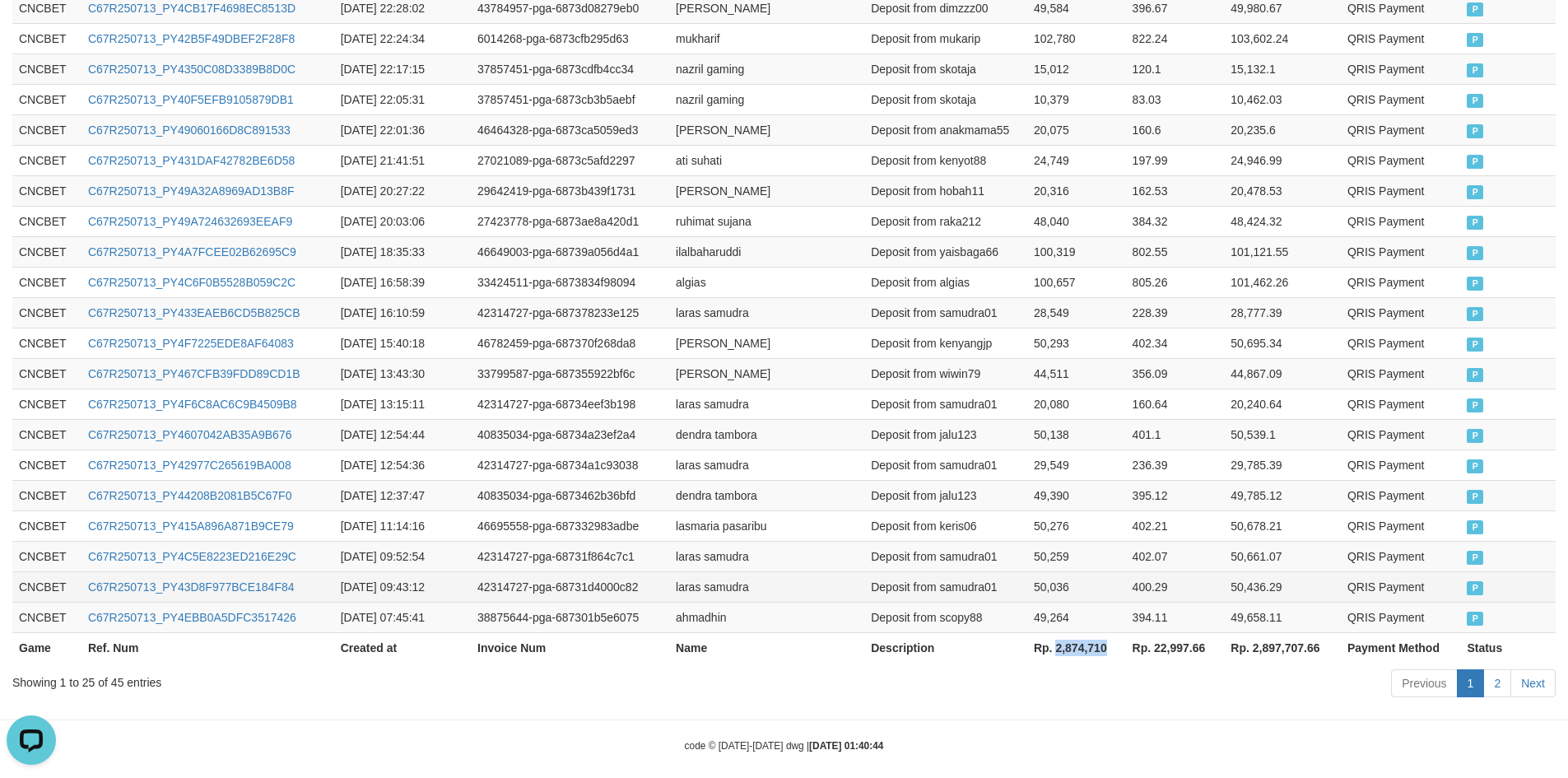 copy on "2,874,710" 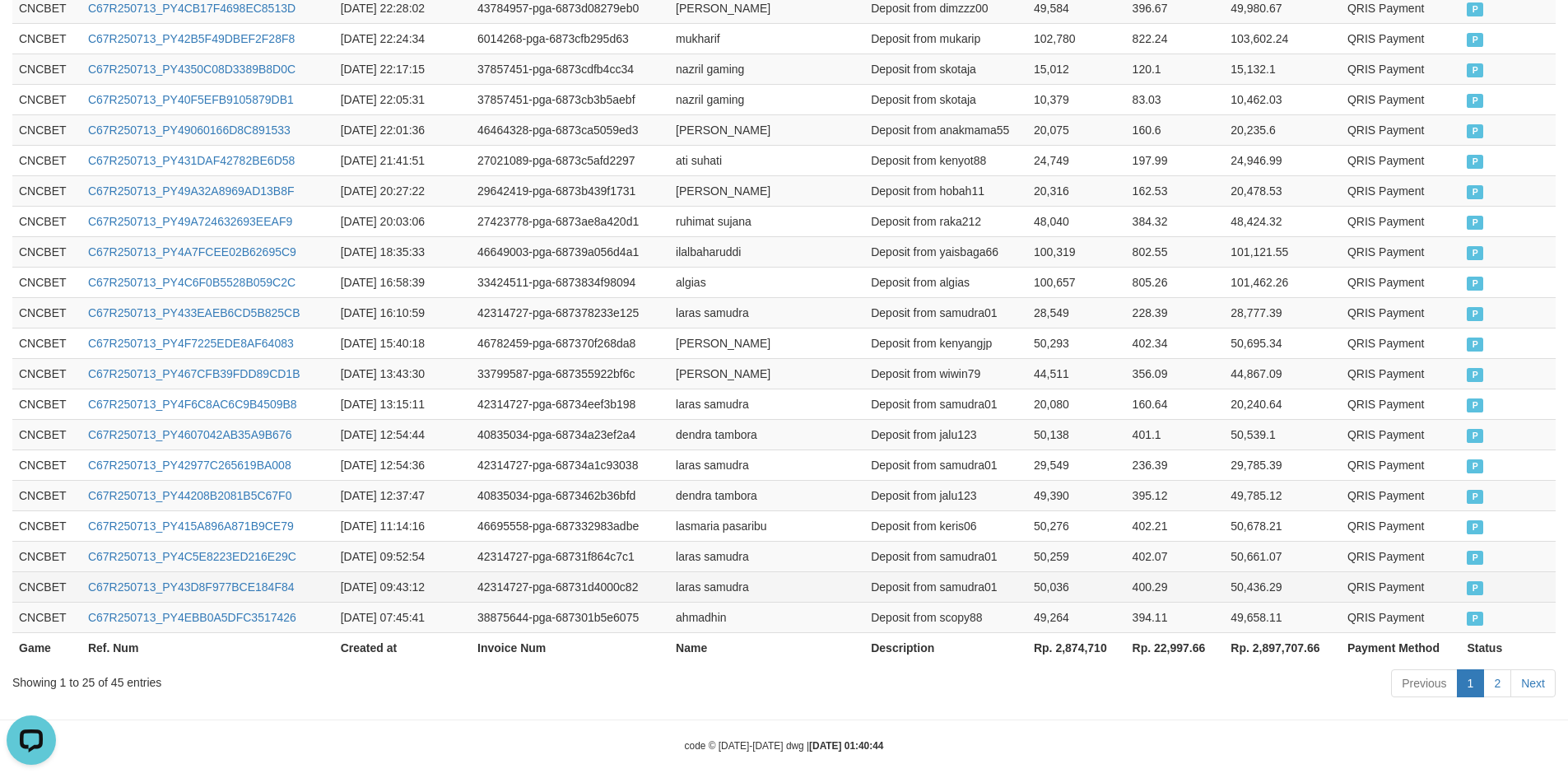 click on "50,036" at bounding box center [1077, 586] 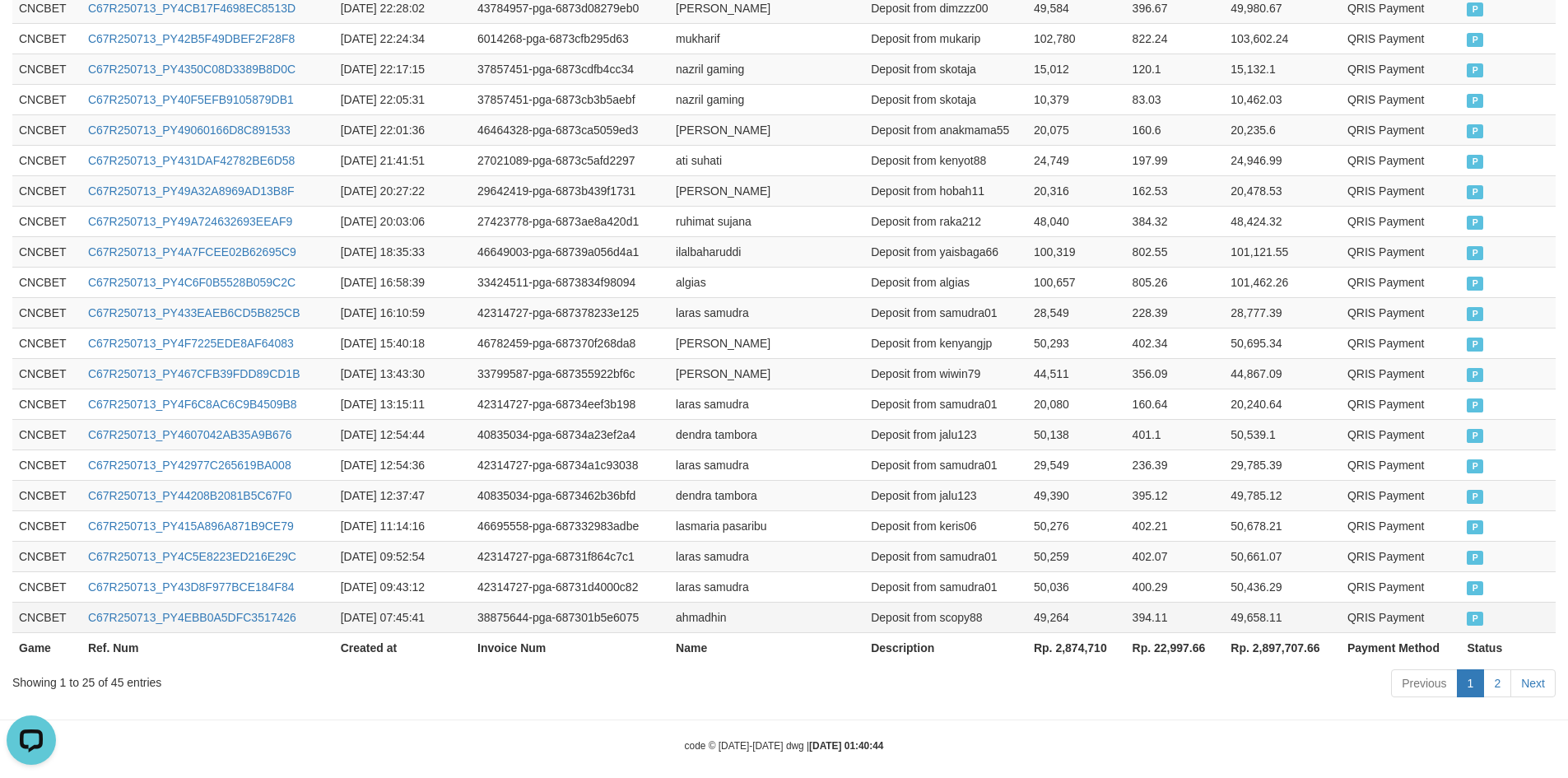 click on "49,264" at bounding box center (1077, 617) 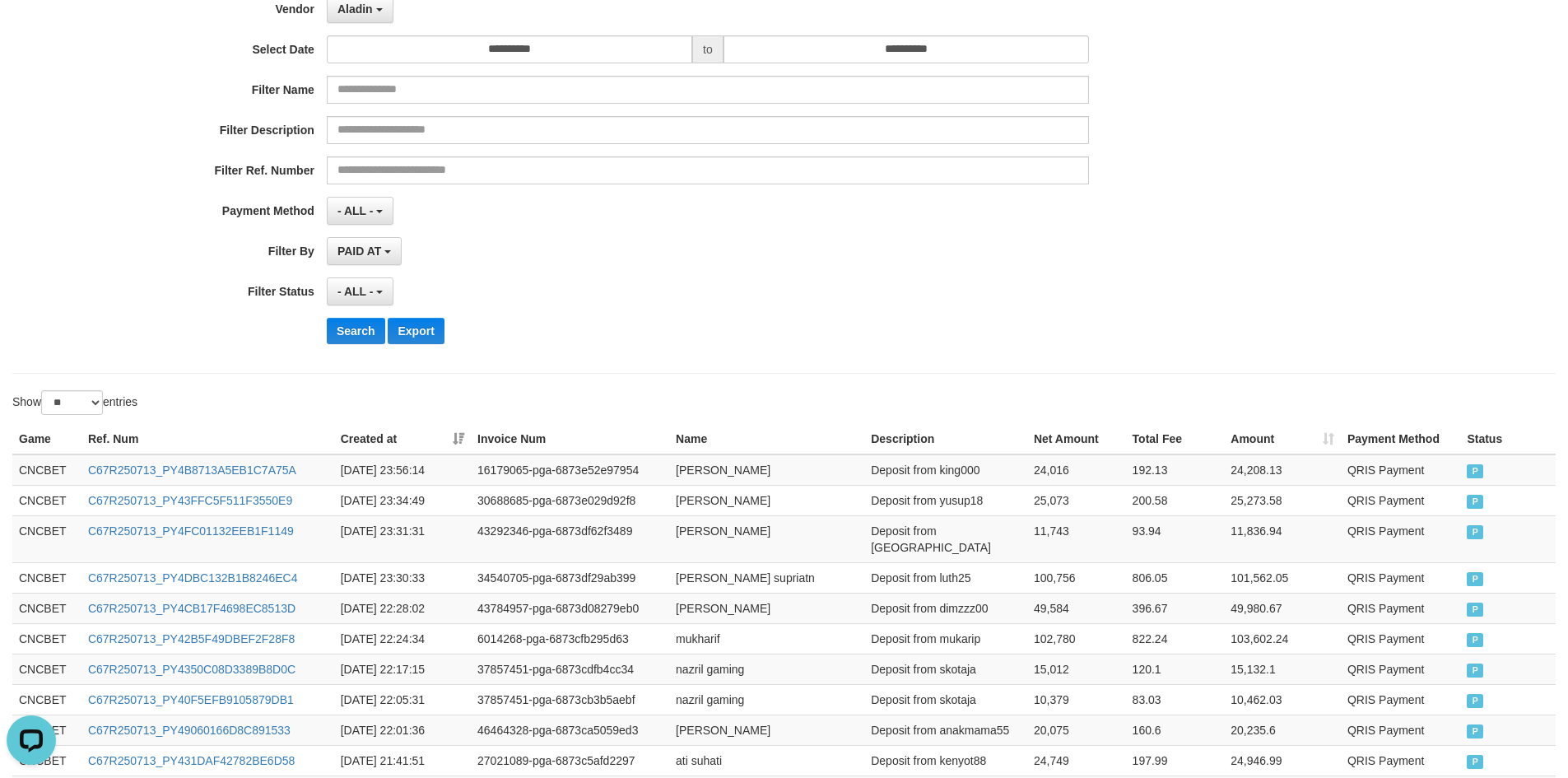 scroll, scrollTop: 0, scrollLeft: 0, axis: both 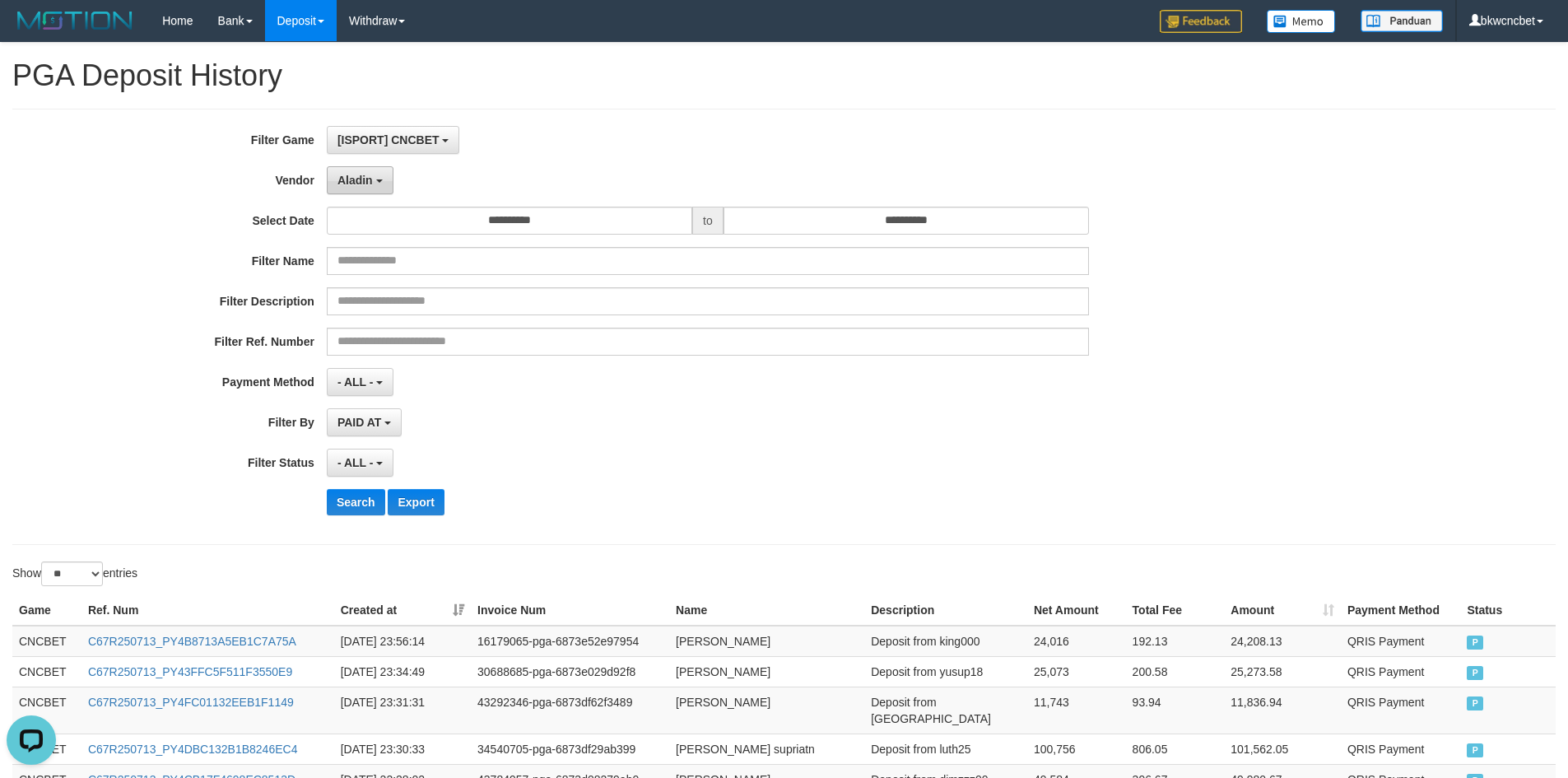 click on "Aladin" at bounding box center [360, 180] 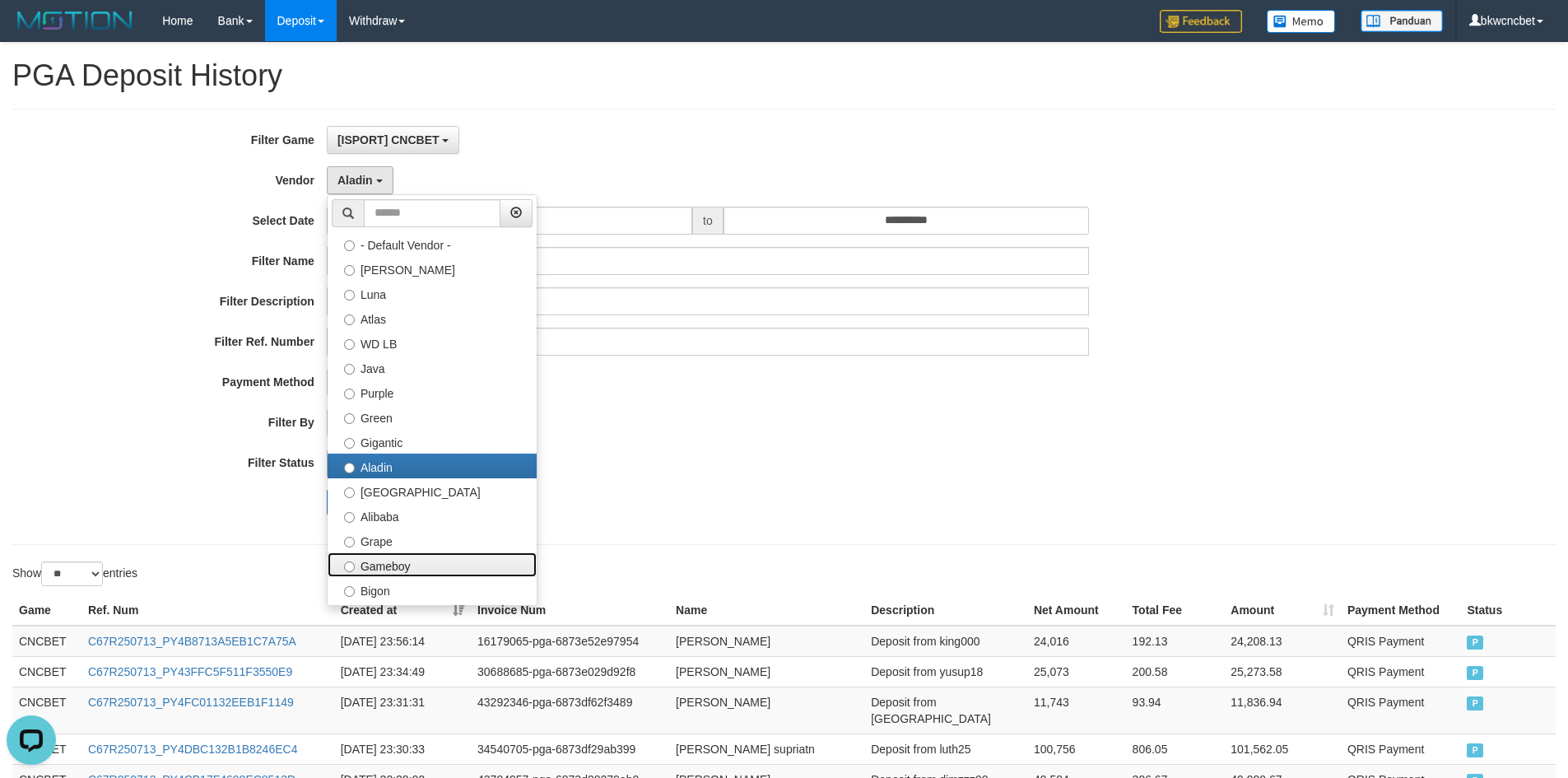 click on "Gameboy" at bounding box center (432, 565) 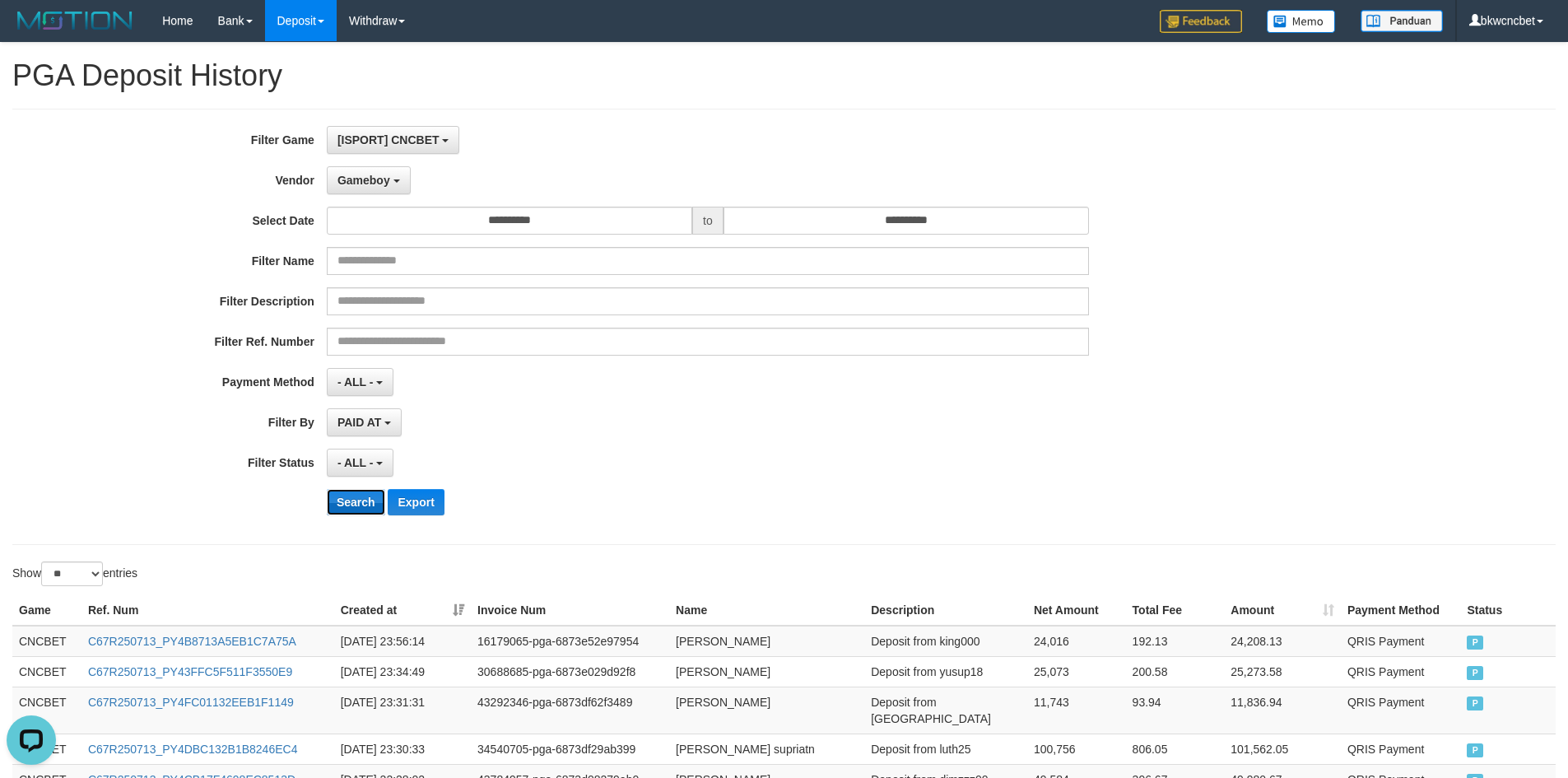click on "Search" at bounding box center [356, 502] 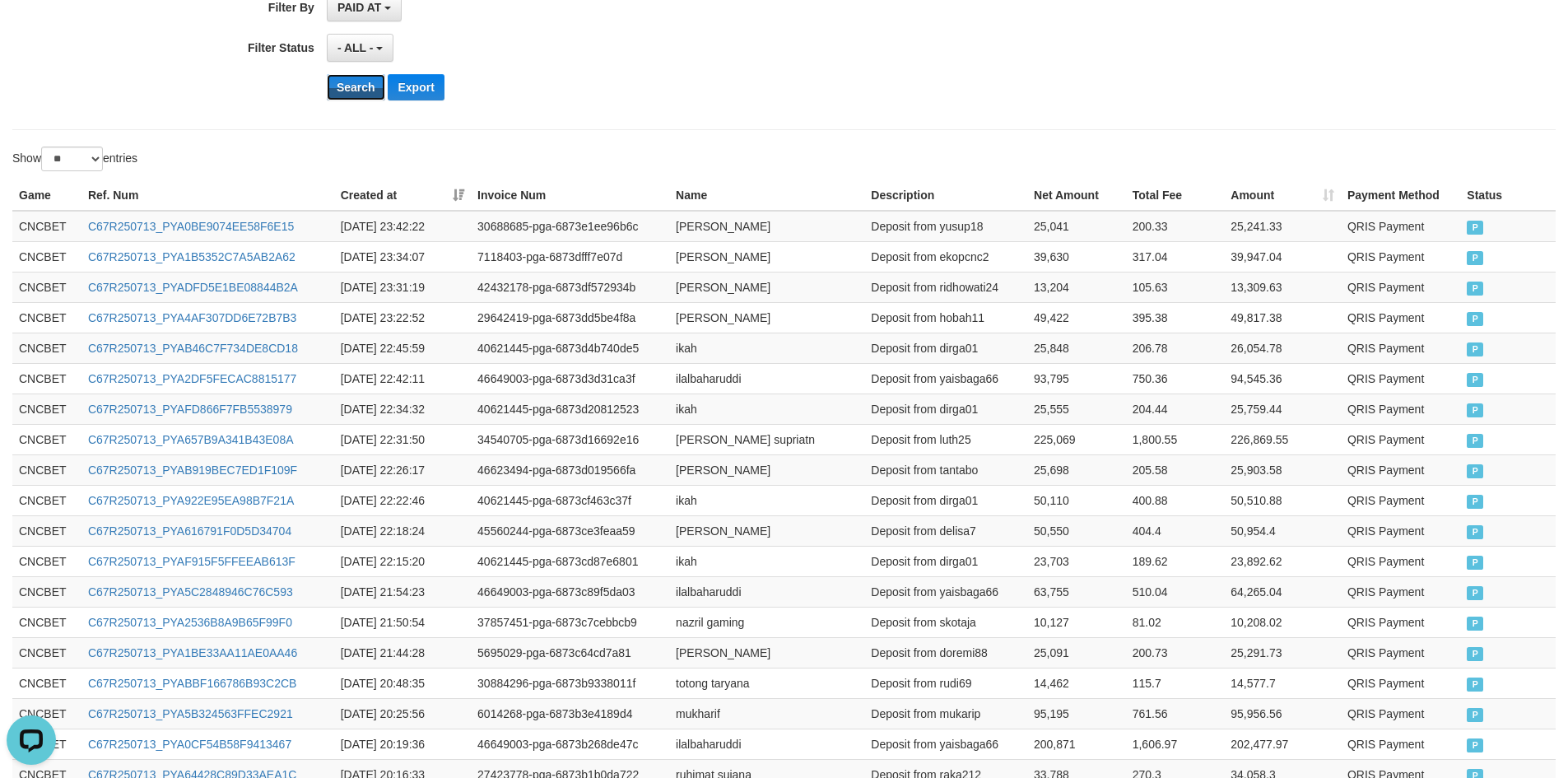 scroll, scrollTop: 771, scrollLeft: 0, axis: vertical 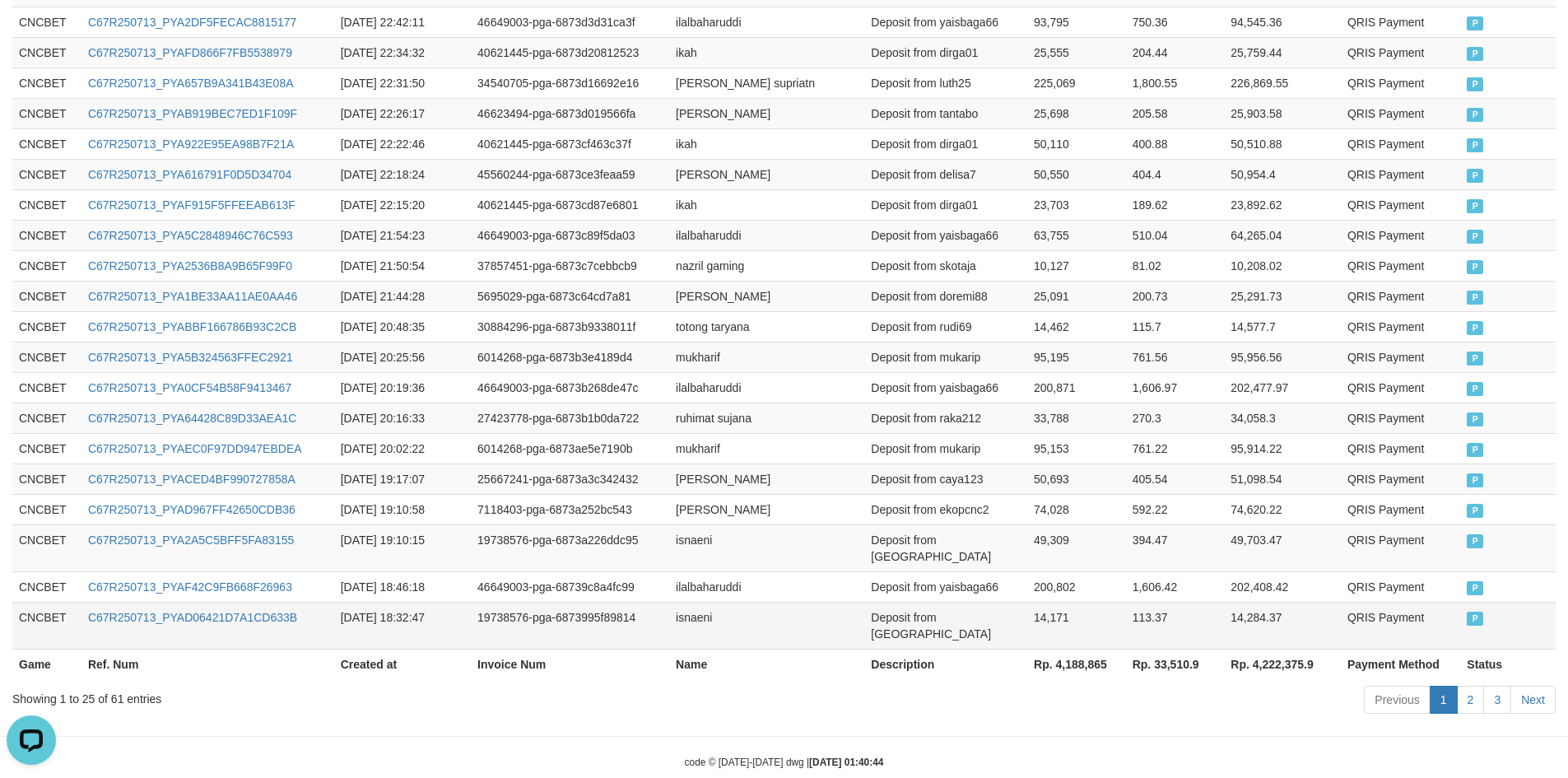 click on "14,171" at bounding box center (1077, 625) 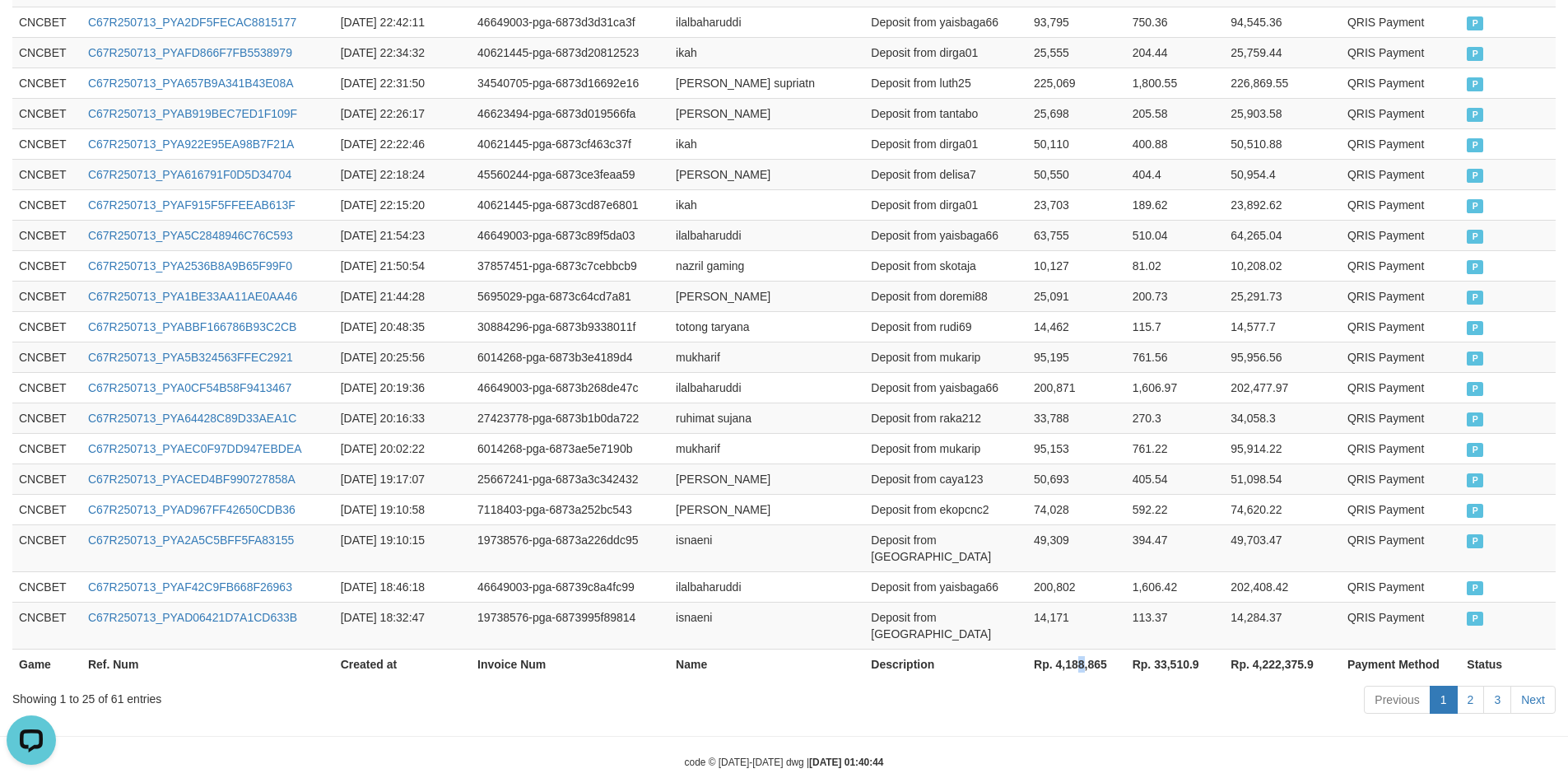 click on "Rp. 4,188,865" at bounding box center (1077, 664) 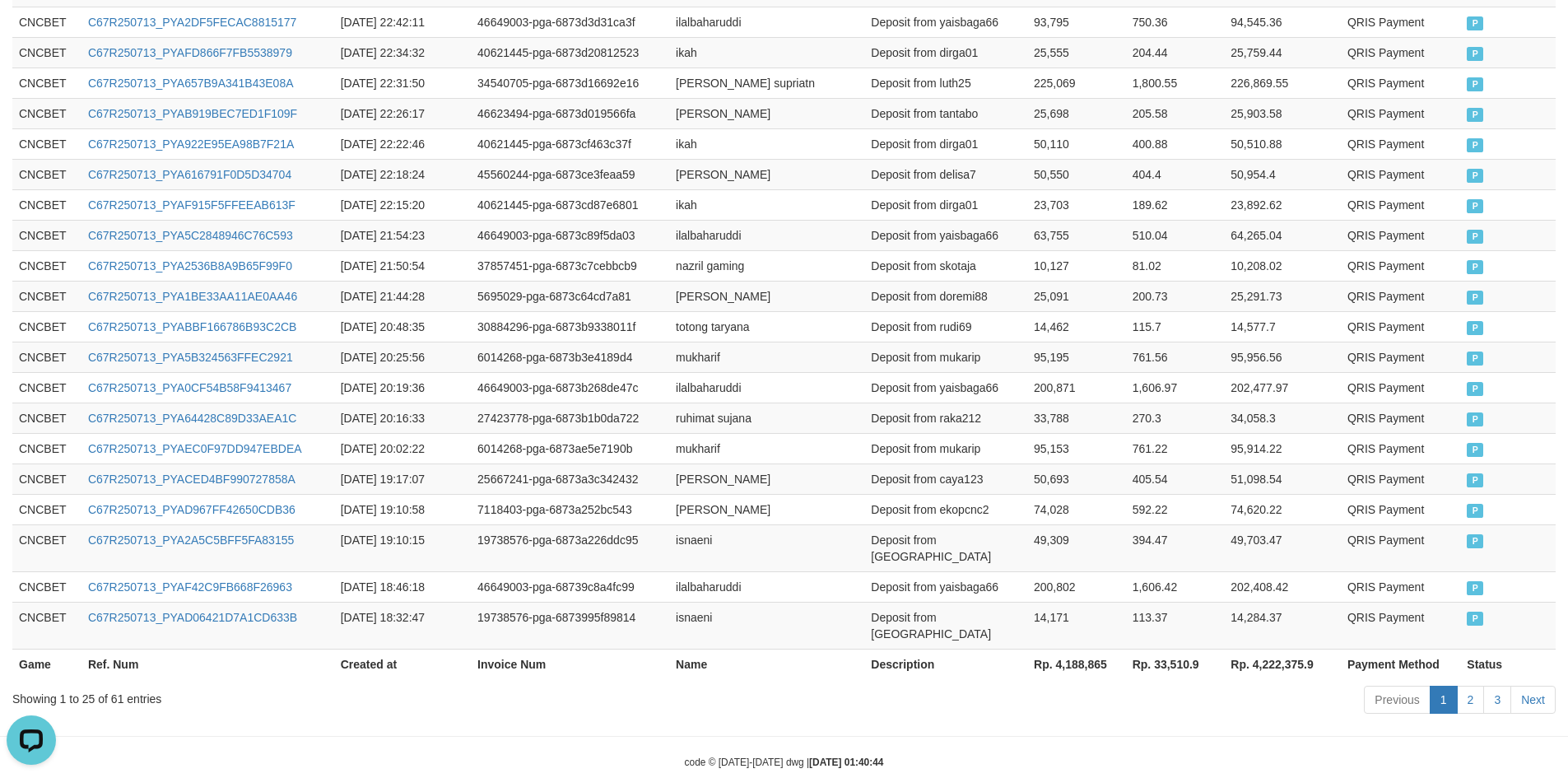 click on "Rp. 4,188,865" at bounding box center (1077, 664) 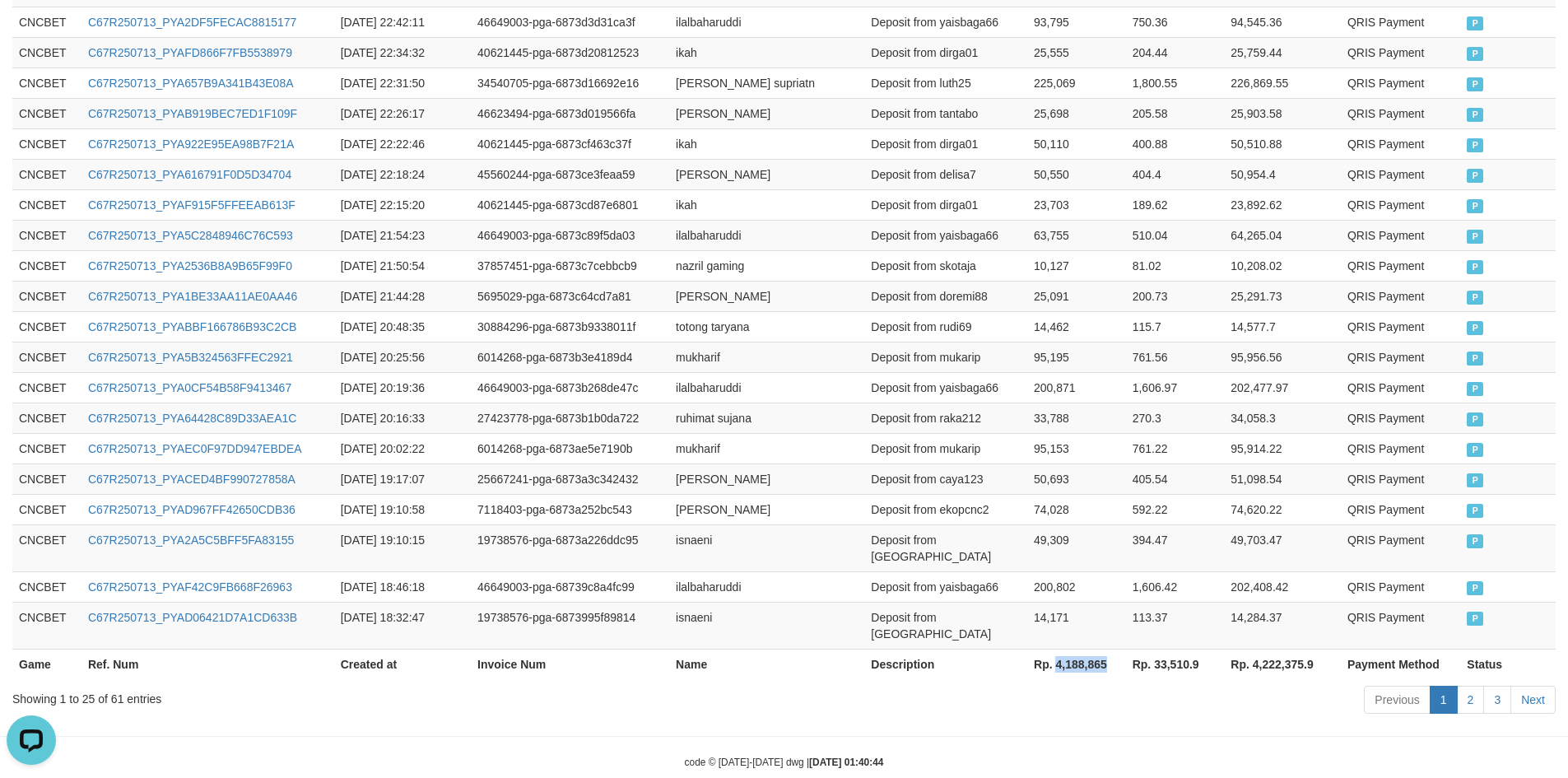 click on "Rp. 4,188,865" at bounding box center [1077, 664] 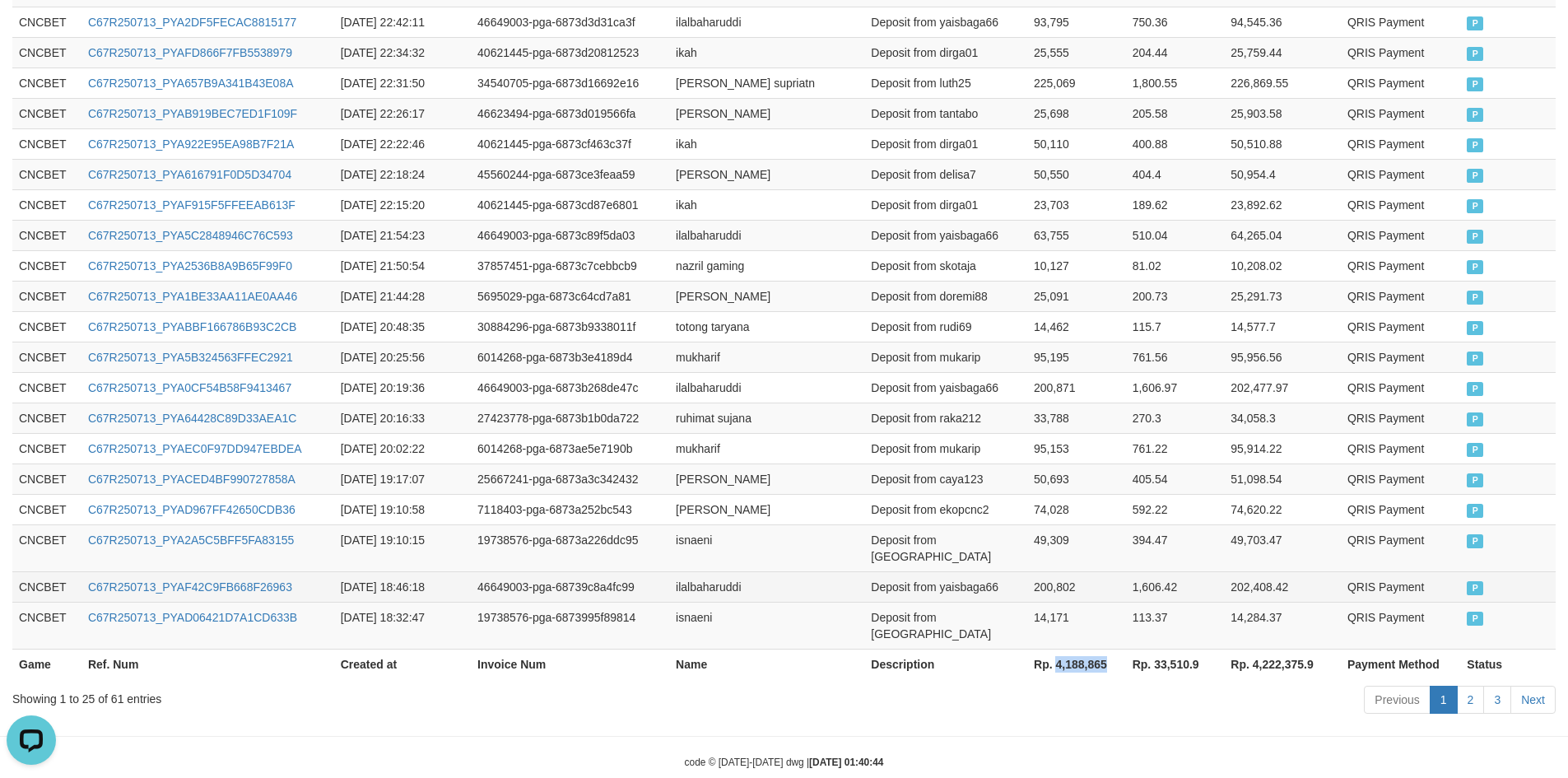 copy on "4,188,865" 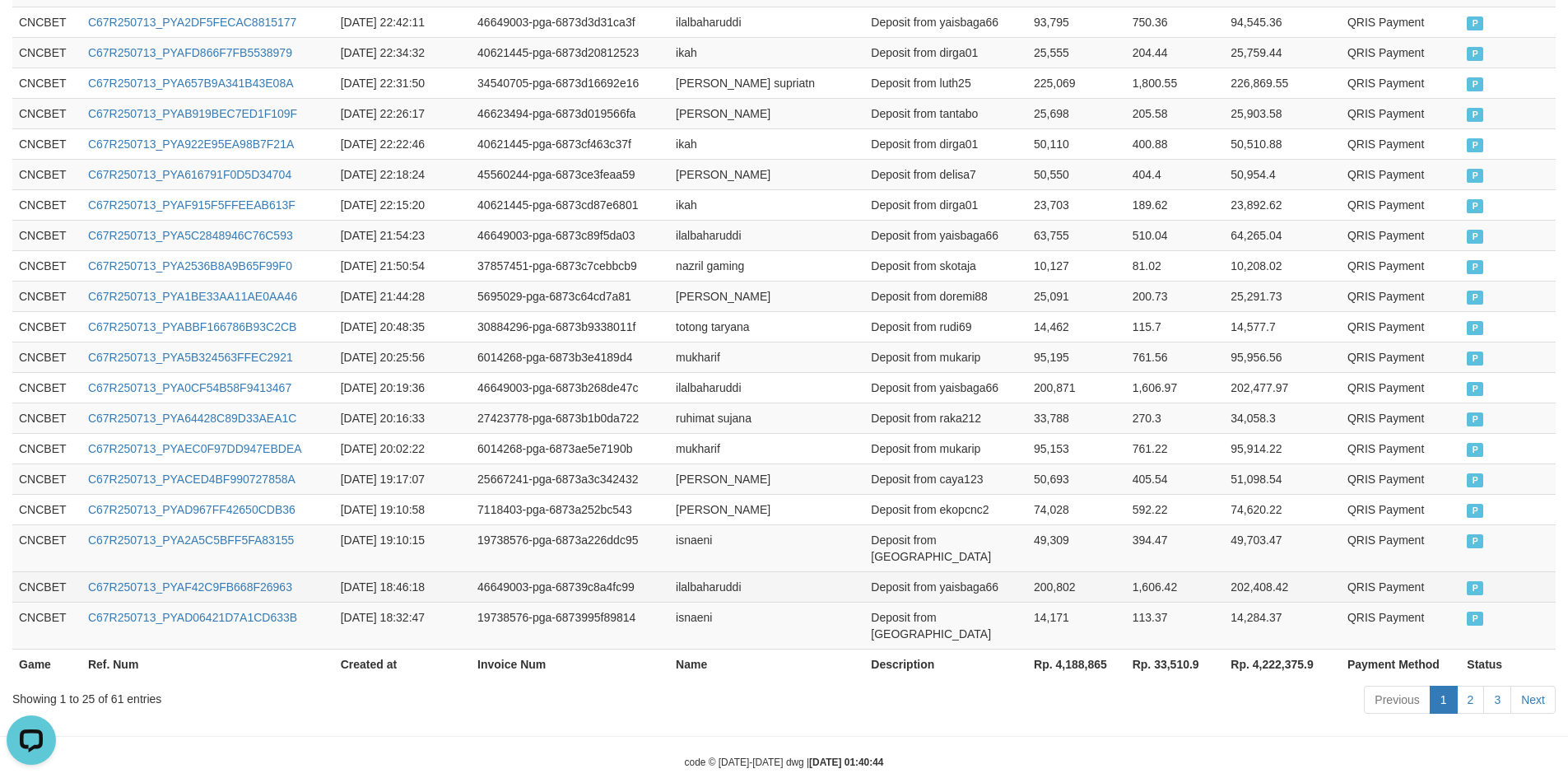 click on "200,802" at bounding box center (1077, 586) 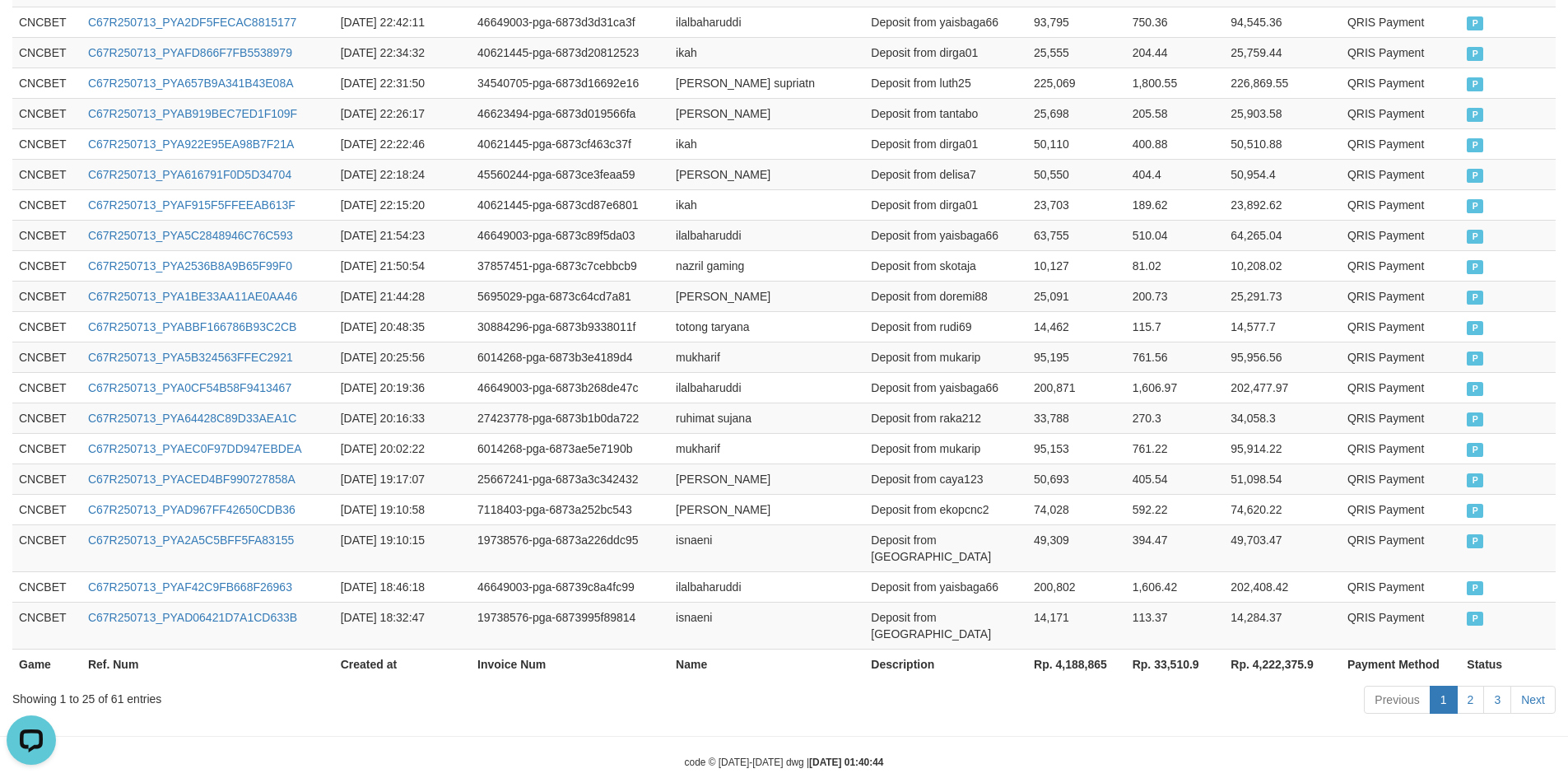 click on "Rp. 4,188,865" at bounding box center [1077, 664] 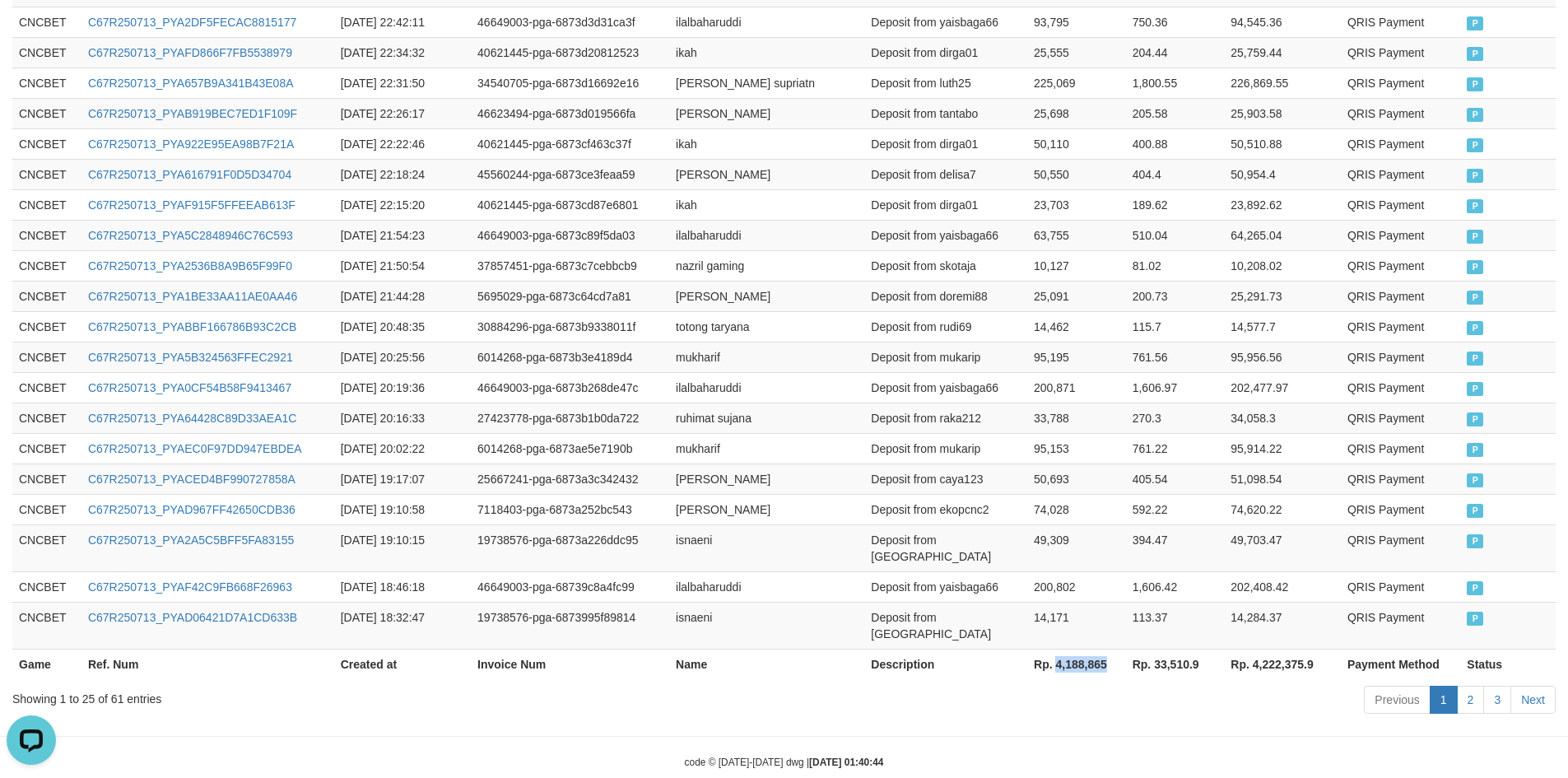 click on "Rp. 4,188,865" at bounding box center [1077, 664] 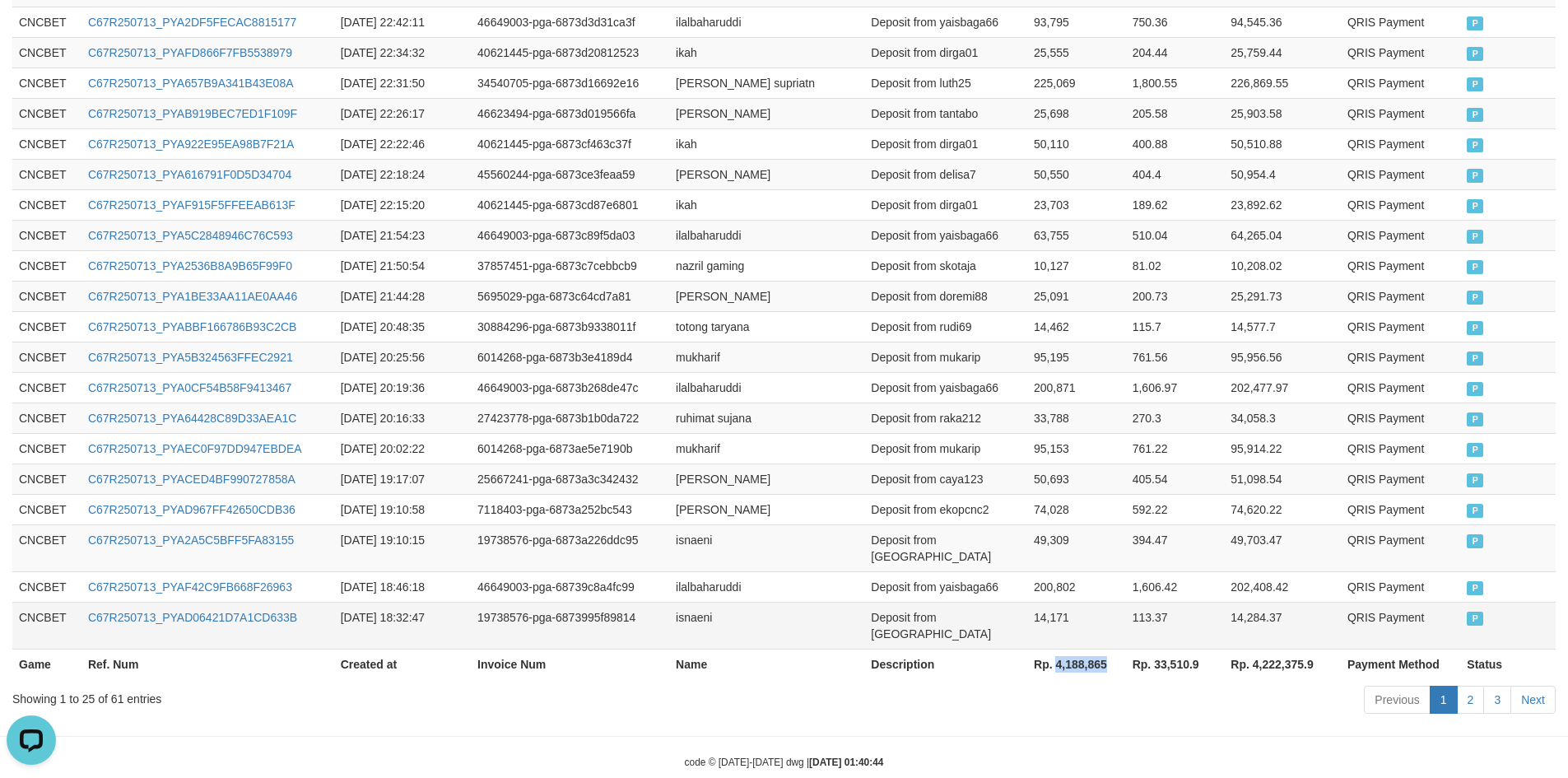 copy on "4,188,865" 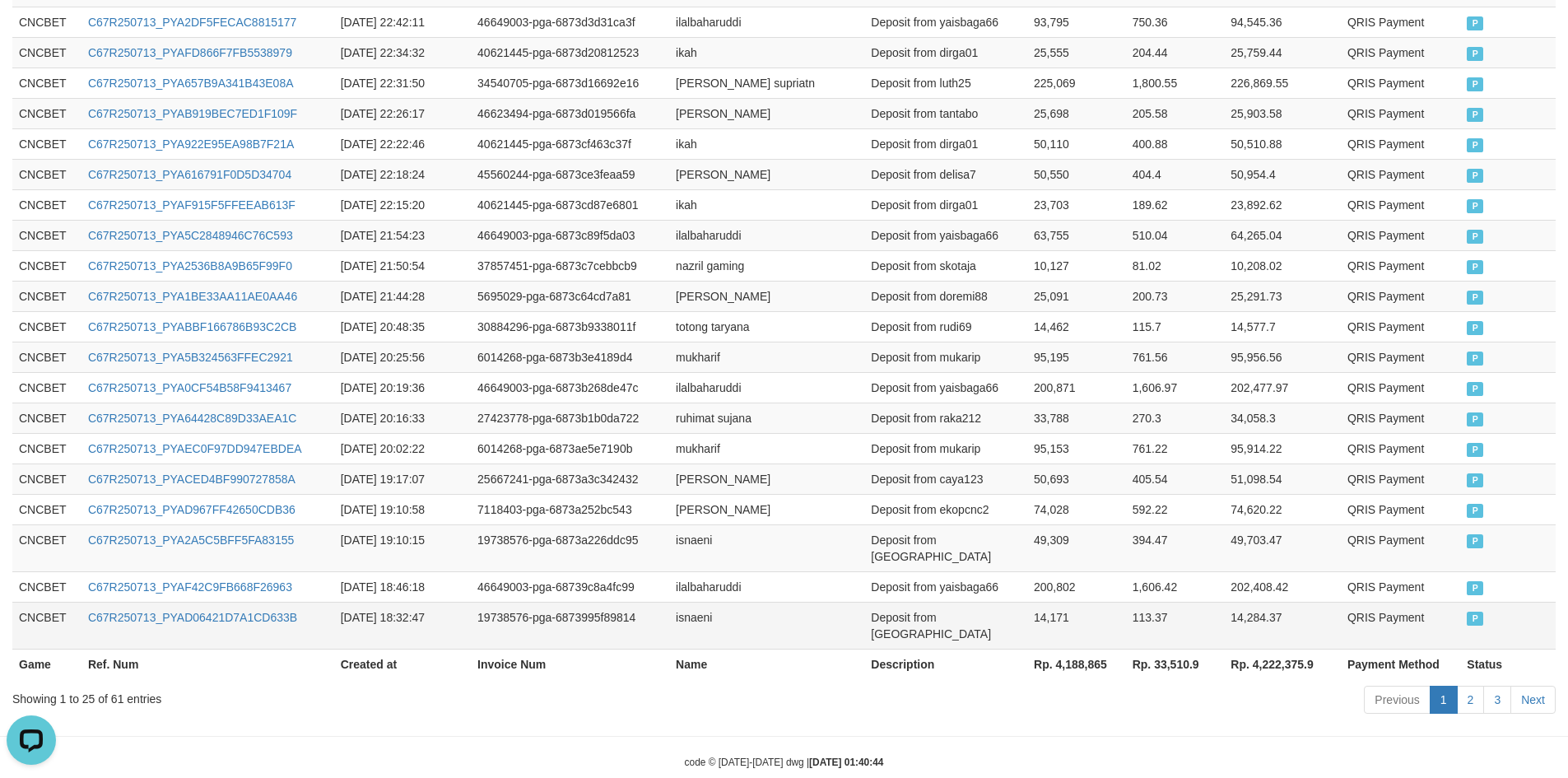 click on "14,171" at bounding box center [1077, 625] 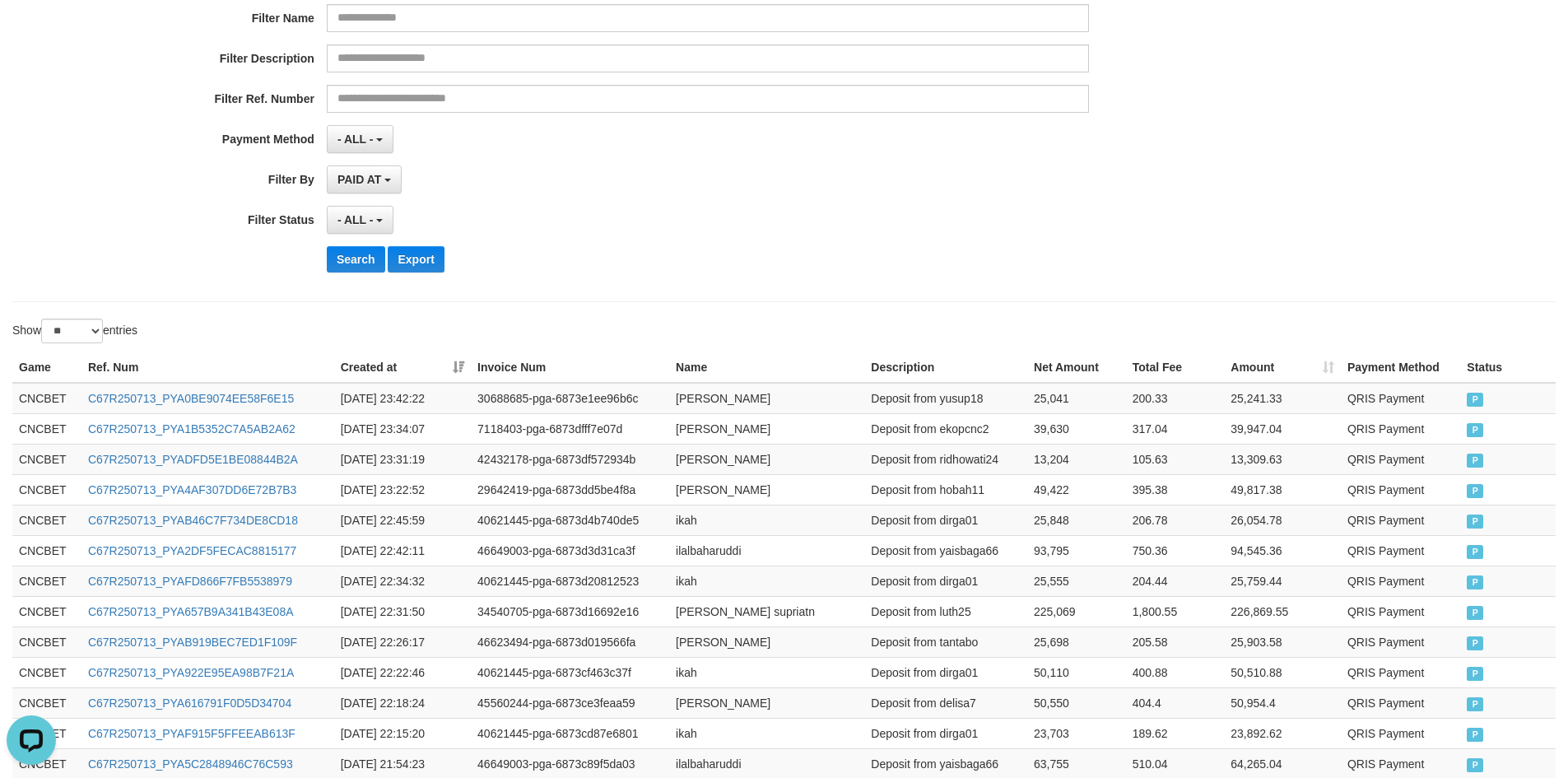 scroll, scrollTop: 0, scrollLeft: 0, axis: both 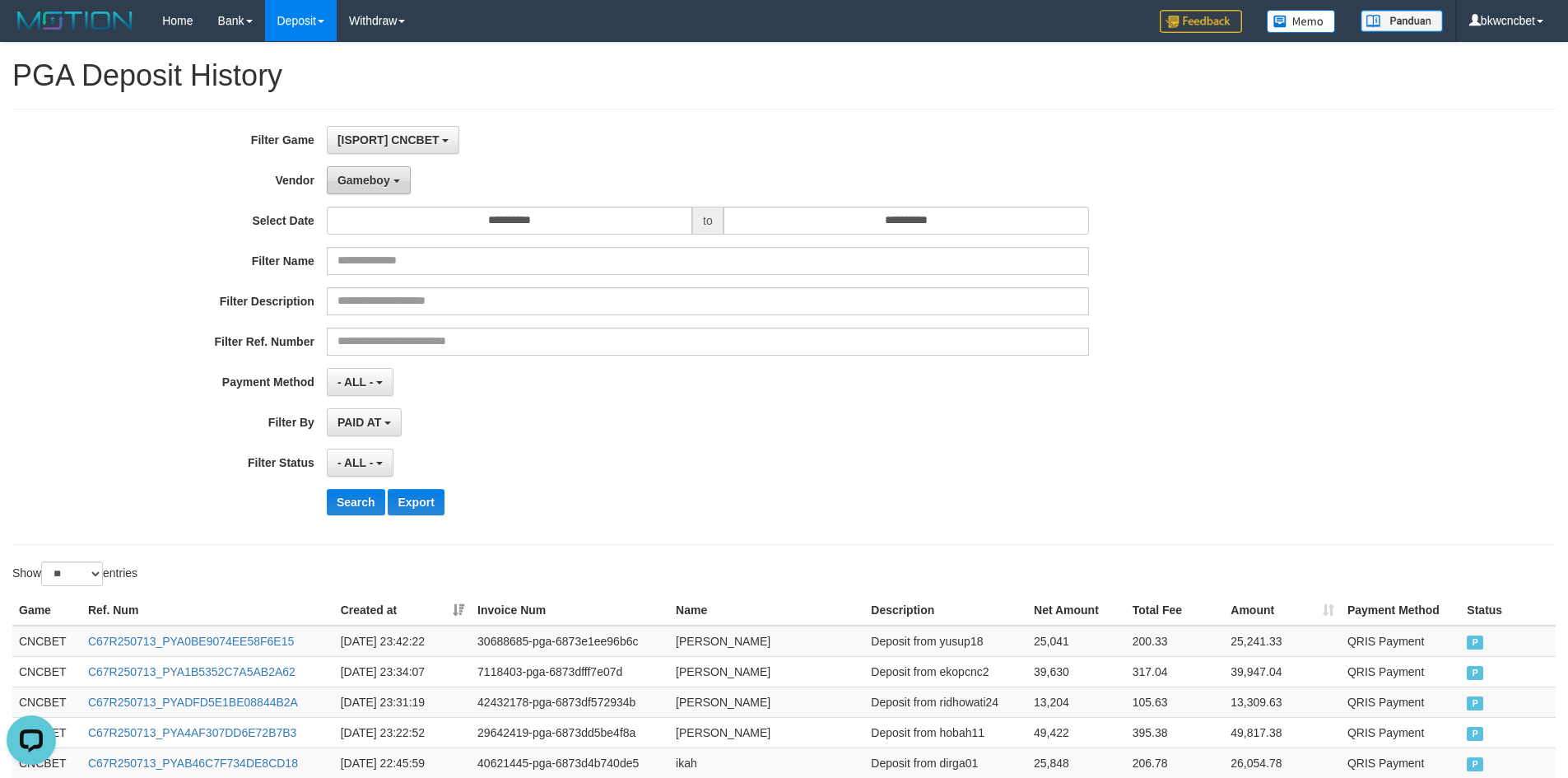 click on "Gameboy" at bounding box center (369, 180) 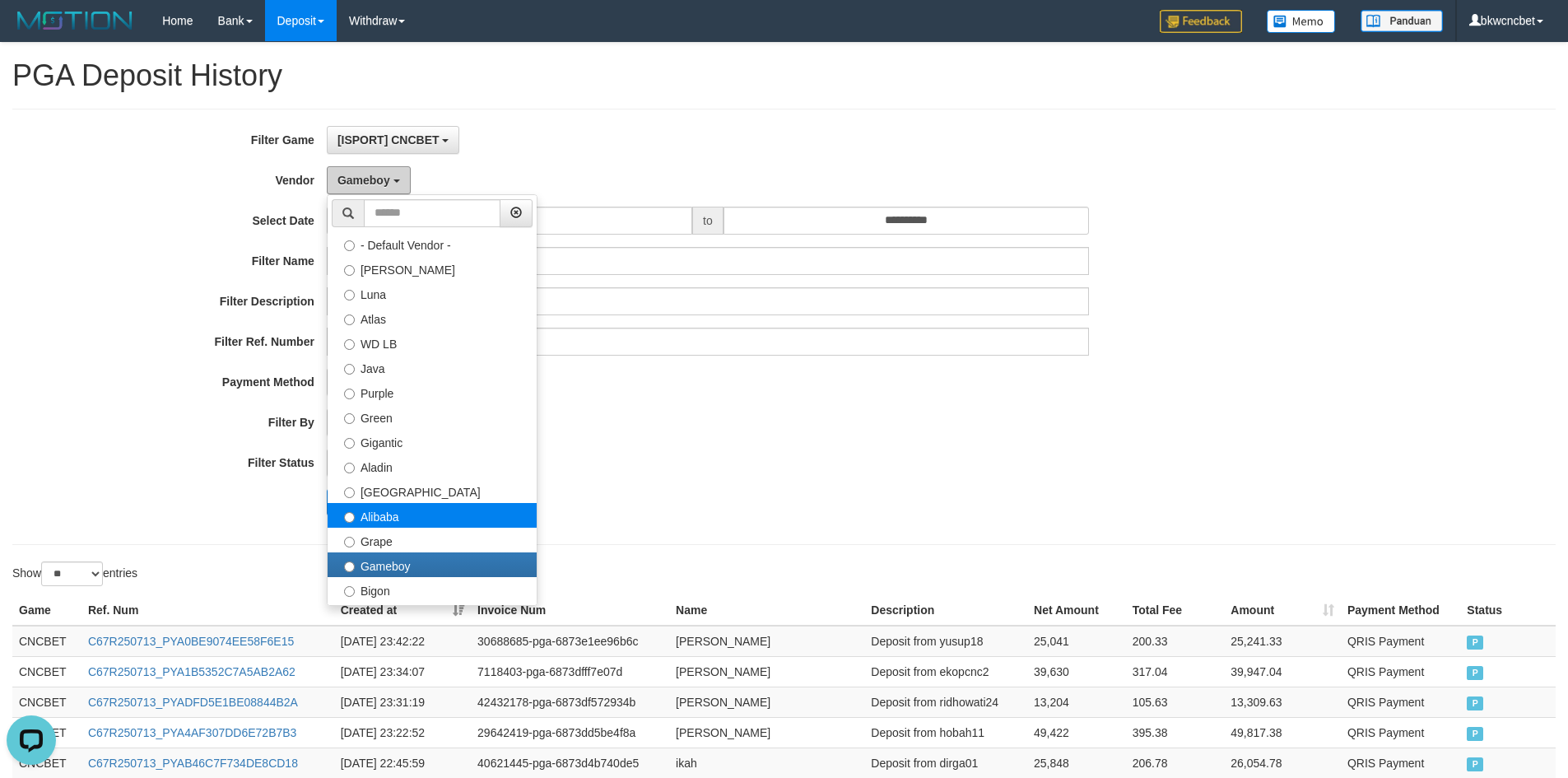 scroll, scrollTop: 412, scrollLeft: 0, axis: vertical 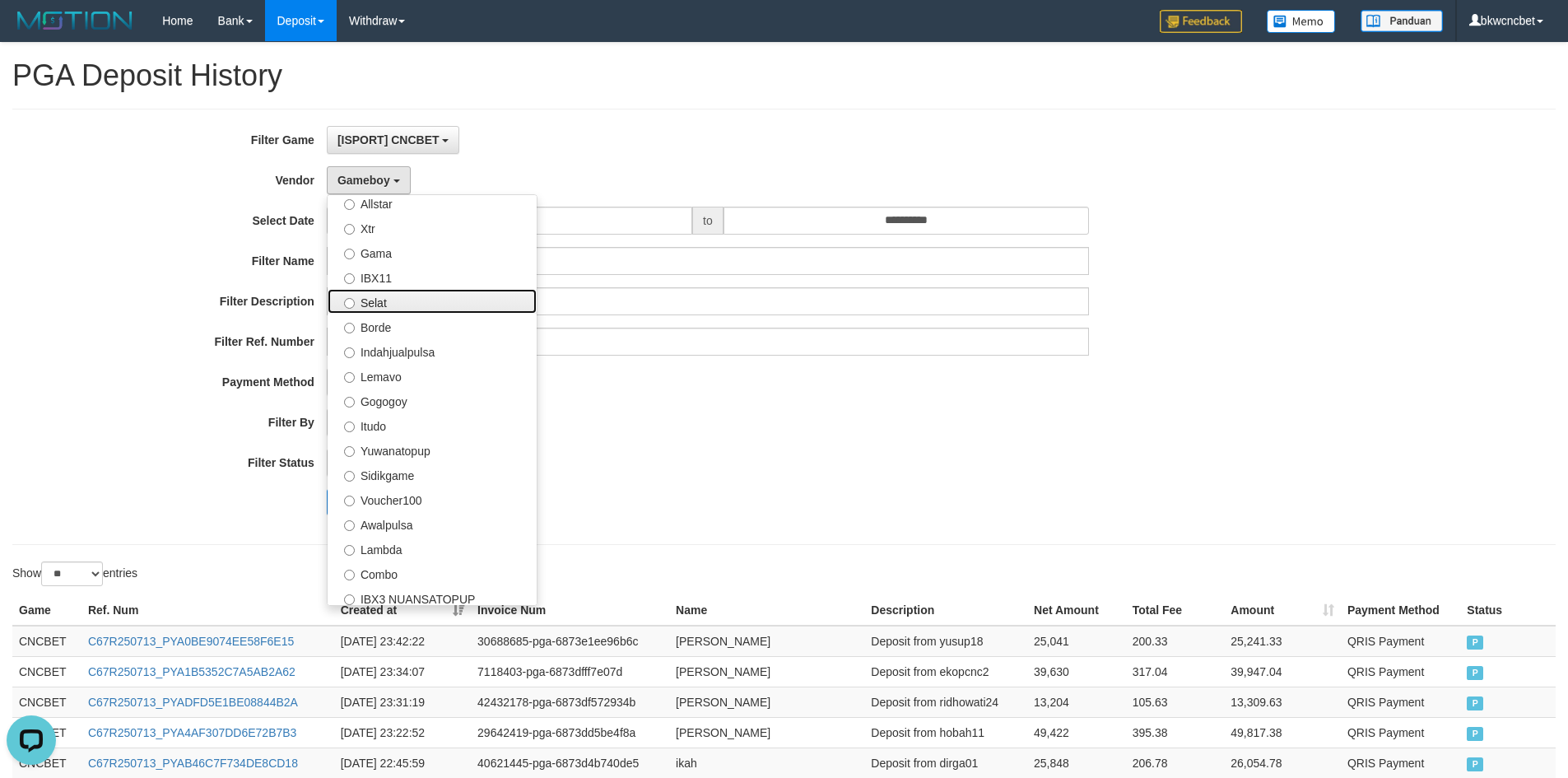click on "Selat" at bounding box center (432, 301) 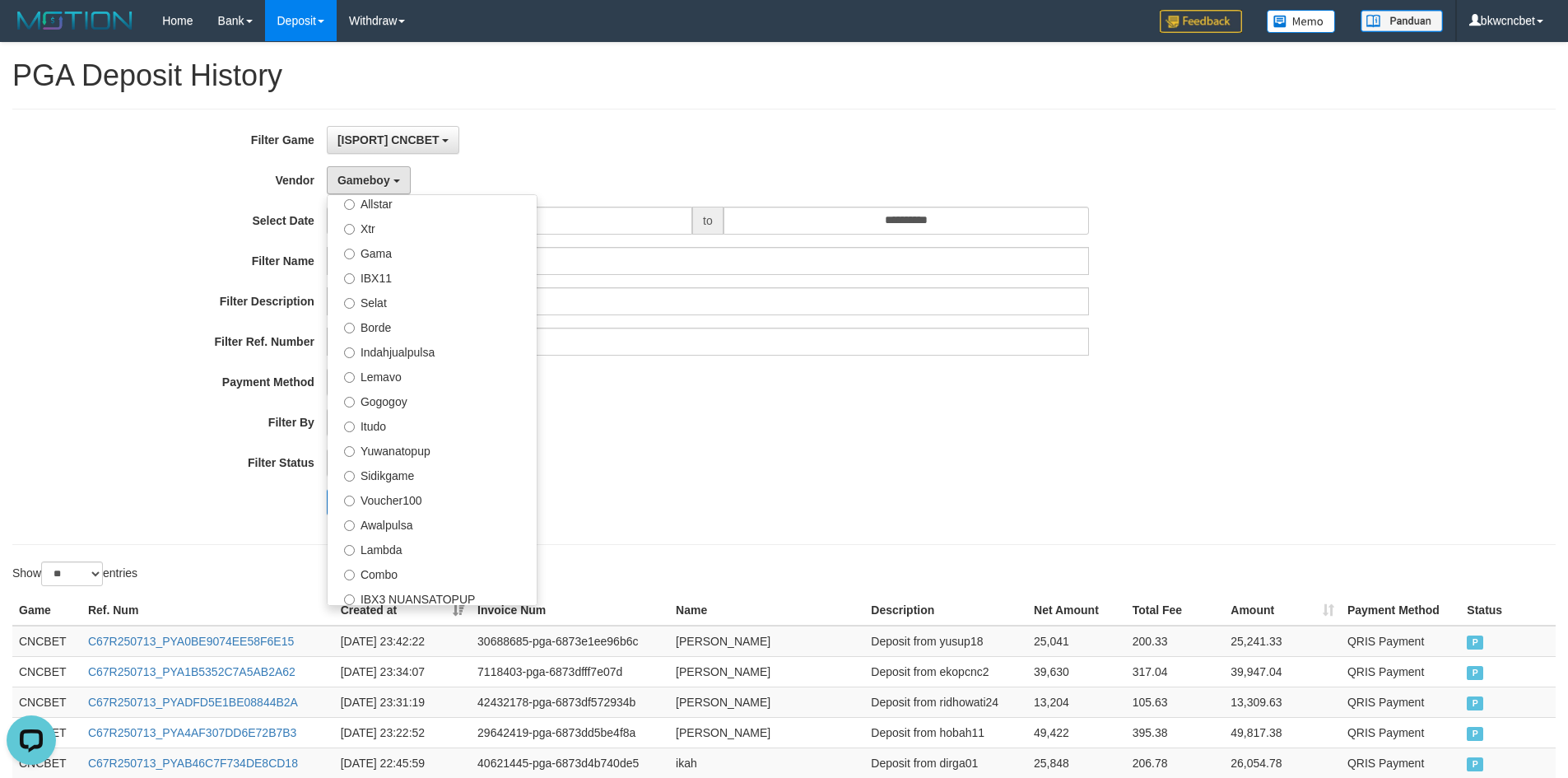 select on "**********" 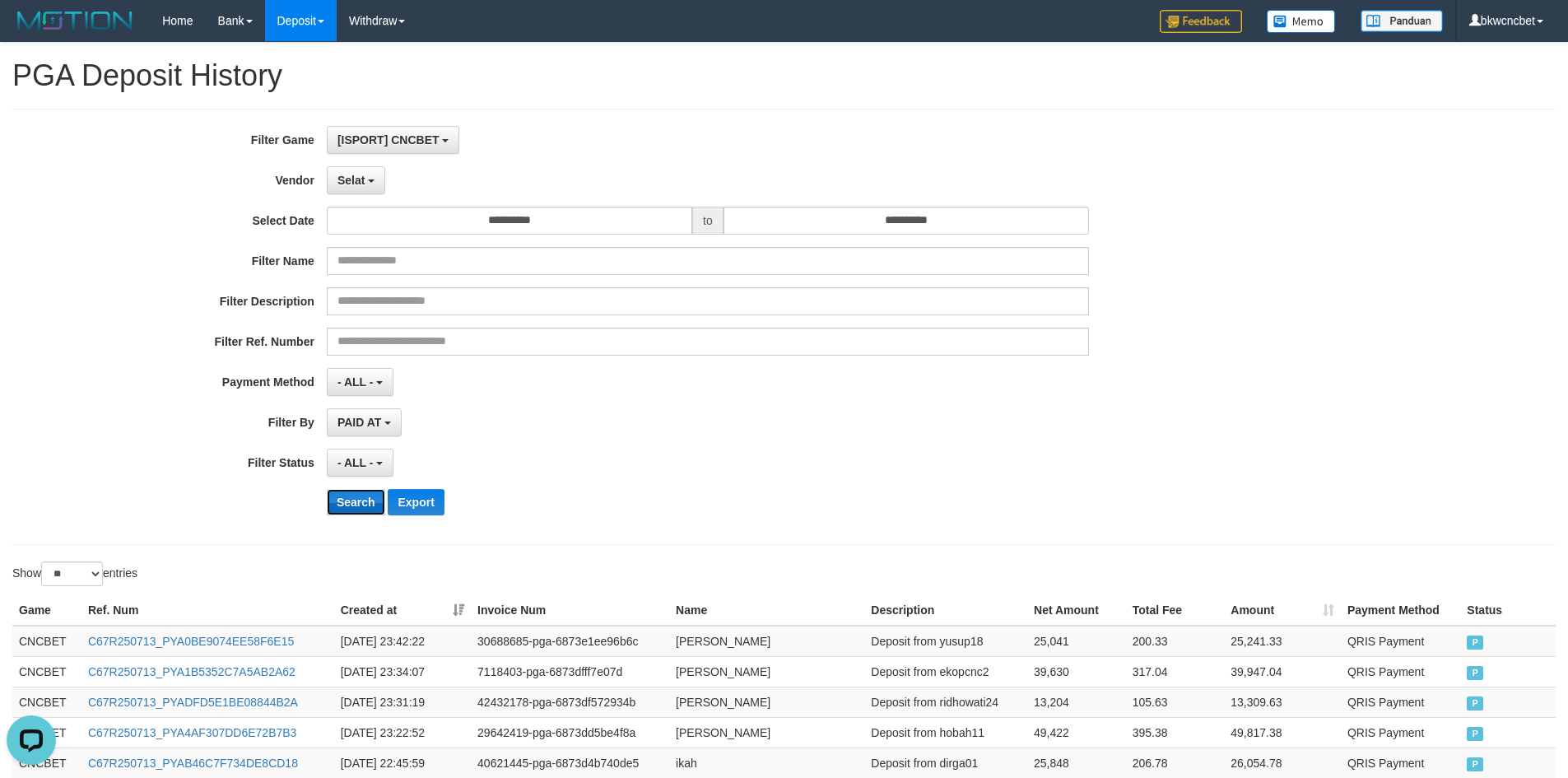 drag, startPoint x: 364, startPoint y: 506, endPoint x: 452, endPoint y: 478, distance: 92.347171 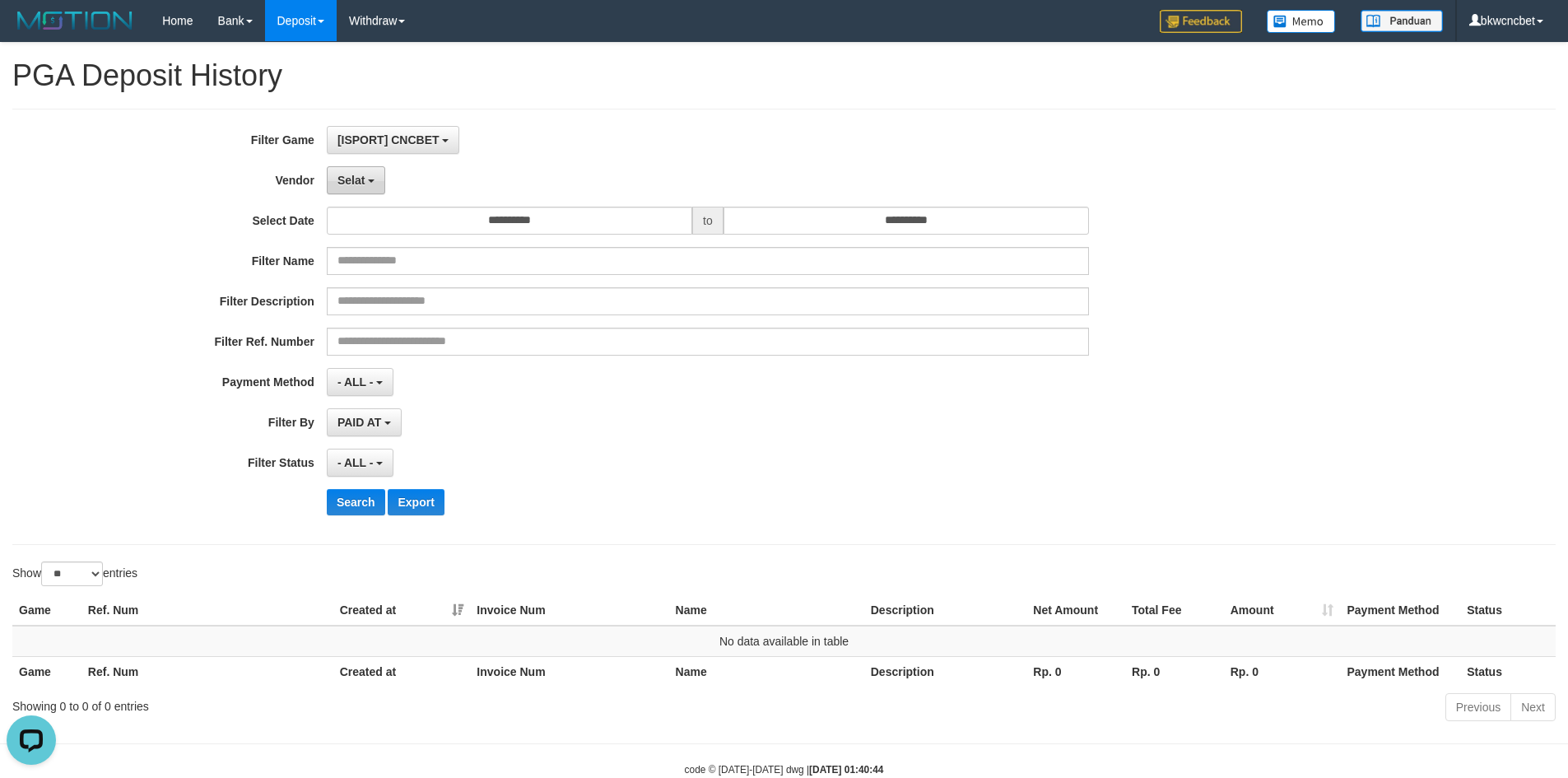 click on "Selat" at bounding box center (356, 180) 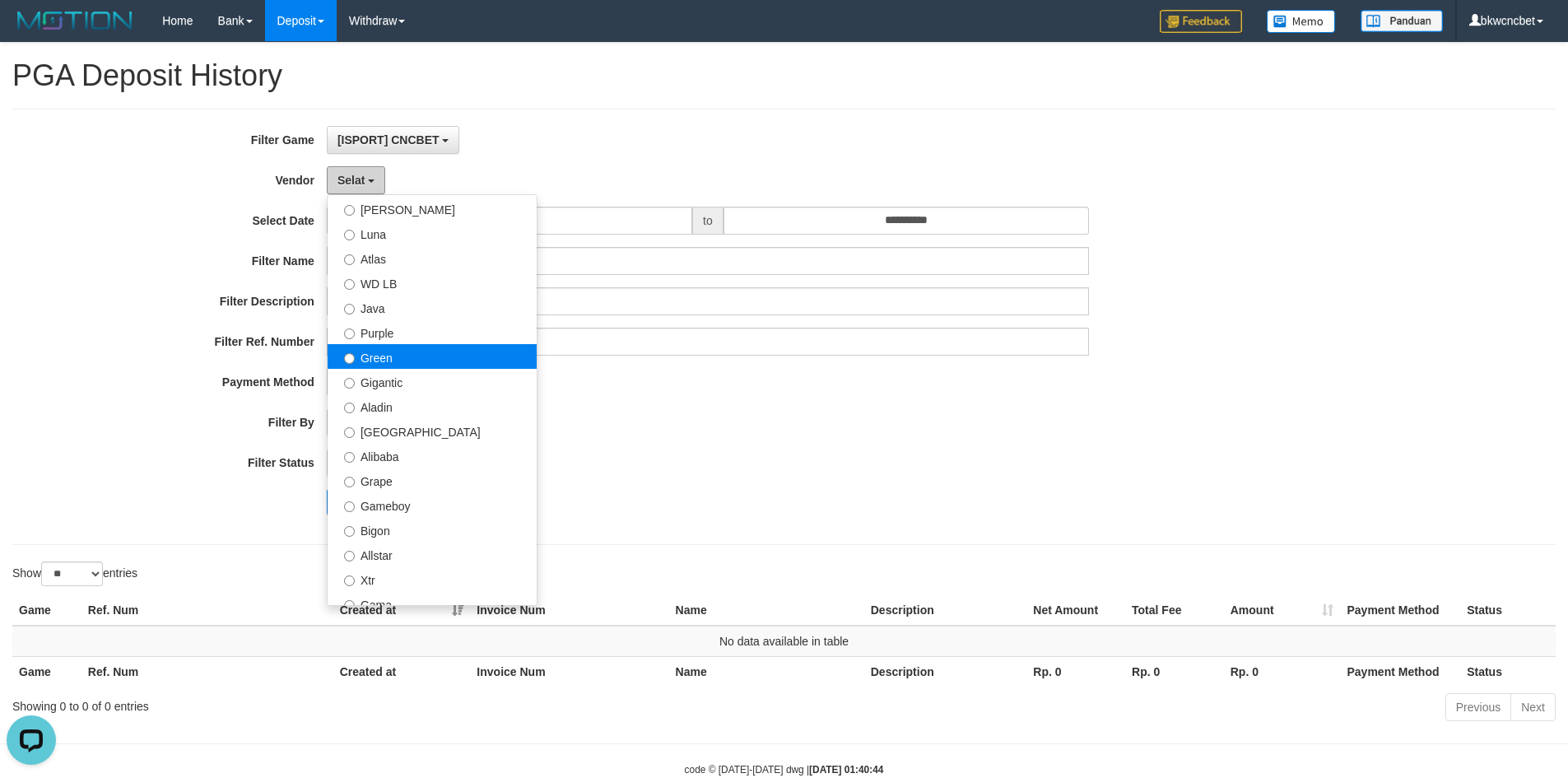 scroll, scrollTop: 0, scrollLeft: 0, axis: both 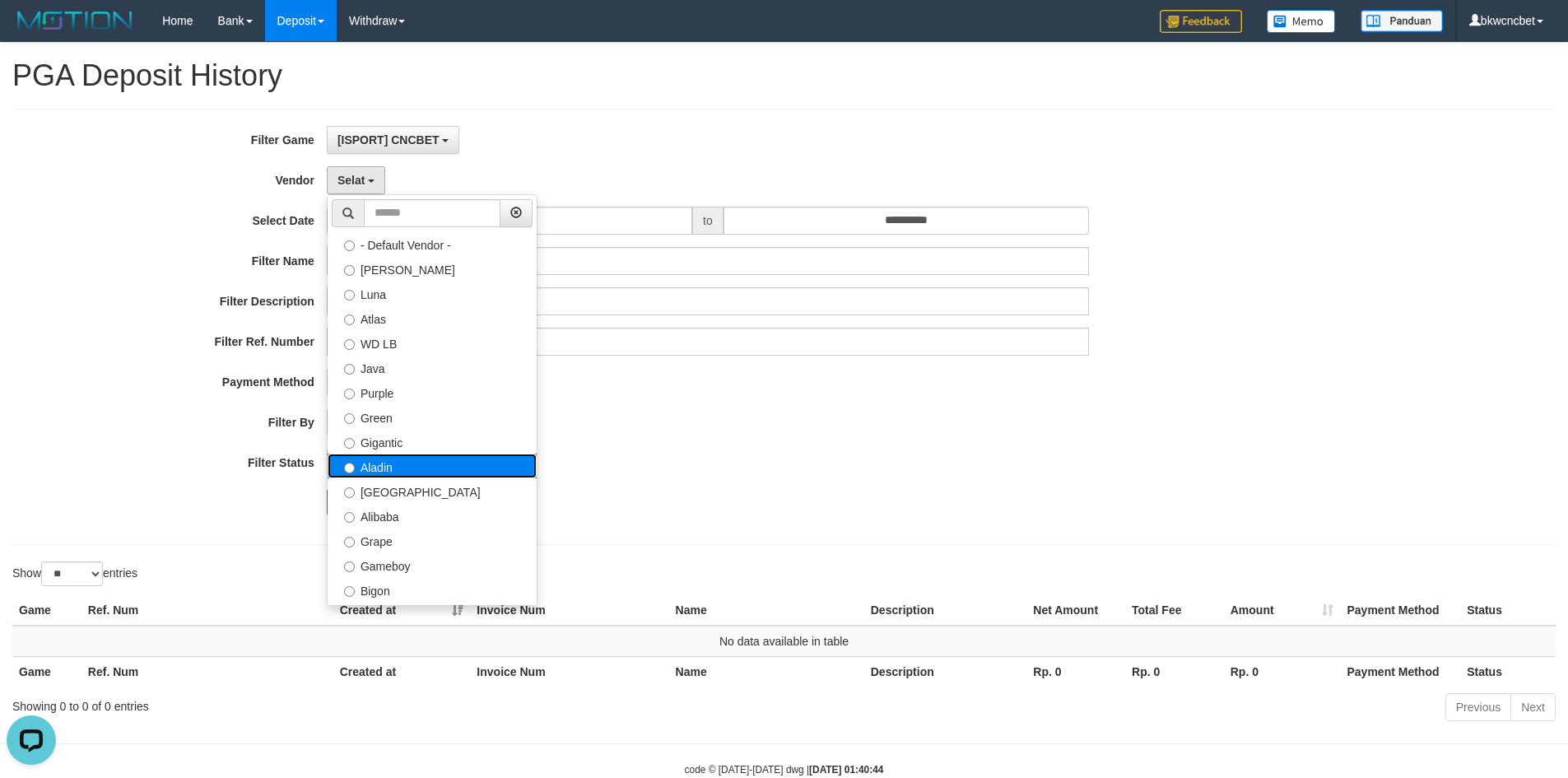 click on "Aladin" at bounding box center [432, 466] 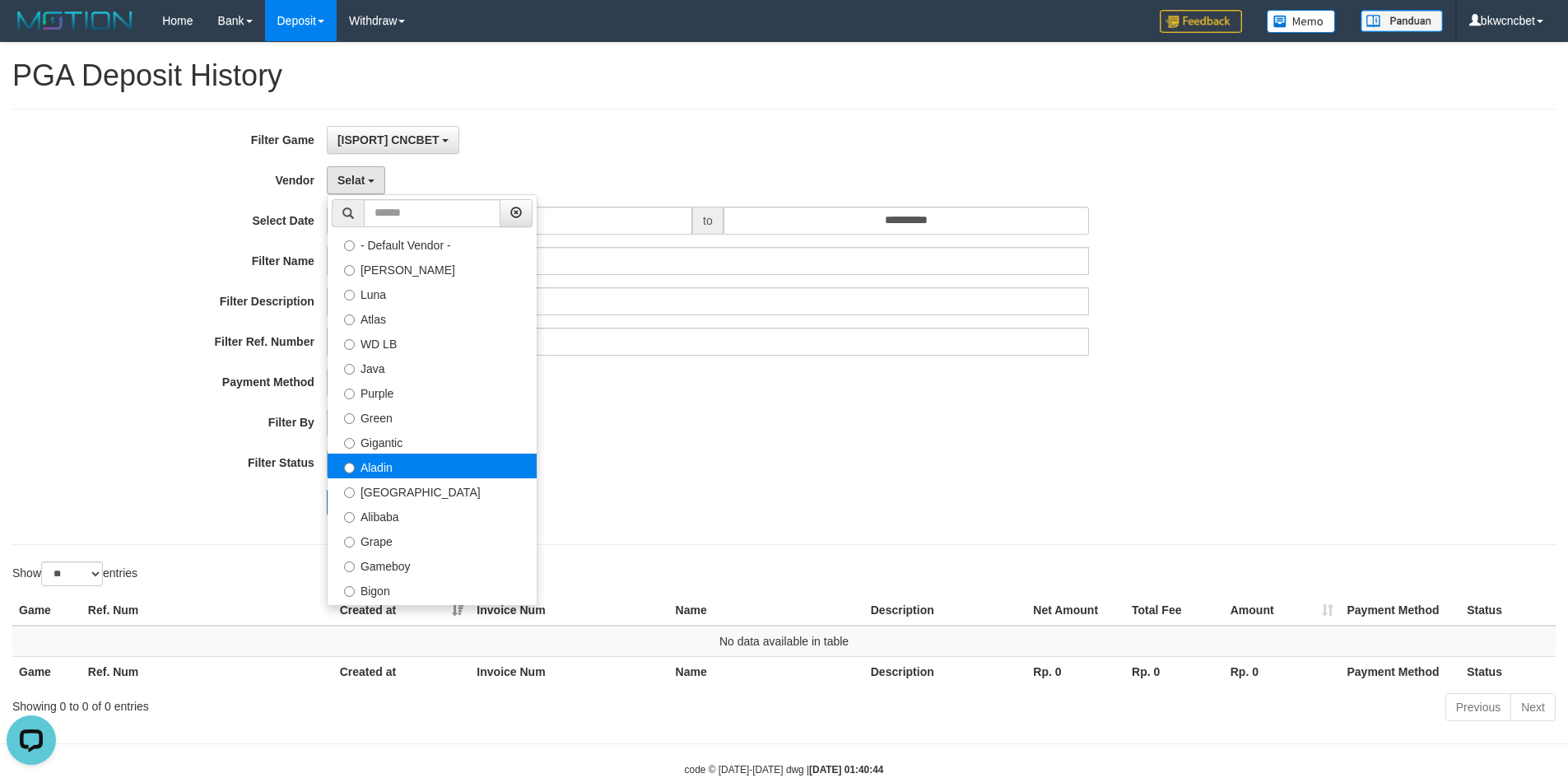 select on "**********" 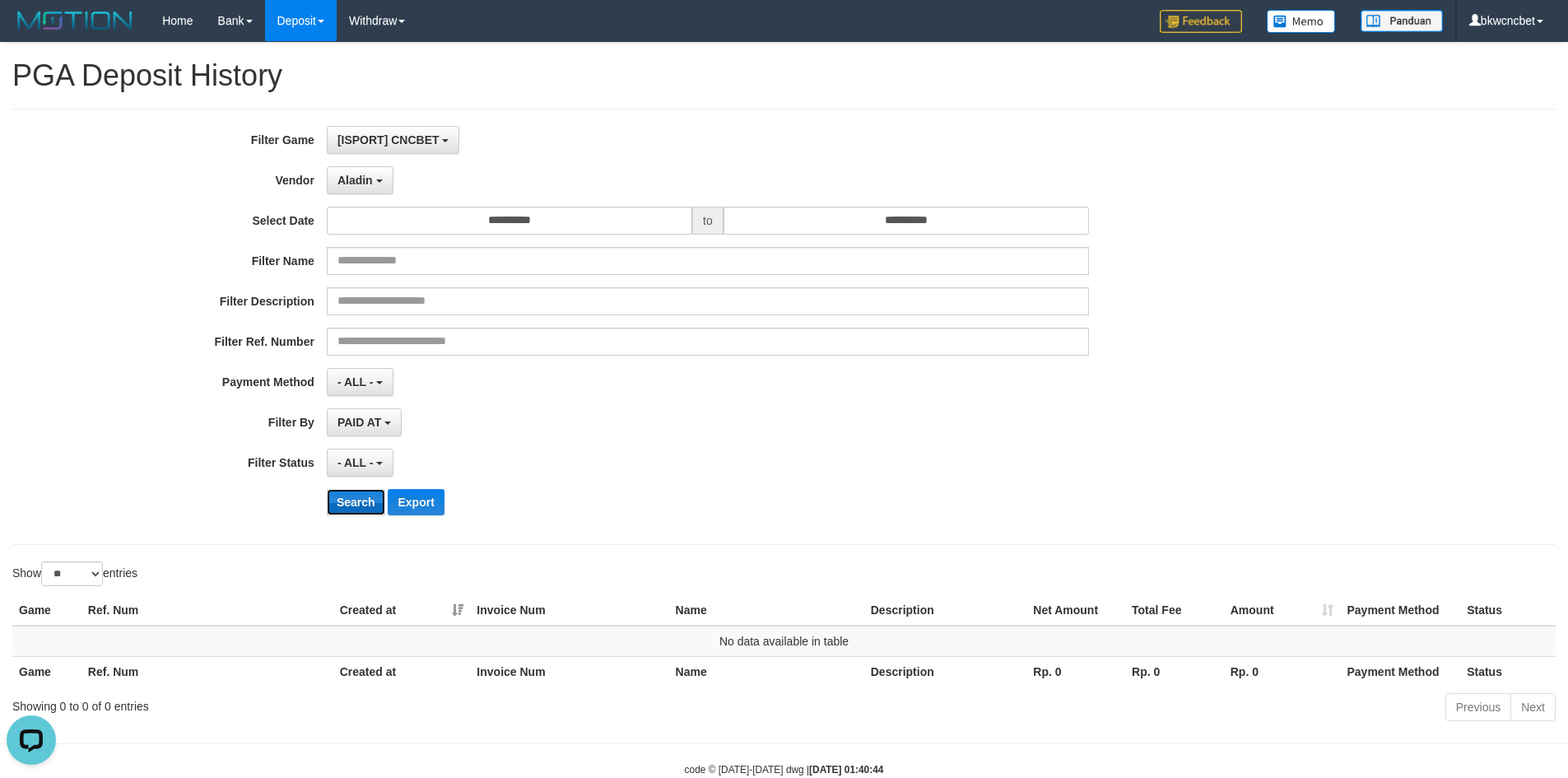 click on "Search" at bounding box center (356, 502) 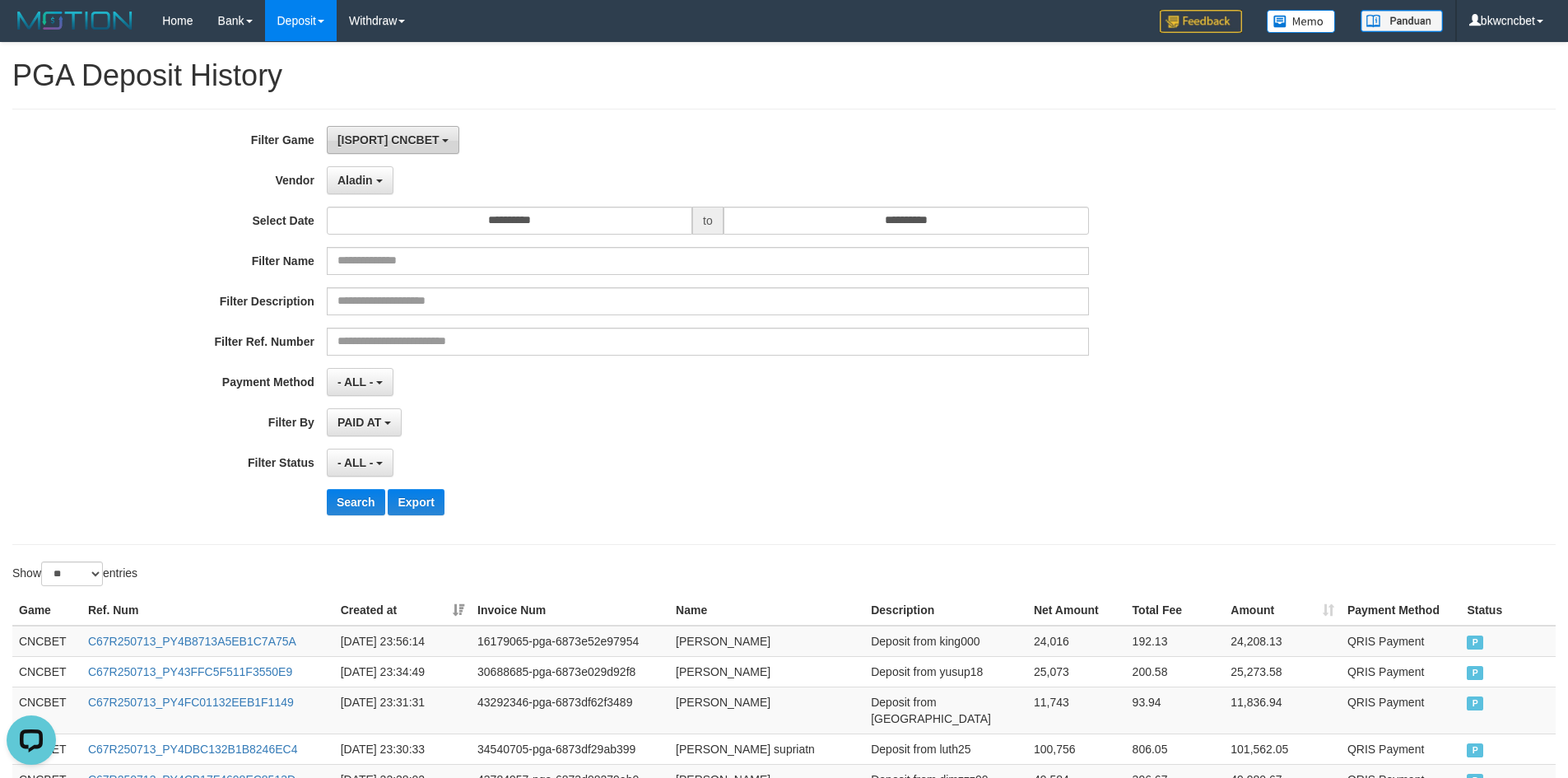 click on "[ISPORT] CNCBET" at bounding box center [393, 140] 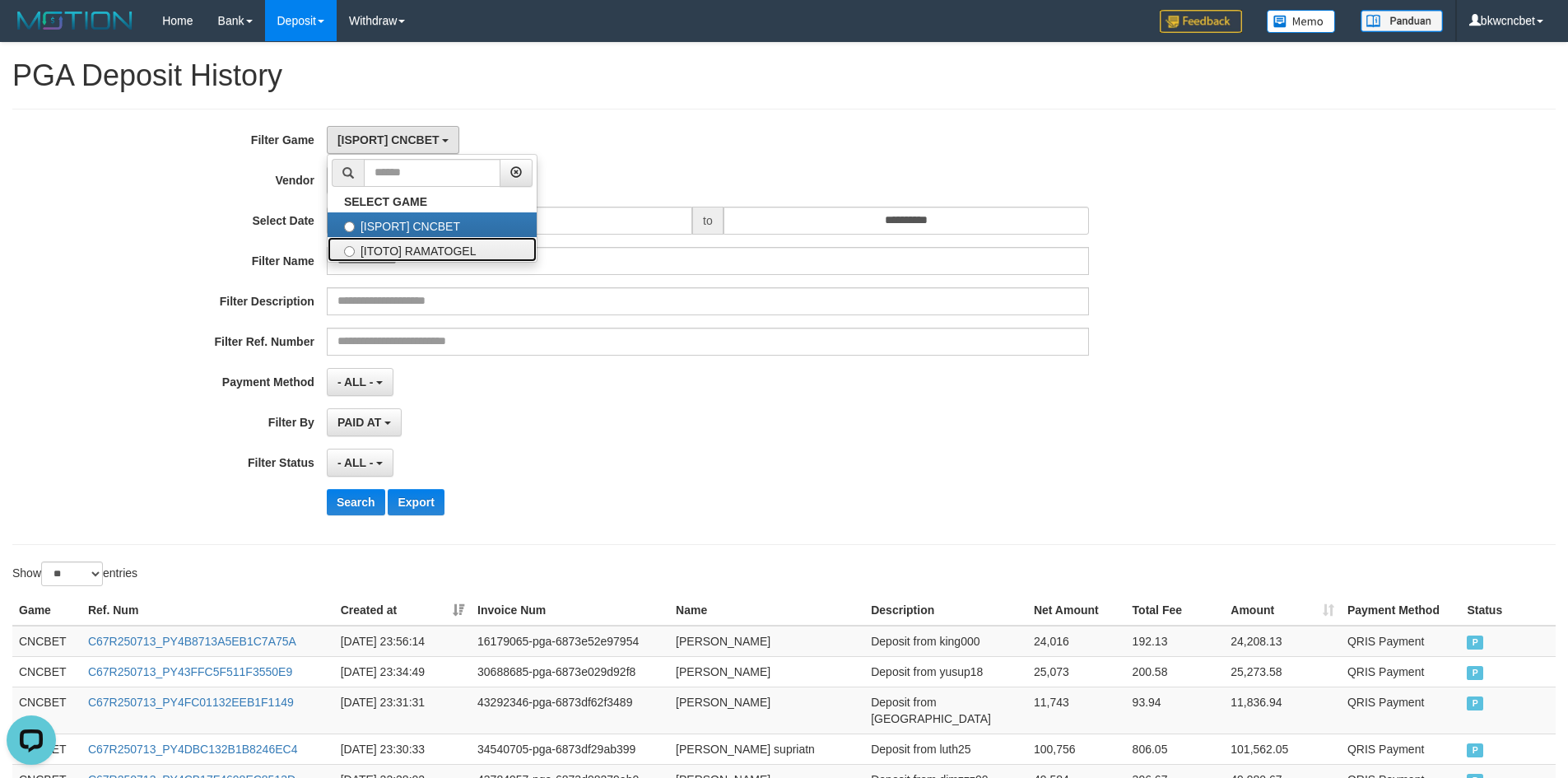 drag, startPoint x: 457, startPoint y: 240, endPoint x: 439, endPoint y: 289, distance: 52.20153 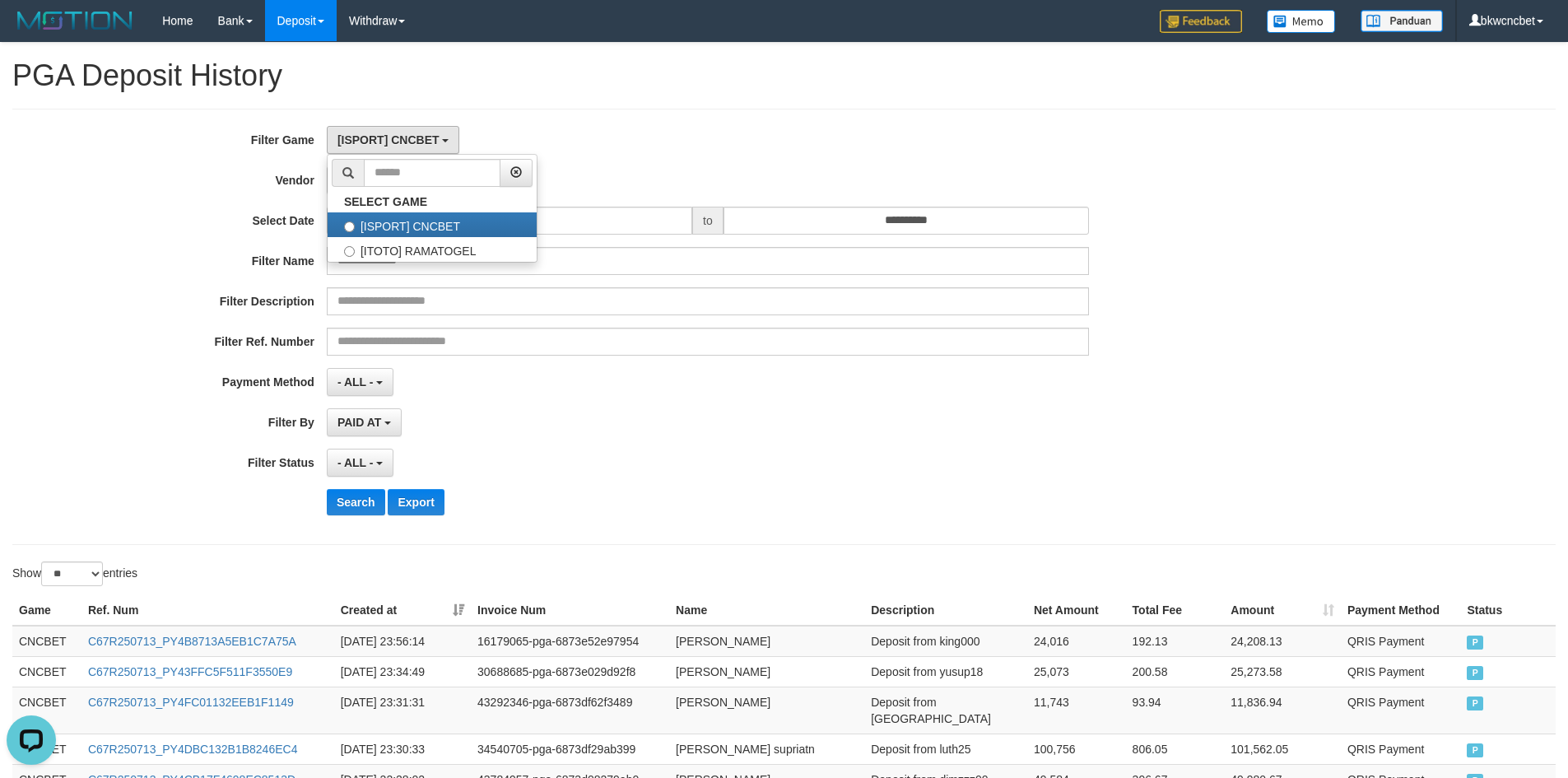 select on "****" 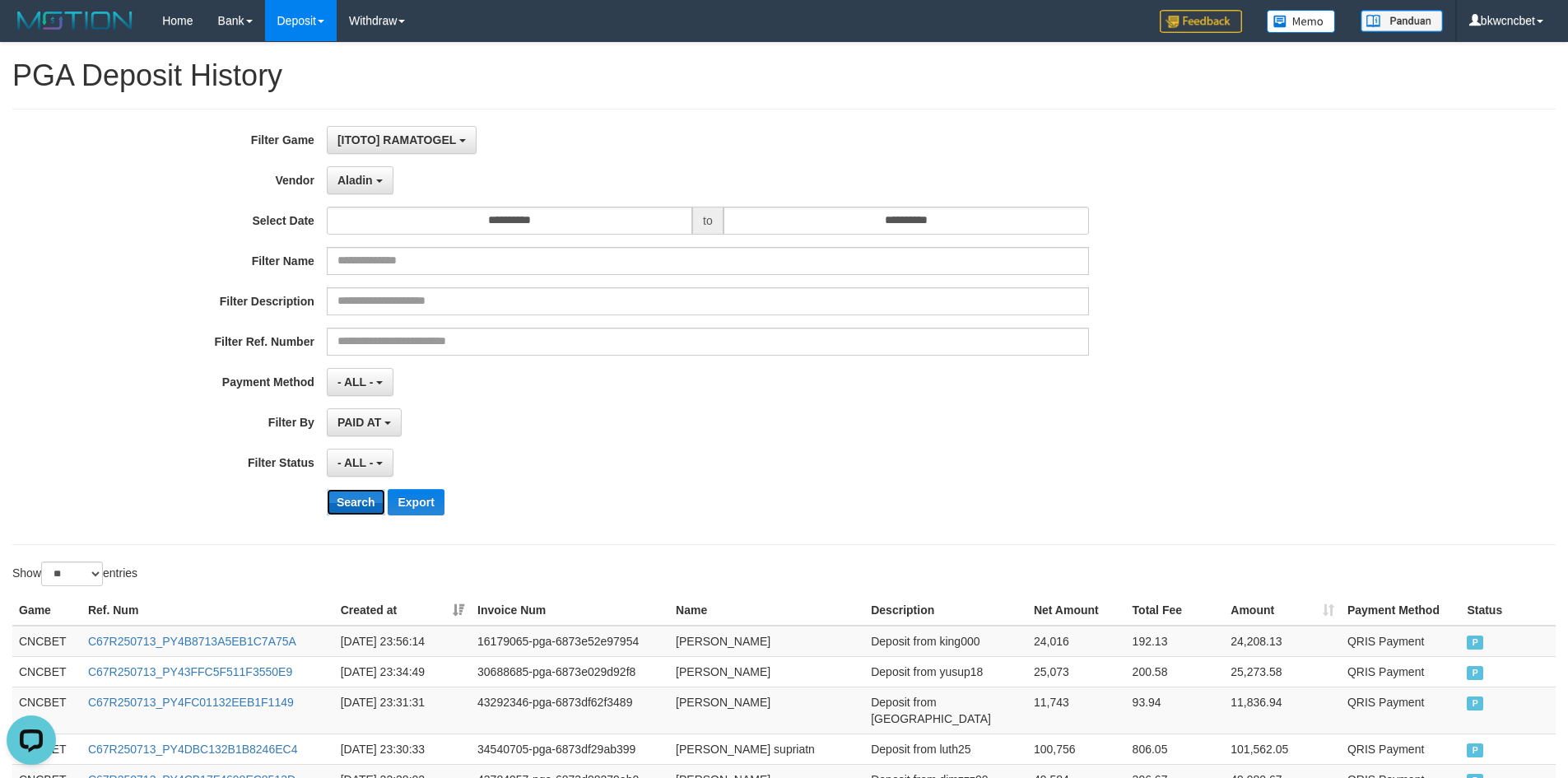 click on "Search" at bounding box center [356, 502] 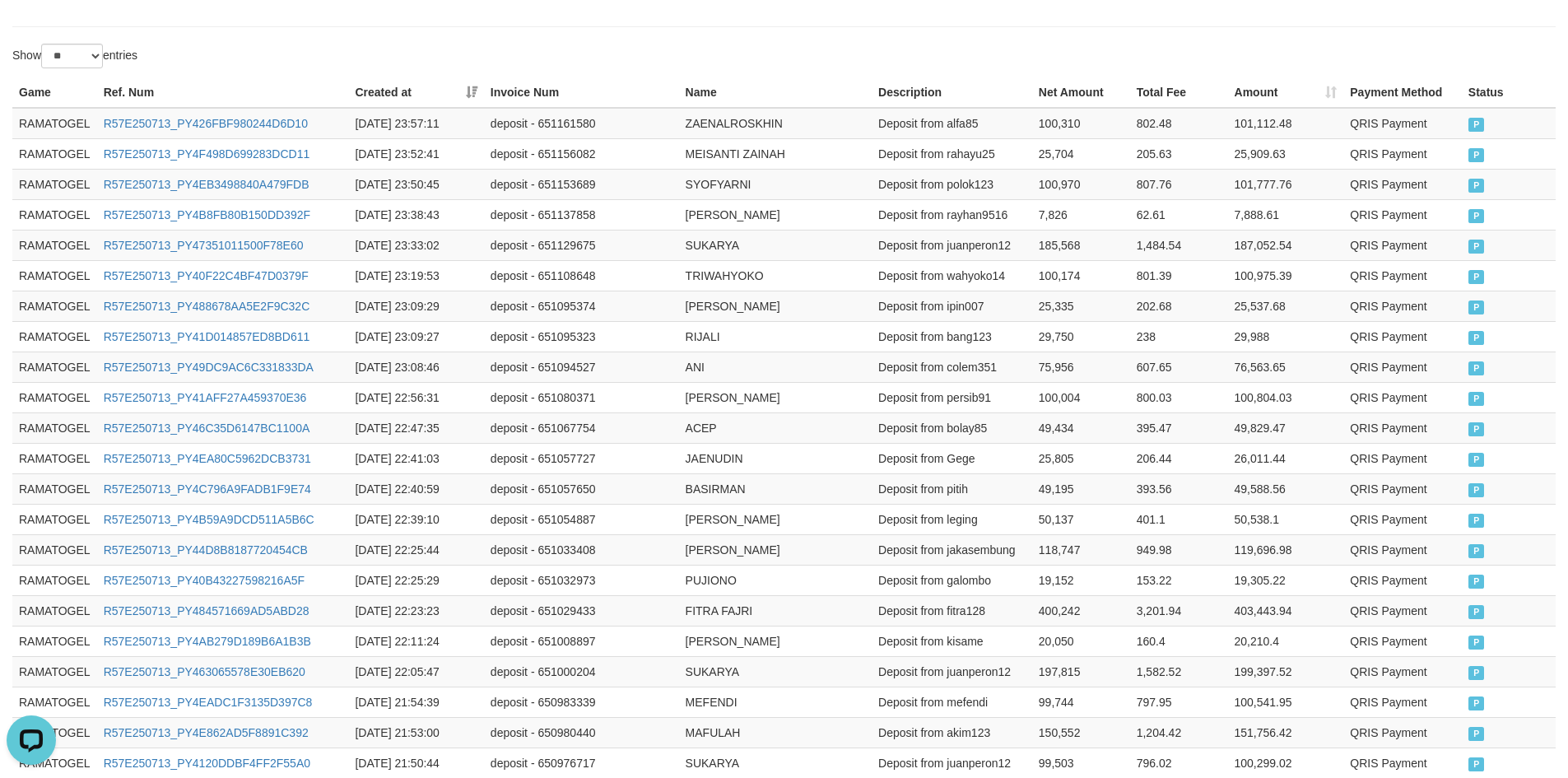 scroll, scrollTop: 771, scrollLeft: 0, axis: vertical 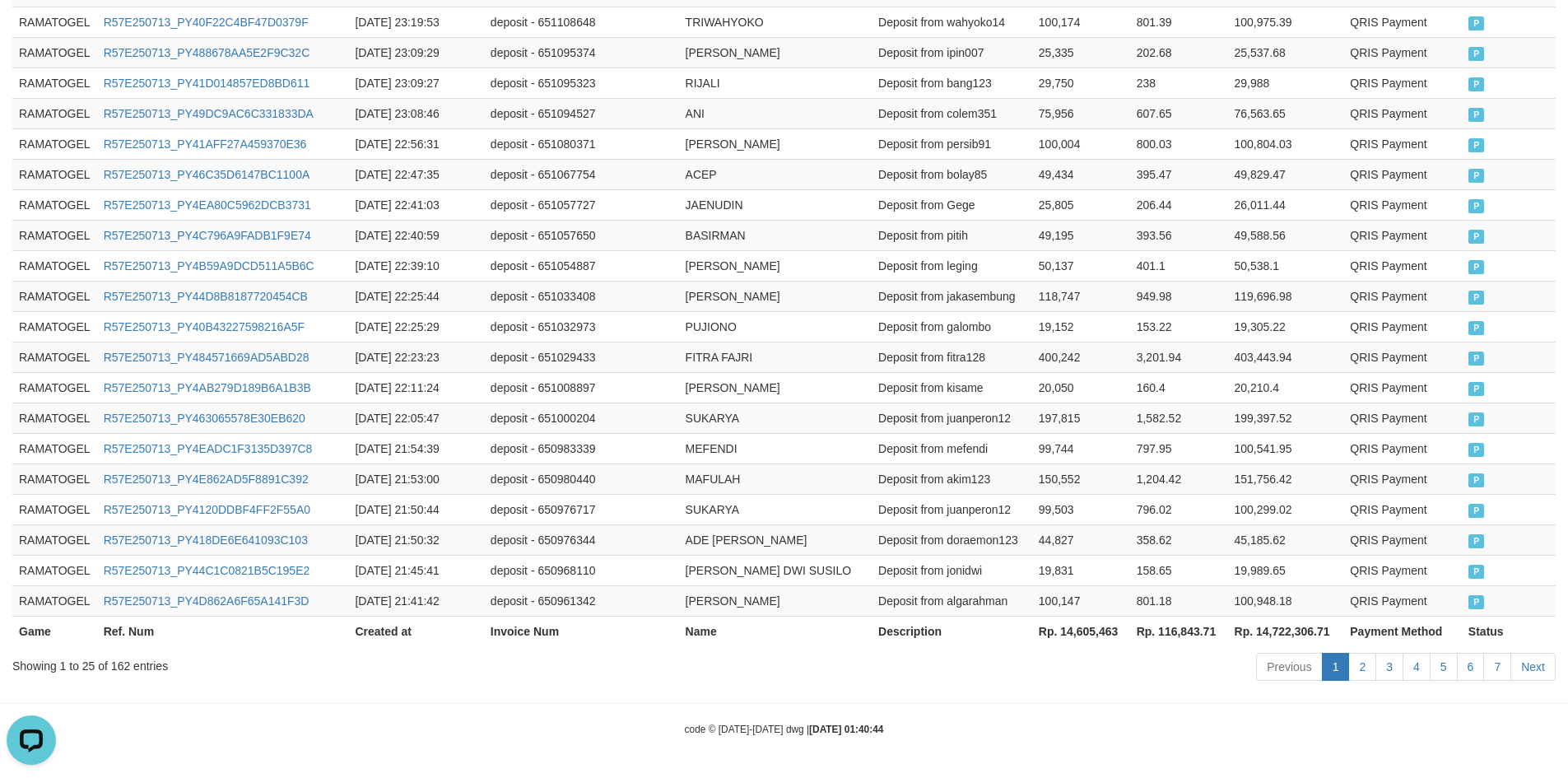 click on "Rp. 14,605,463" at bounding box center [1081, 631] 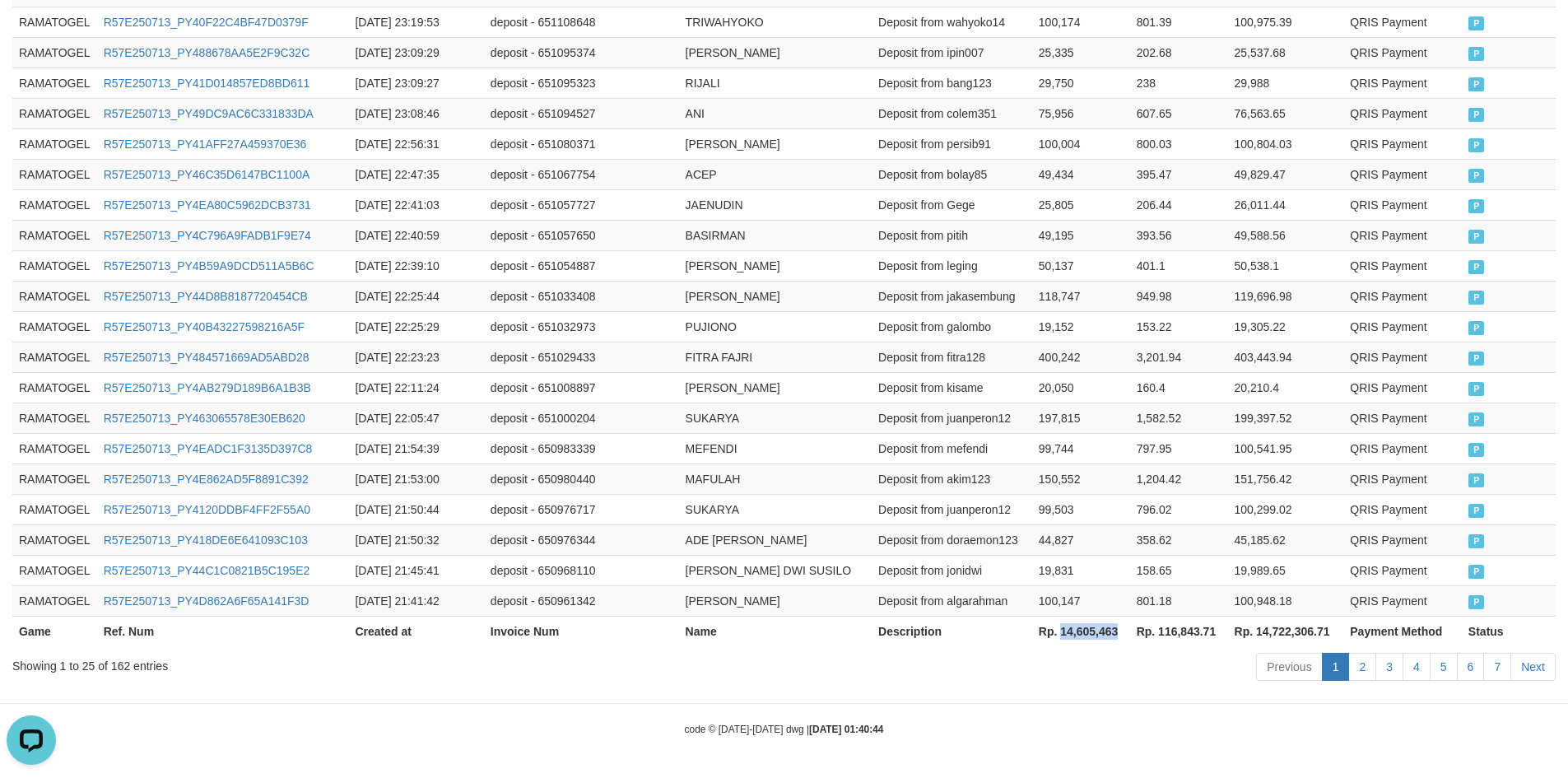 click on "Rp. 14,605,463" at bounding box center (1081, 631) 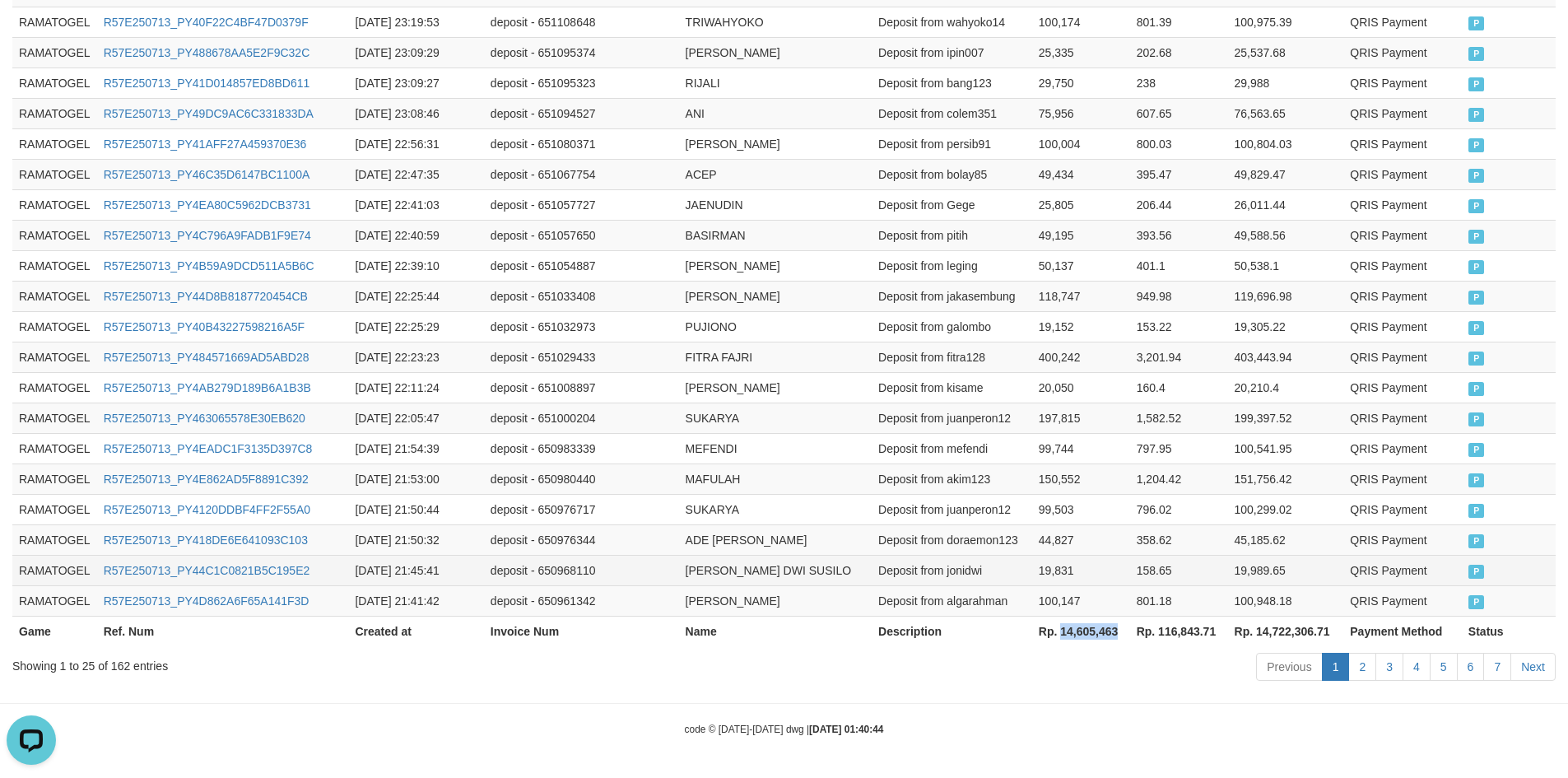 copy on "14,605,463" 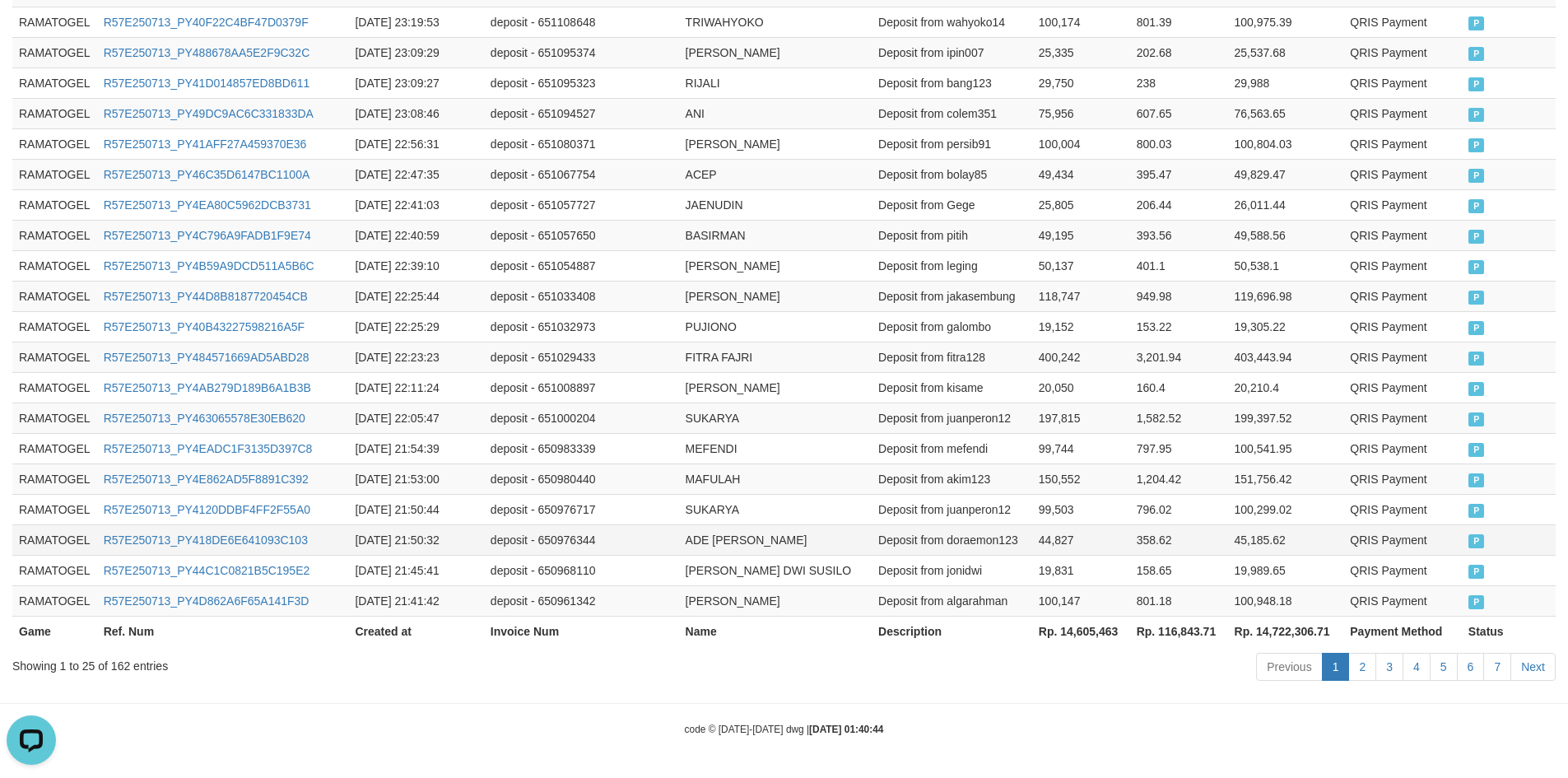 click on "44,827" at bounding box center [1081, 539] 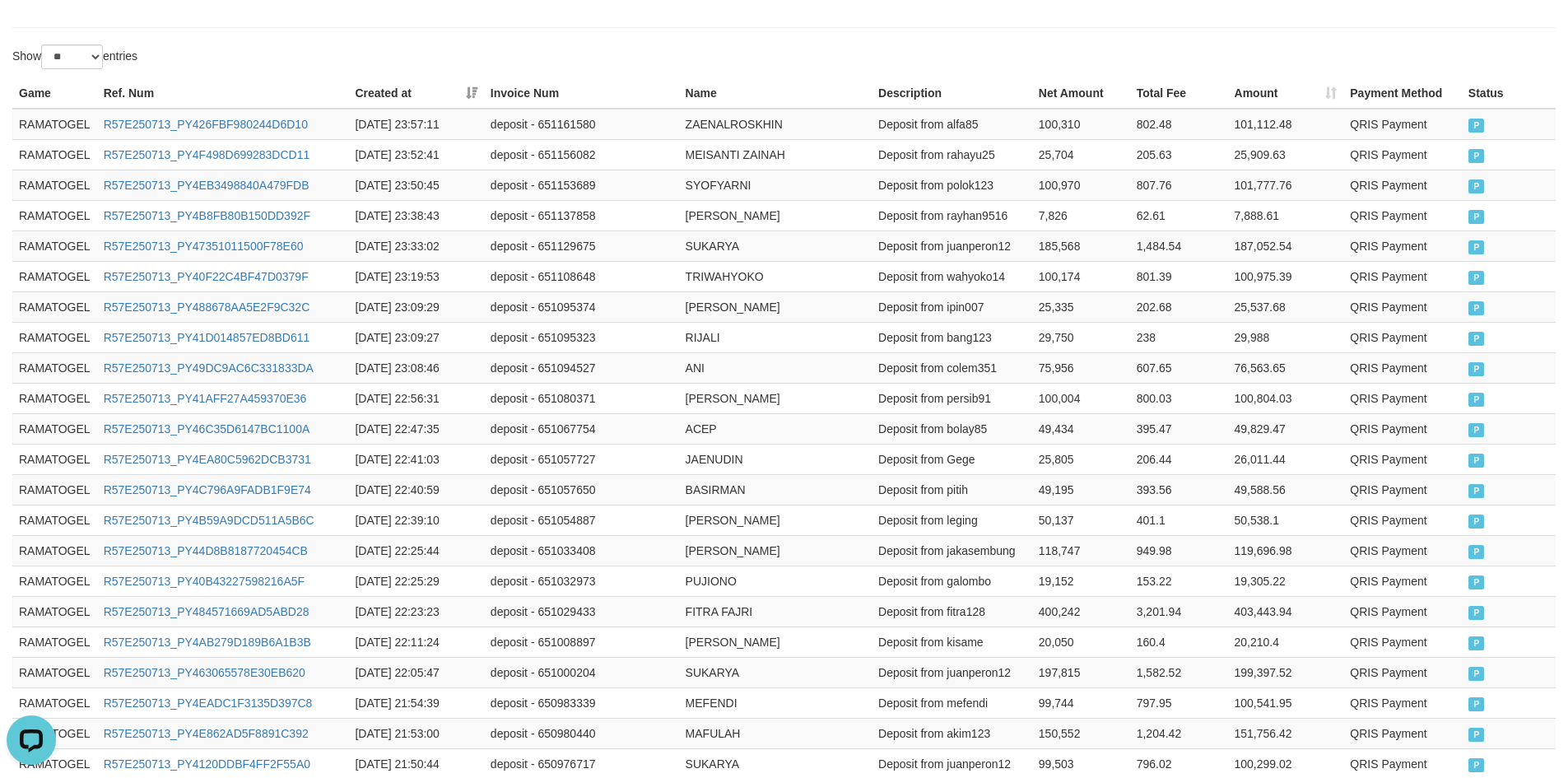 scroll, scrollTop: 0, scrollLeft: 0, axis: both 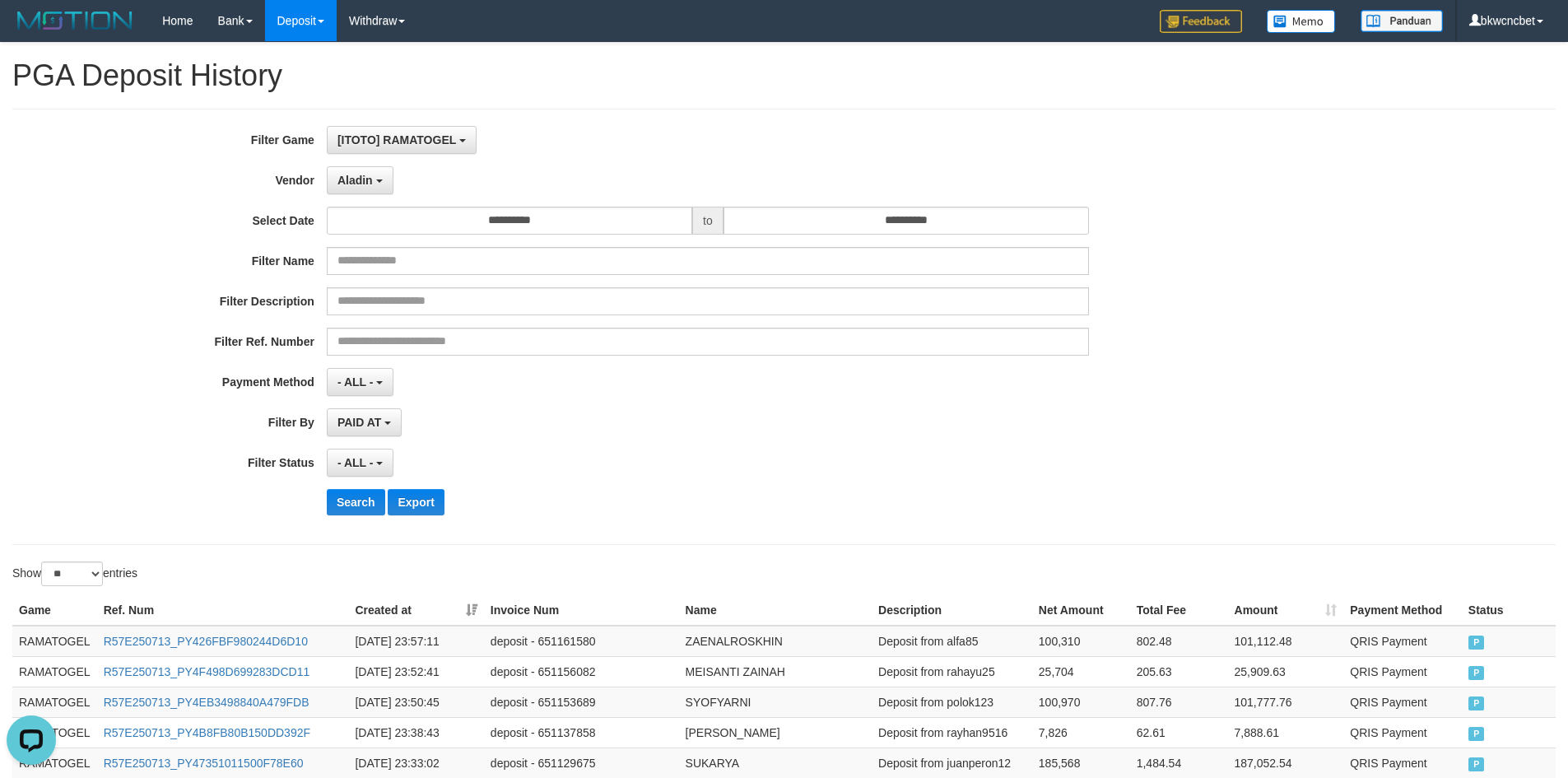 click on "**********" at bounding box center [654, 327] 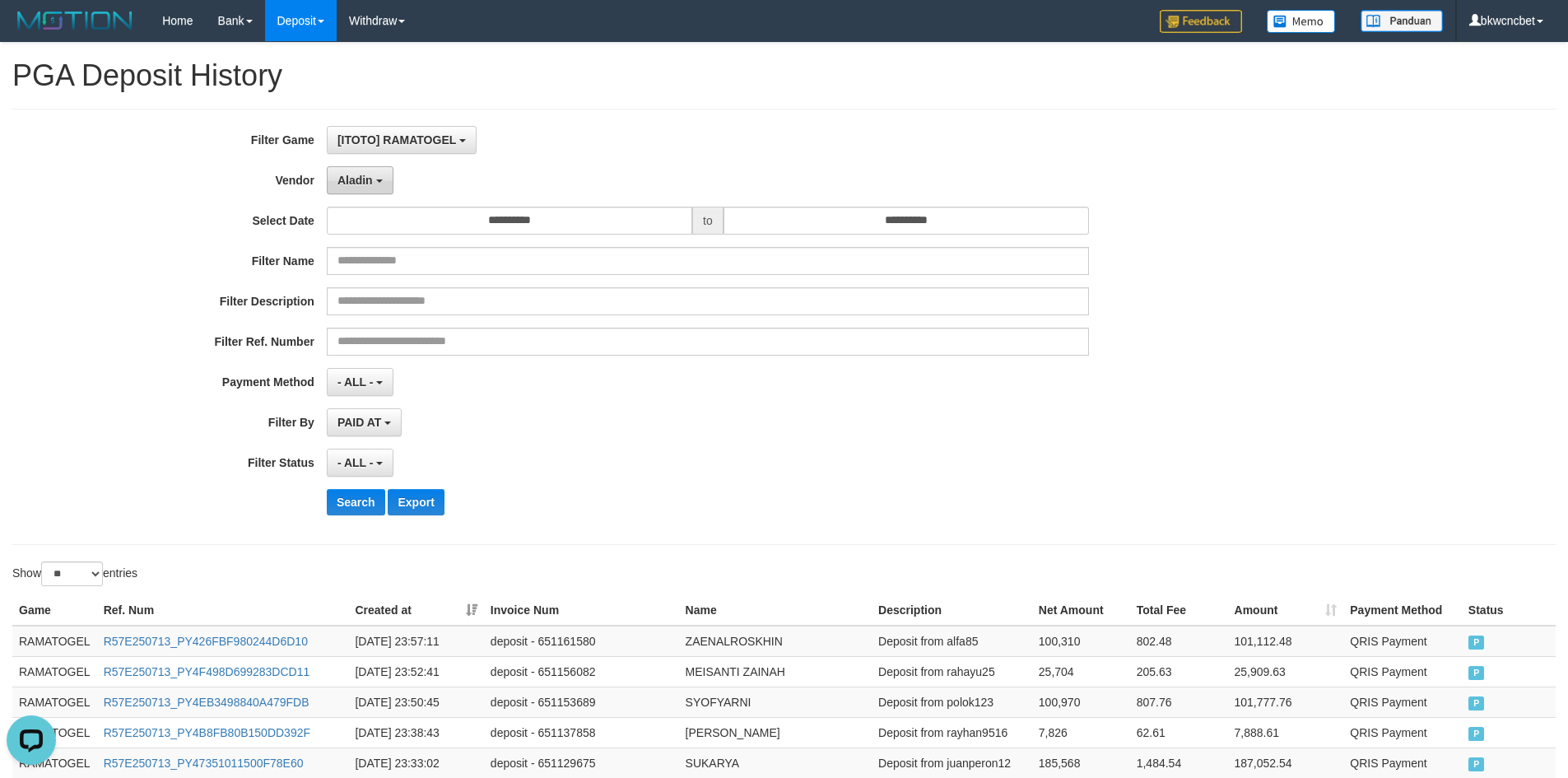 click on "Aladin" at bounding box center [355, 180] 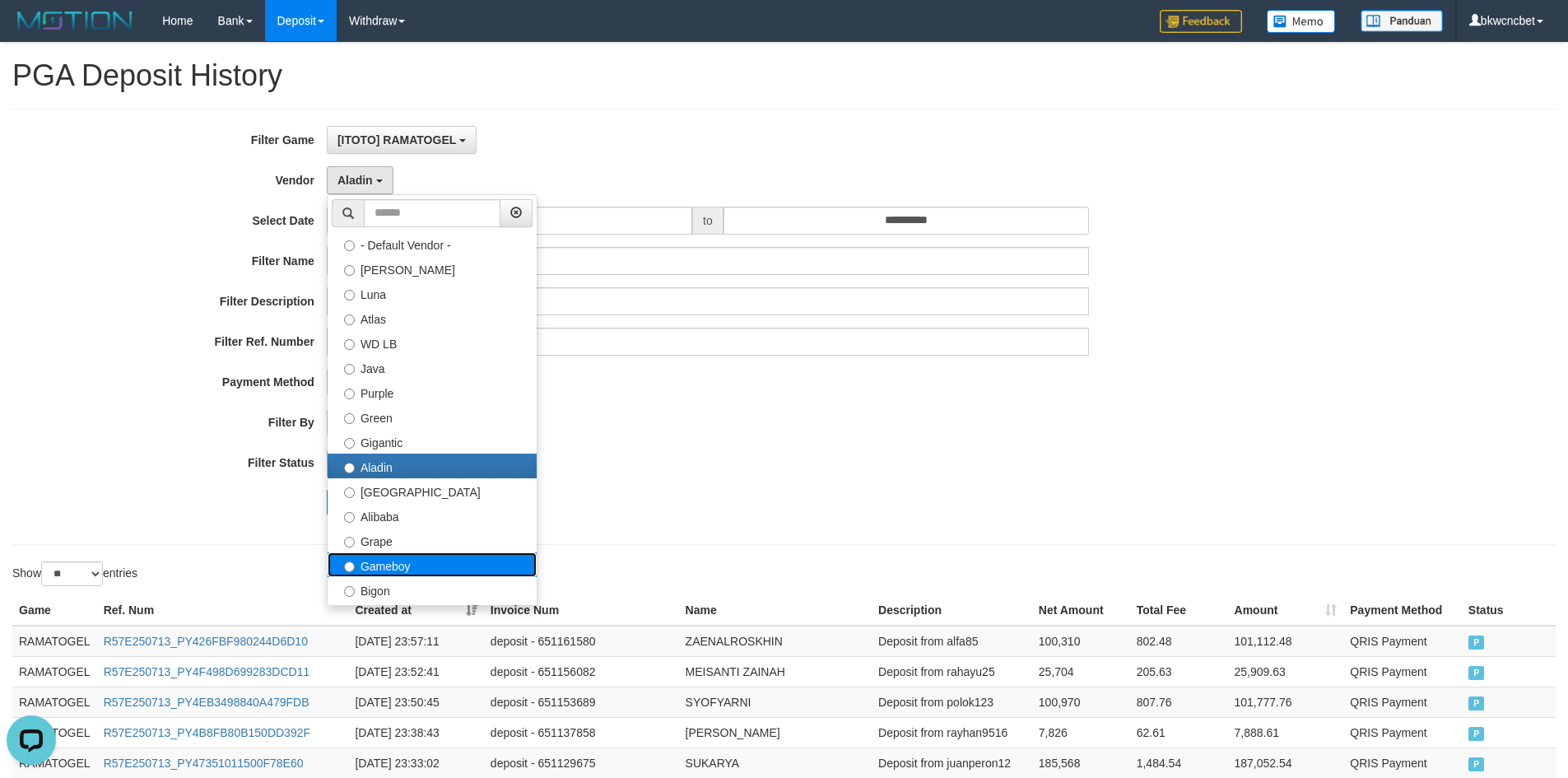 click on "Gameboy" at bounding box center (432, 565) 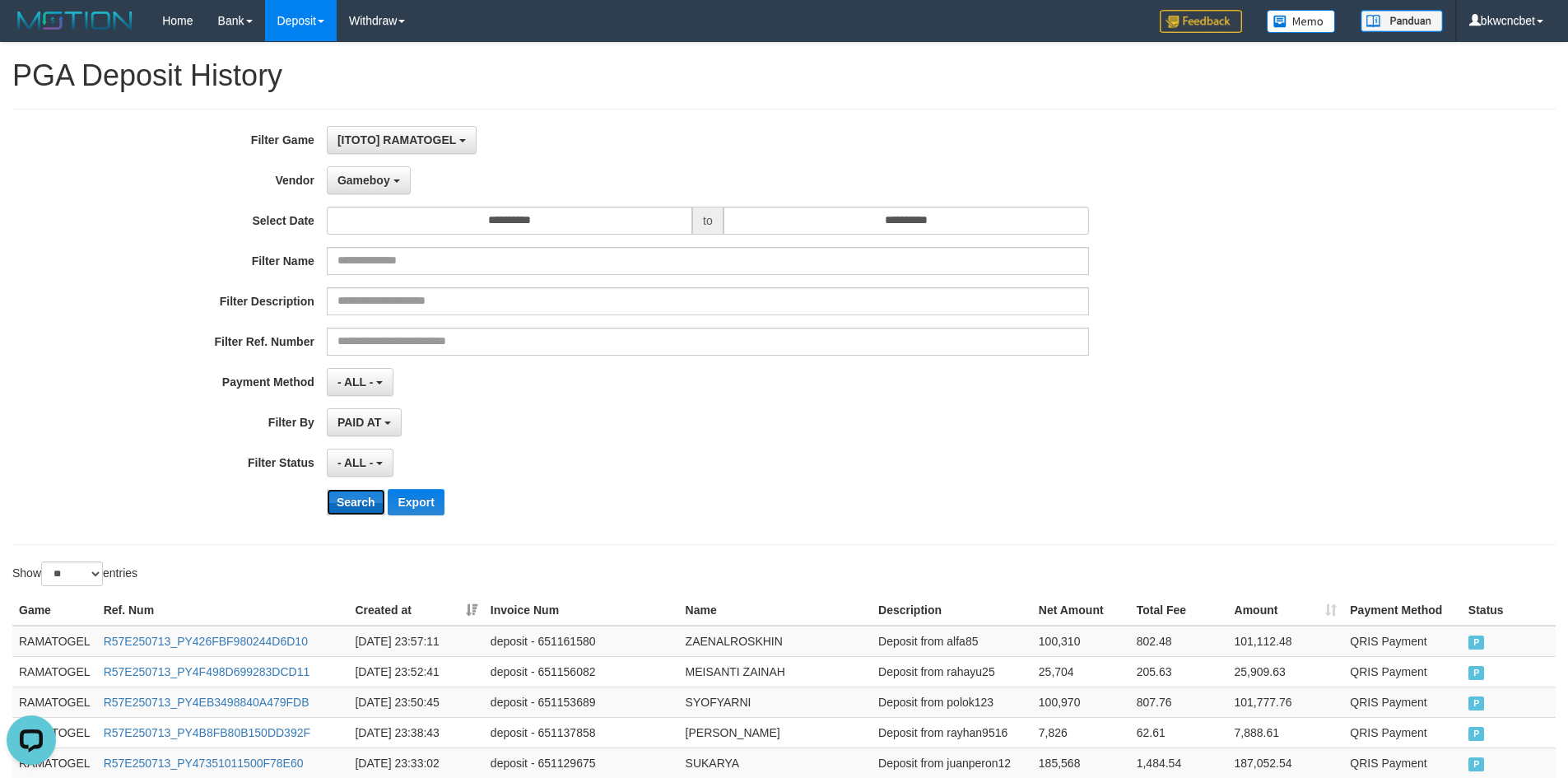 click on "Search" at bounding box center [356, 502] 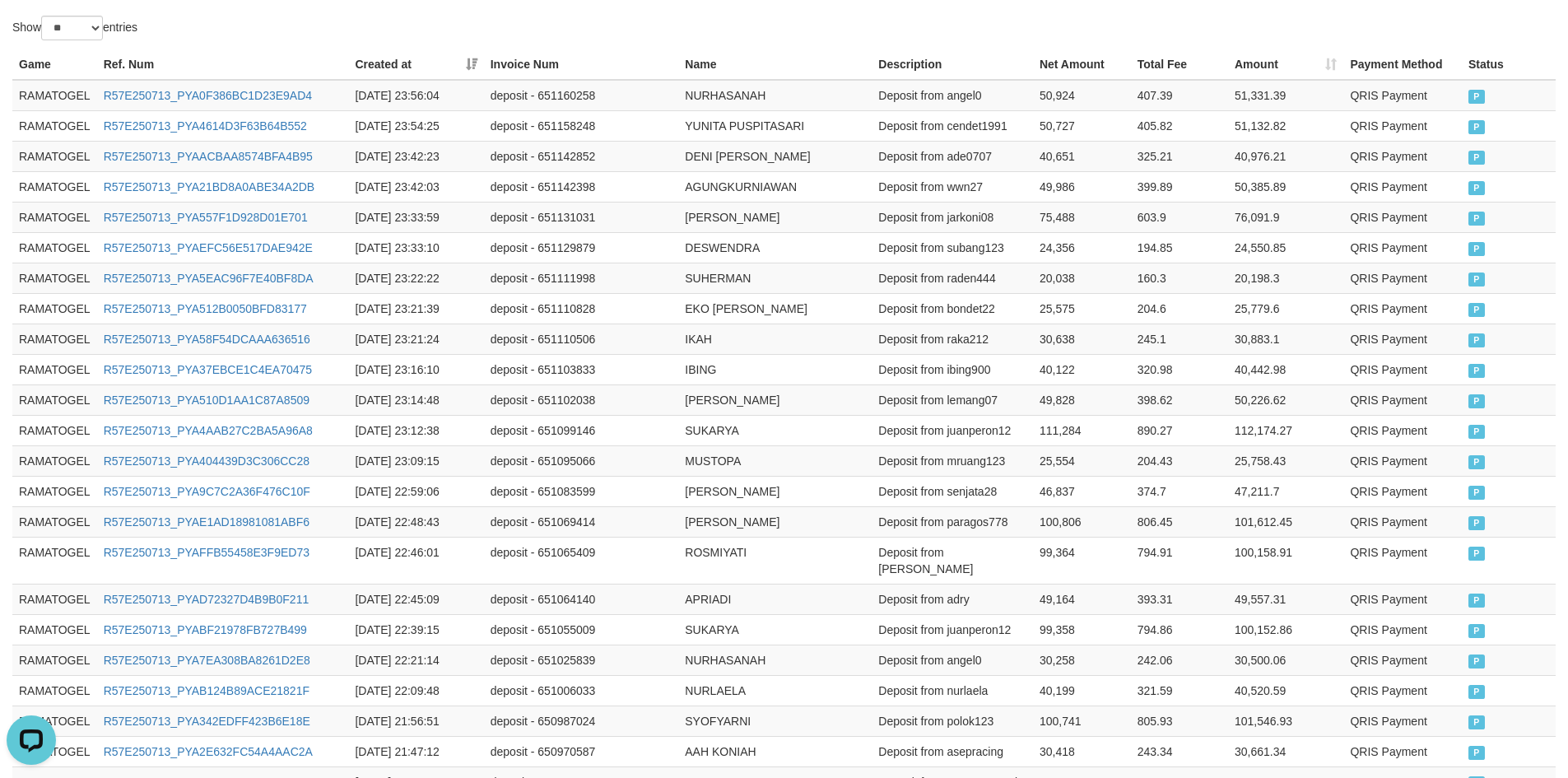 scroll, scrollTop: 771, scrollLeft: 0, axis: vertical 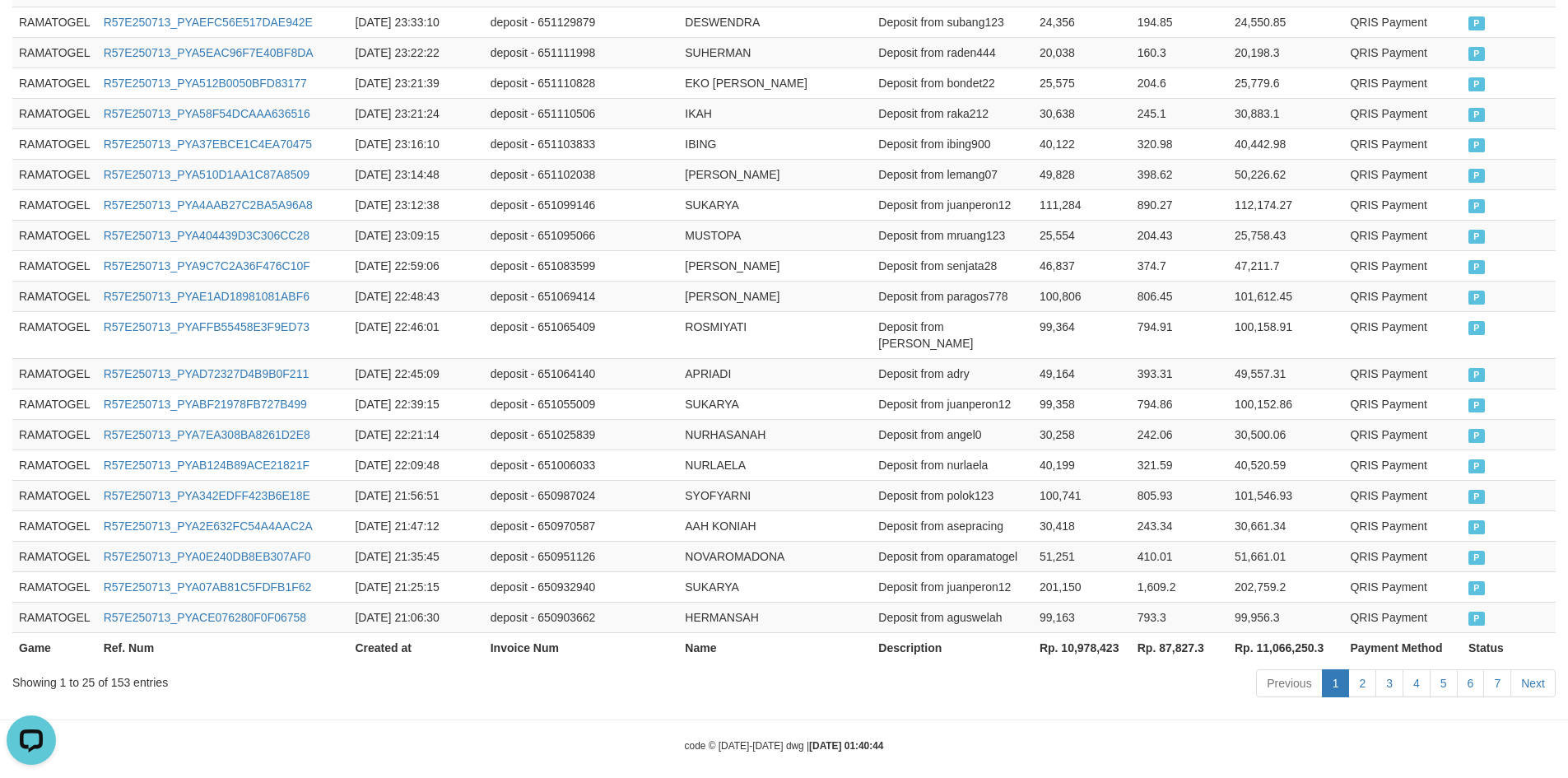 click on "Rp. 10,978,423" at bounding box center [1082, 647] 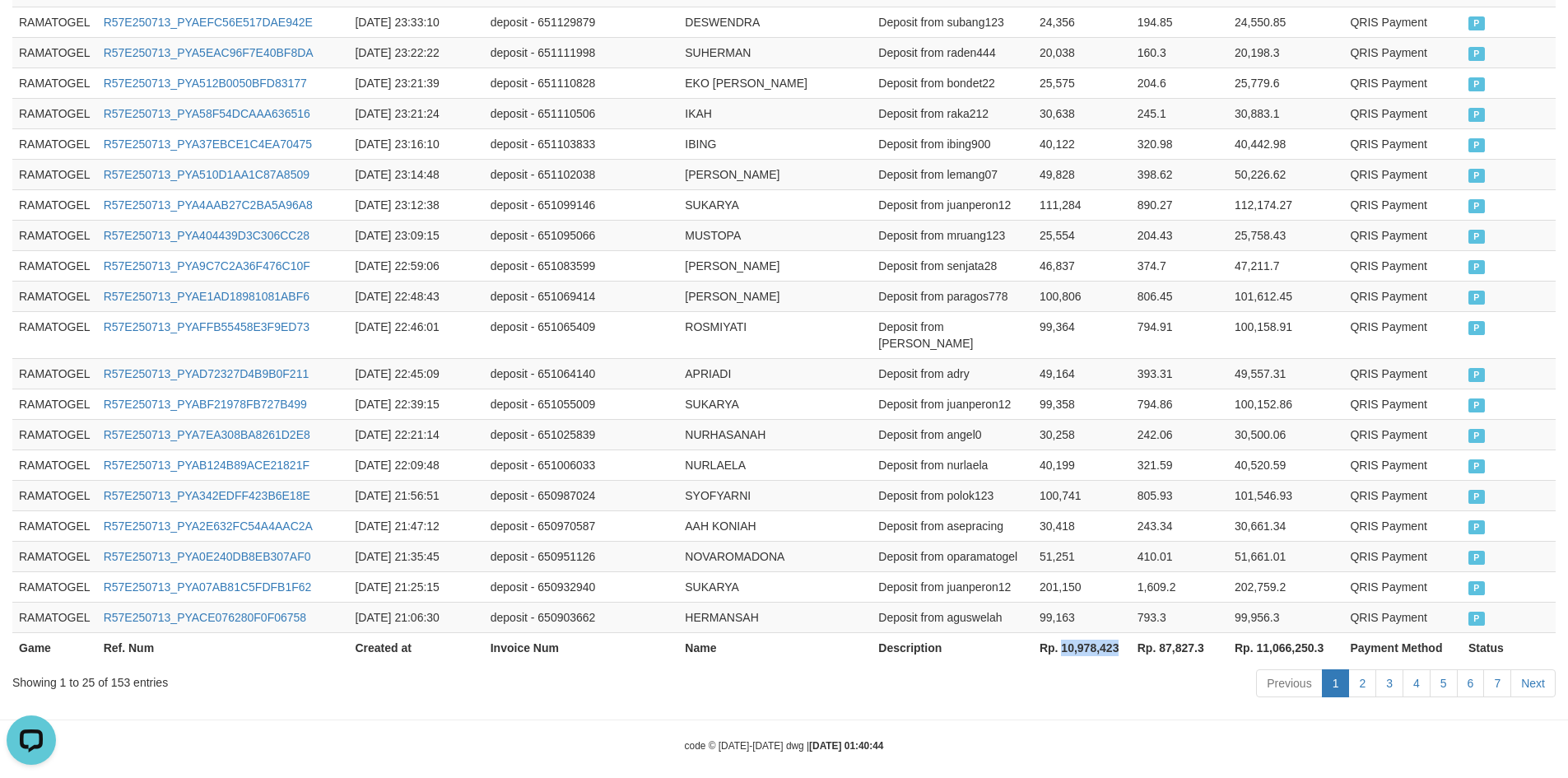 click on "Rp. 10,978,423" at bounding box center [1082, 647] 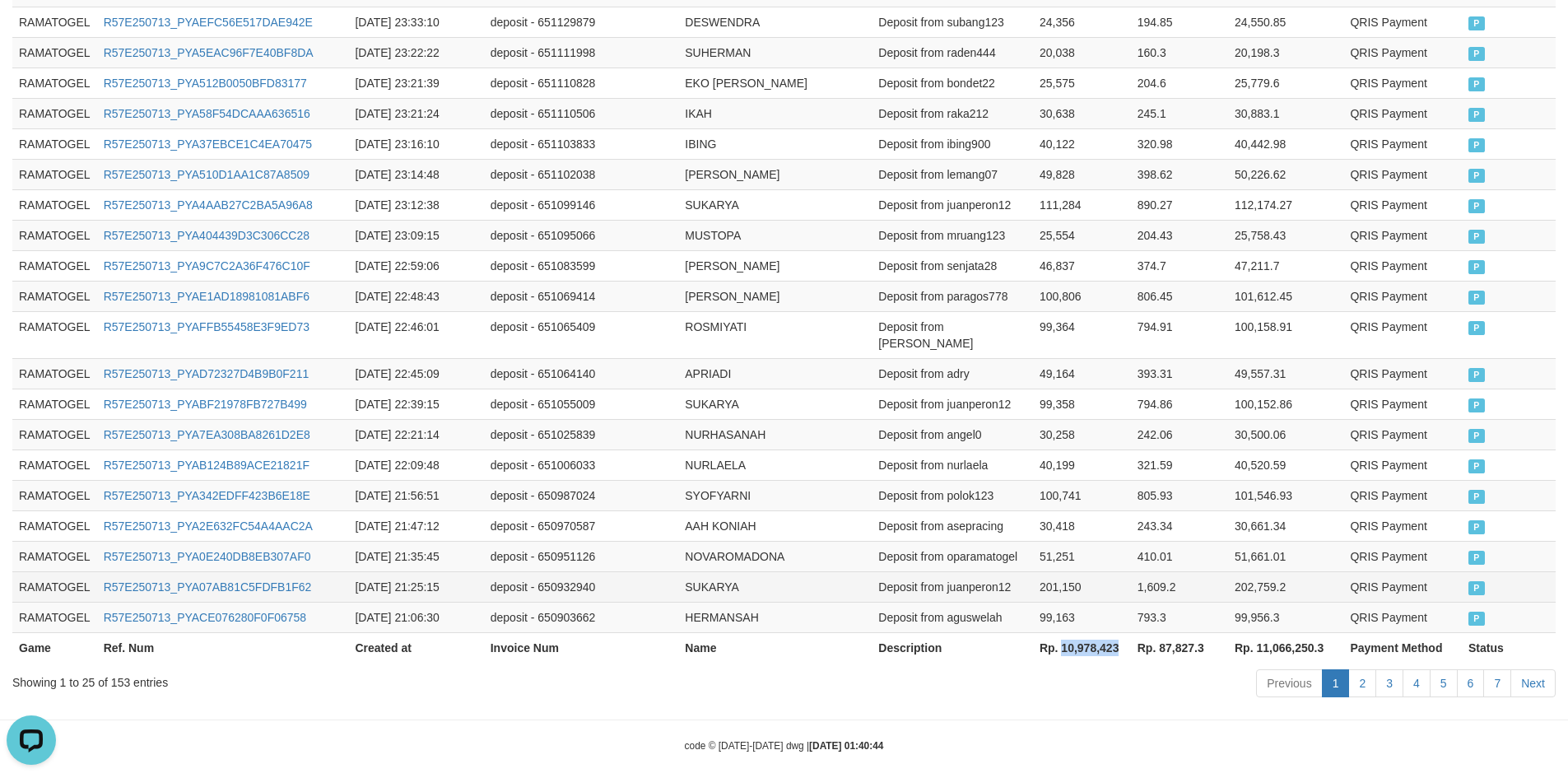 copy on "10,978,423" 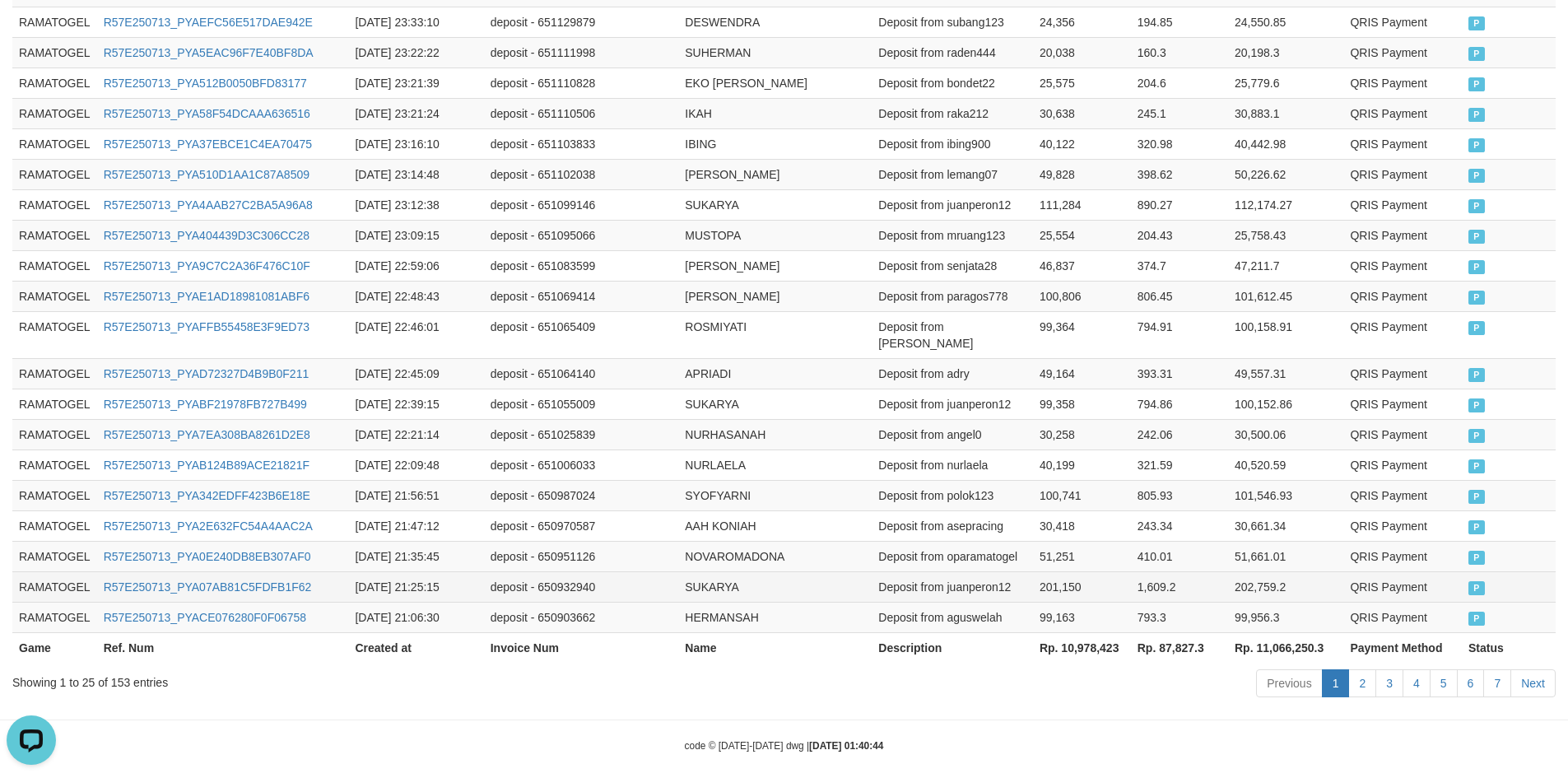 click on "201,150" at bounding box center (1082, 586) 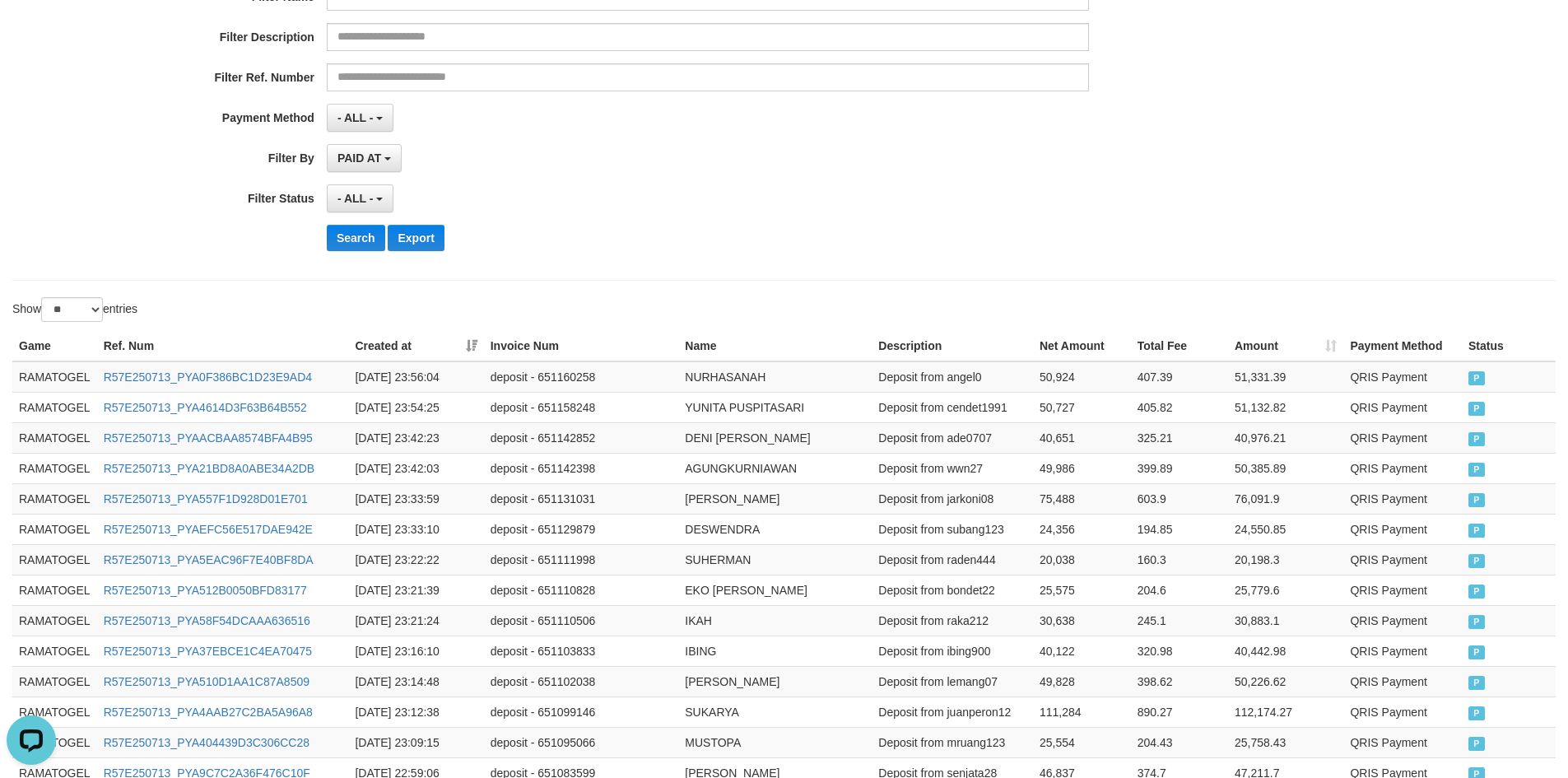 scroll, scrollTop: 0, scrollLeft: 0, axis: both 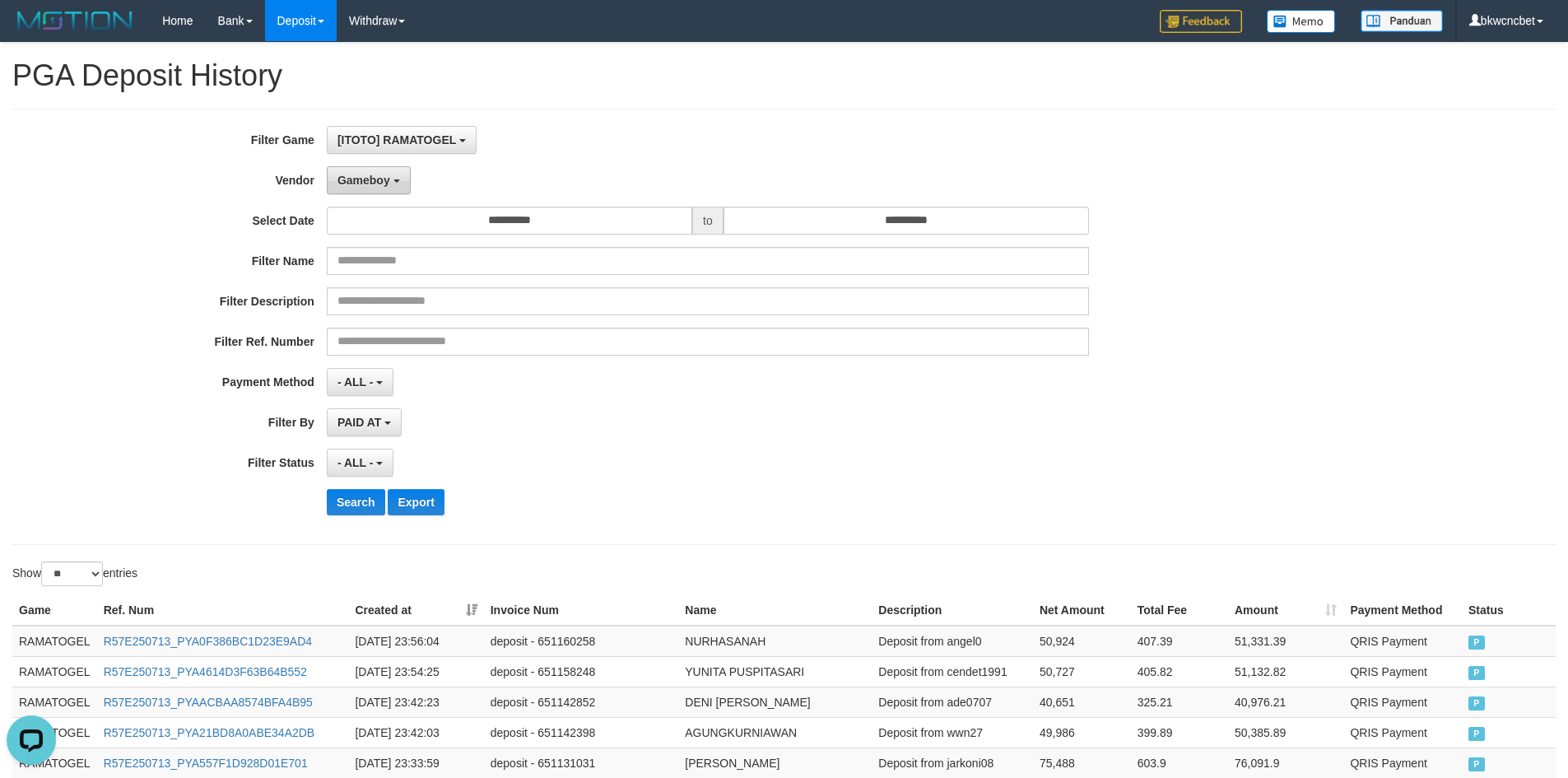 click on "Gameboy" at bounding box center [364, 180] 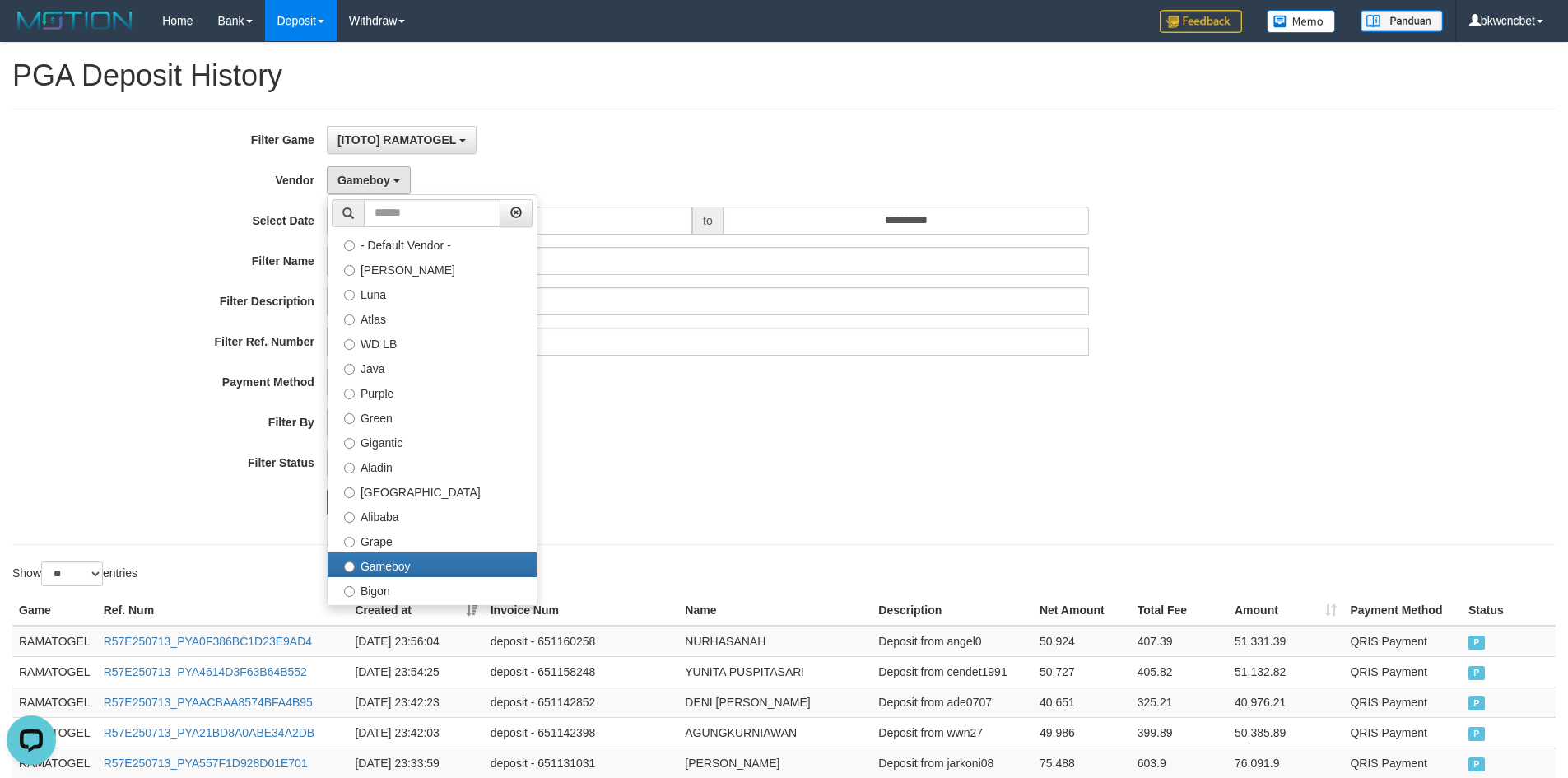 click on "**********" at bounding box center [654, 327] 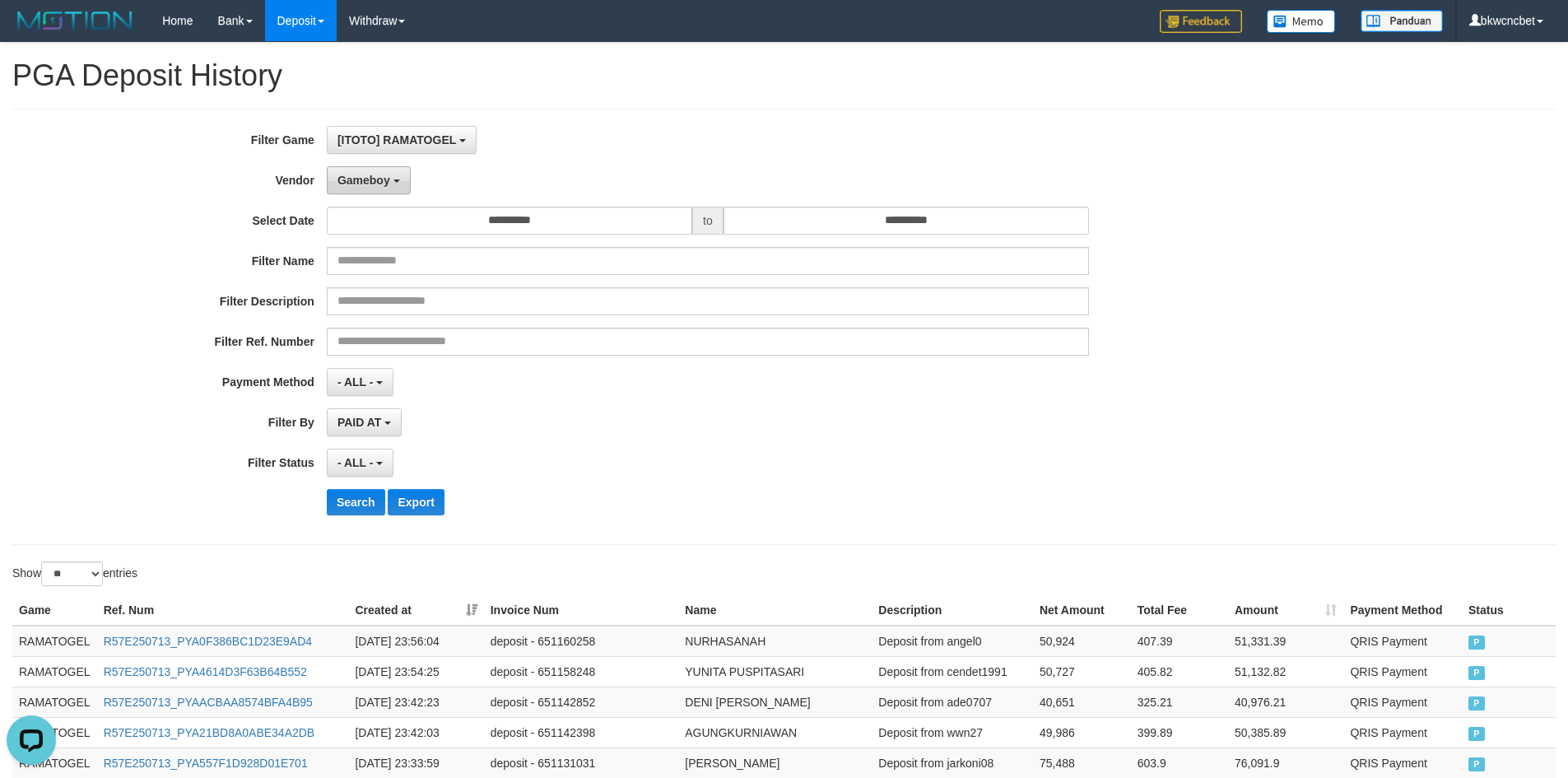 click on "Gameboy" at bounding box center (364, 180) 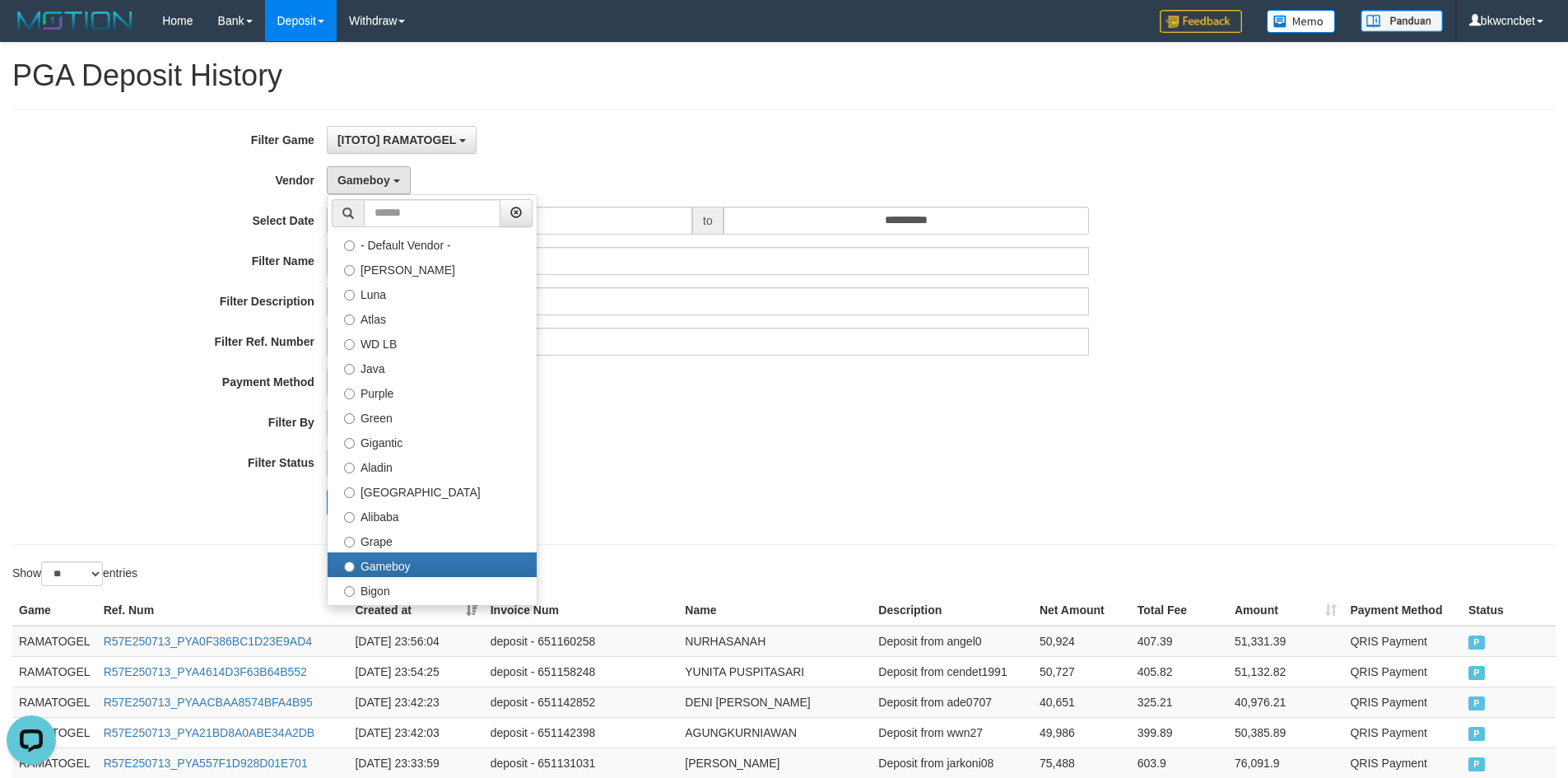 click on "**********" at bounding box center (654, 327) 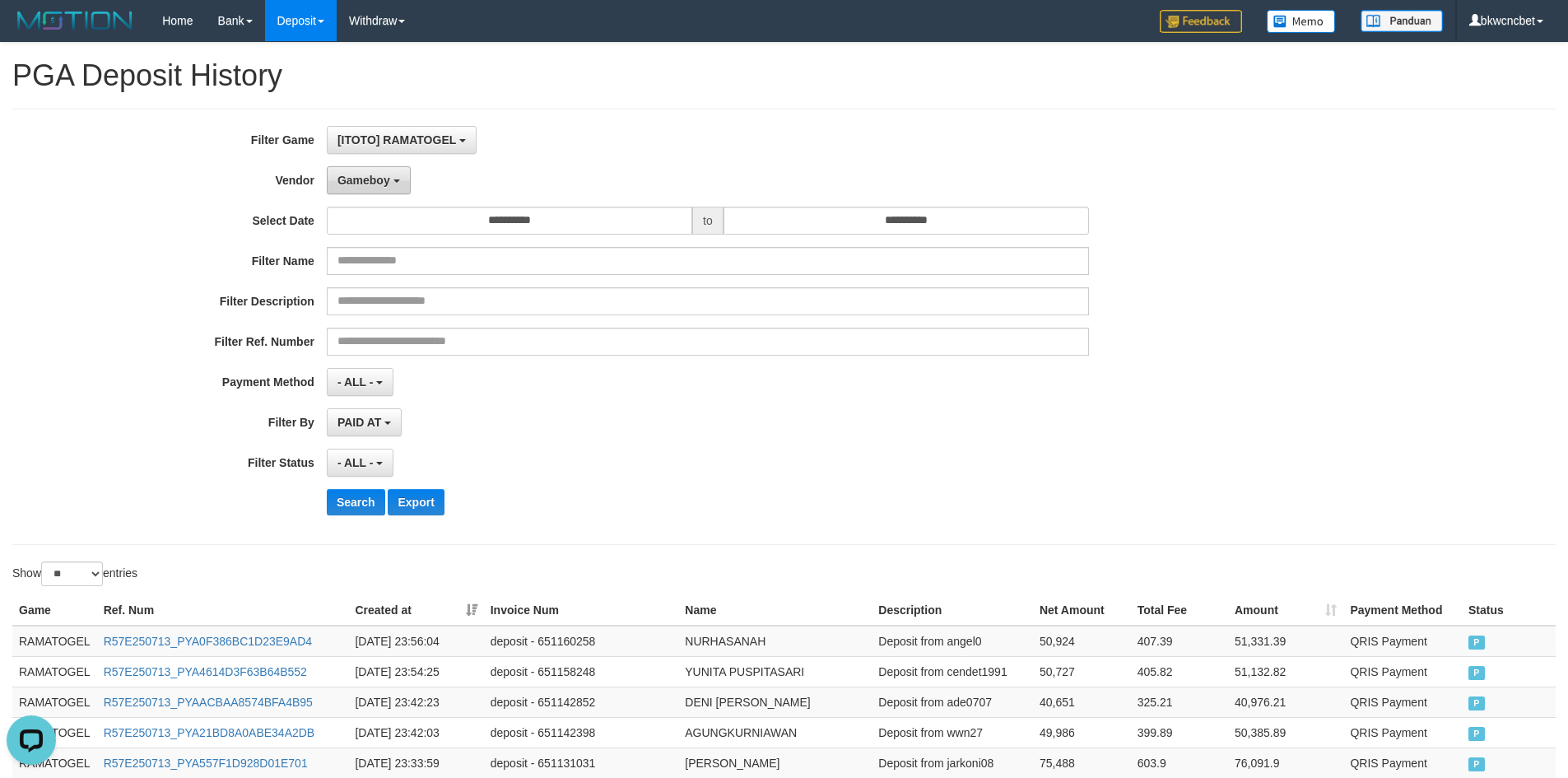 click on "Gameboy" at bounding box center (369, 180) 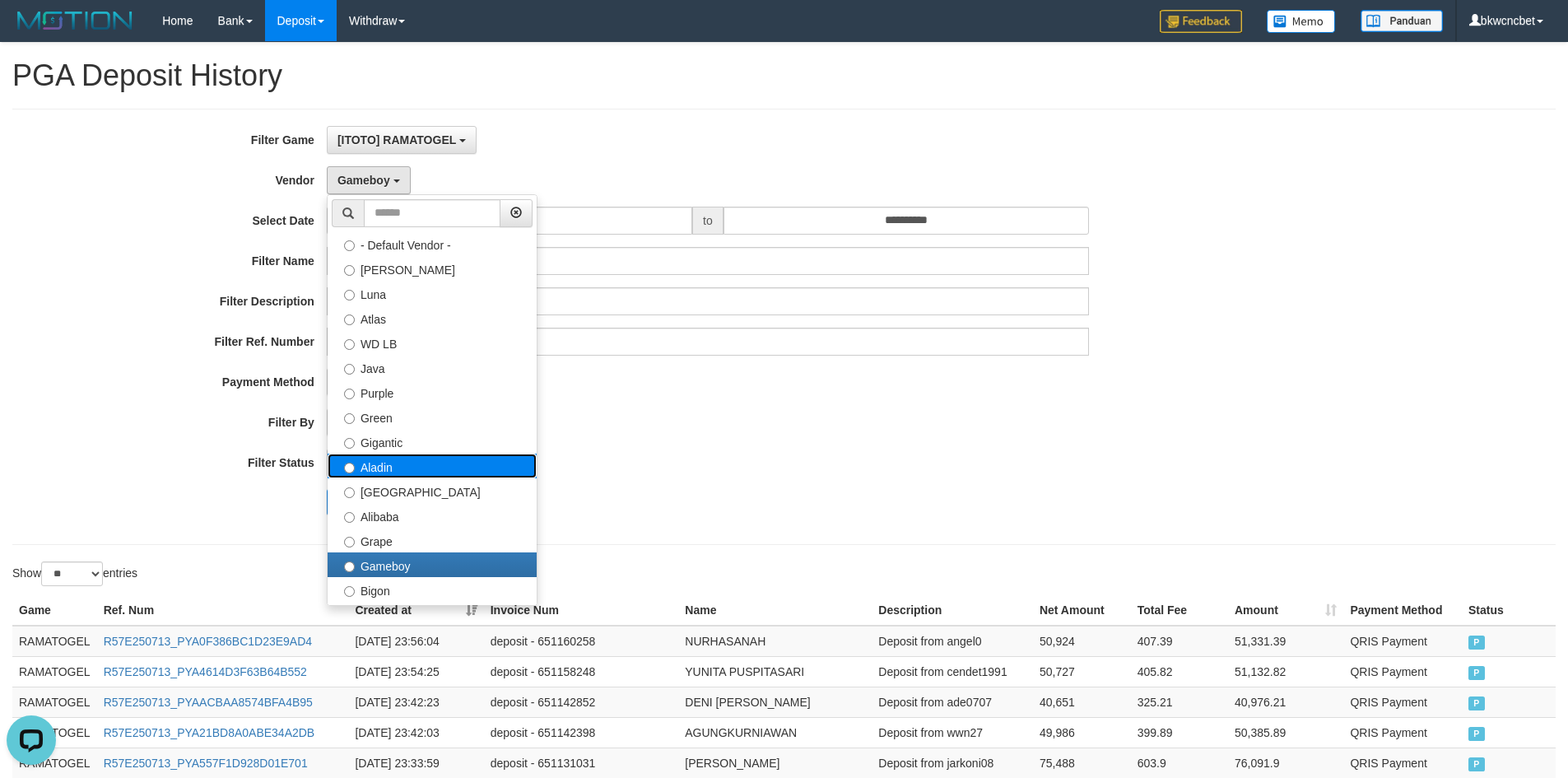 click on "Aladin" at bounding box center (432, 466) 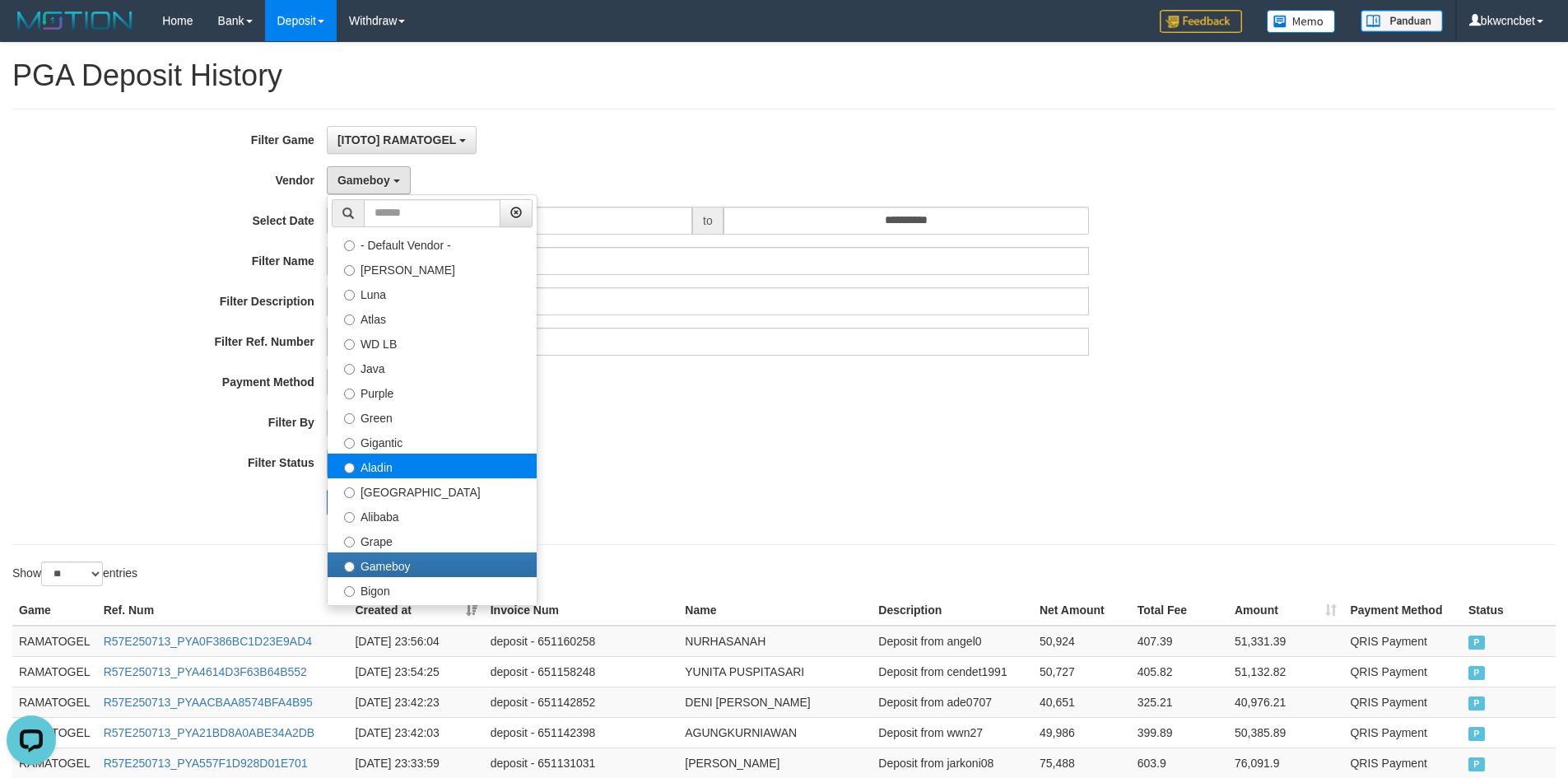 select on "**********" 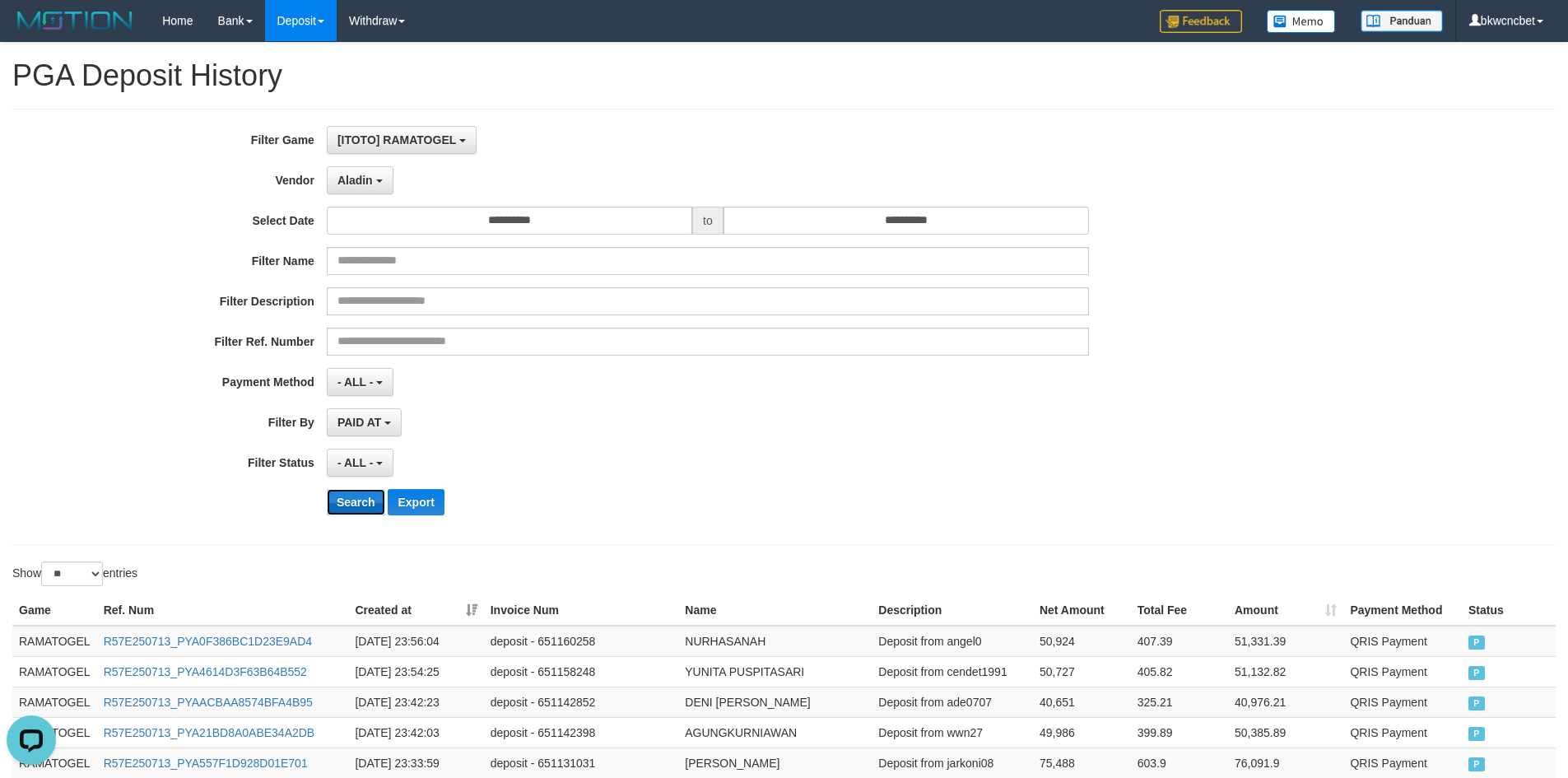 click on "Search" at bounding box center [356, 502] 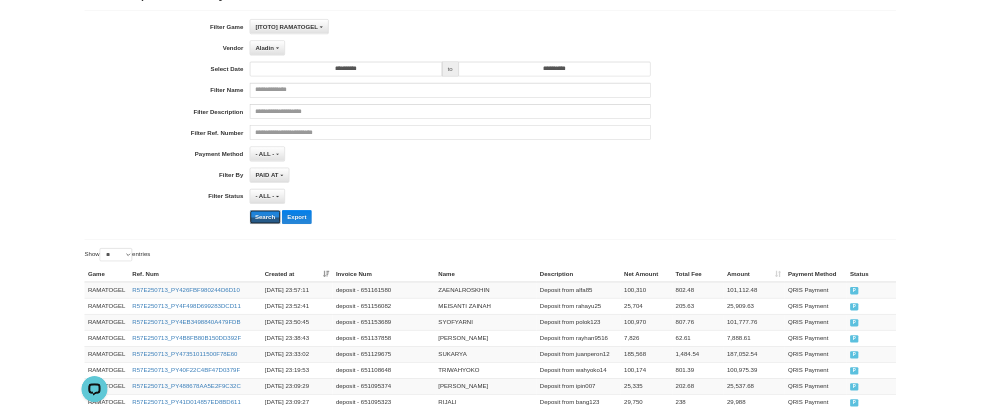 scroll, scrollTop: 0, scrollLeft: 0, axis: both 